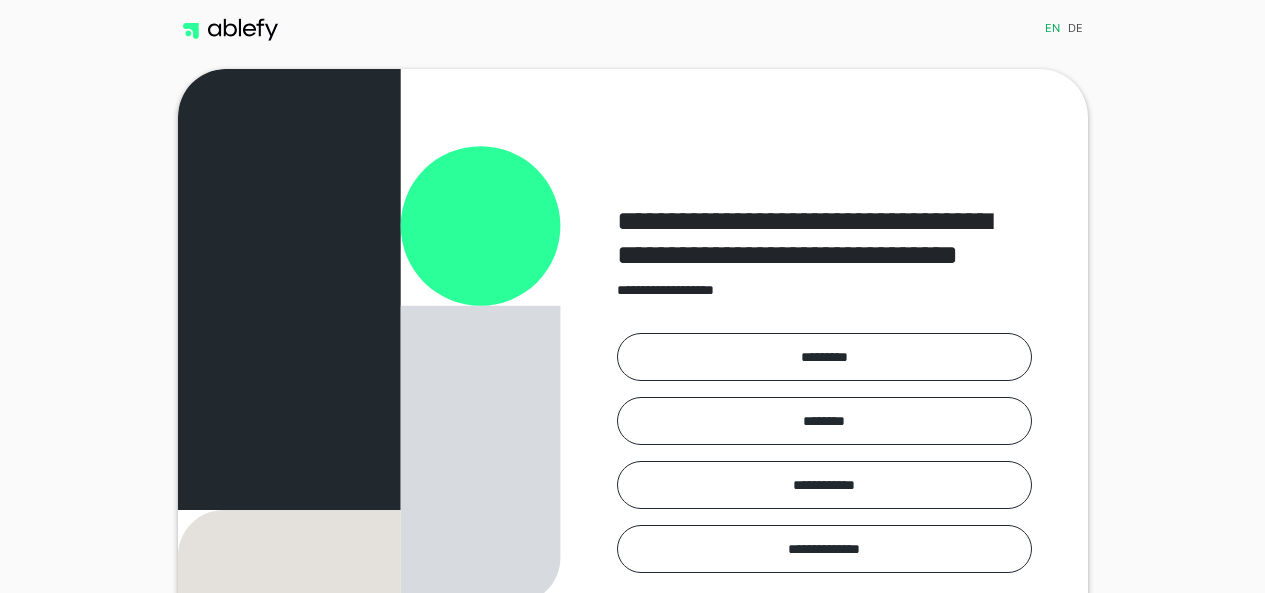 scroll, scrollTop: 0, scrollLeft: 0, axis: both 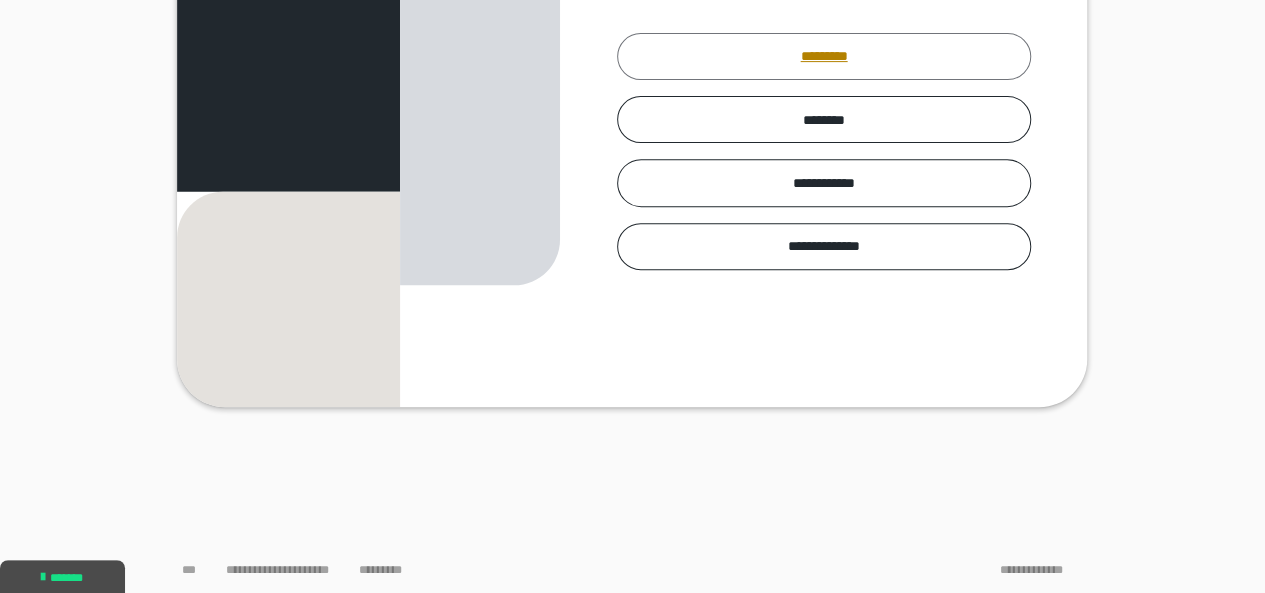 click on "*********" at bounding box center (824, 56) 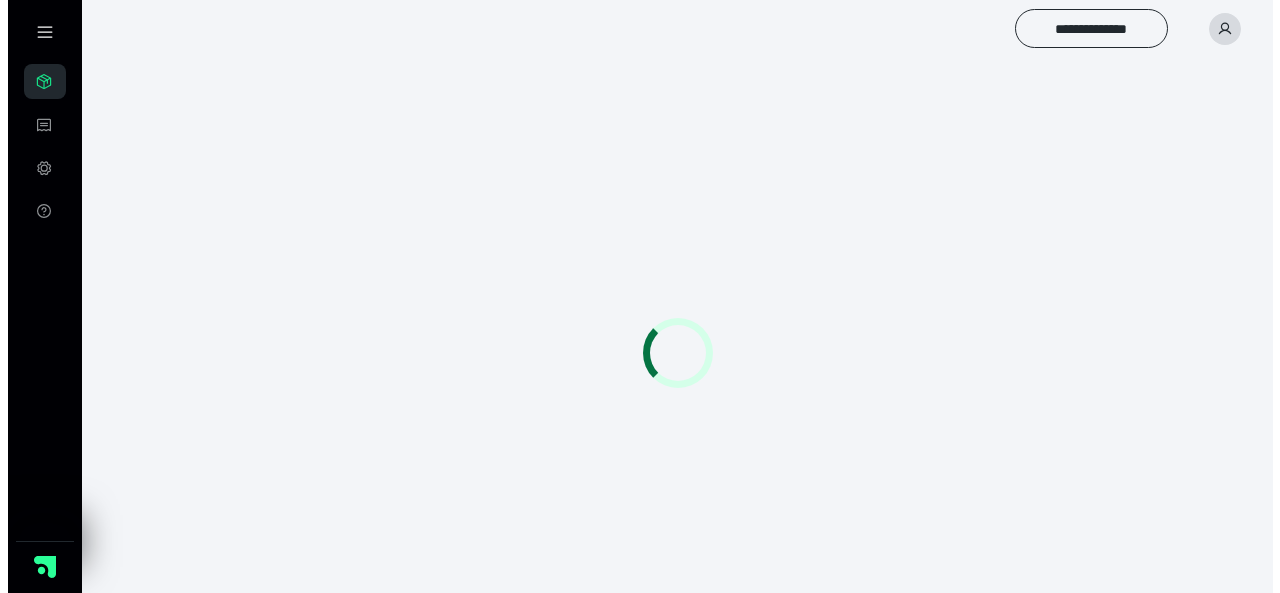 scroll, scrollTop: 0, scrollLeft: 0, axis: both 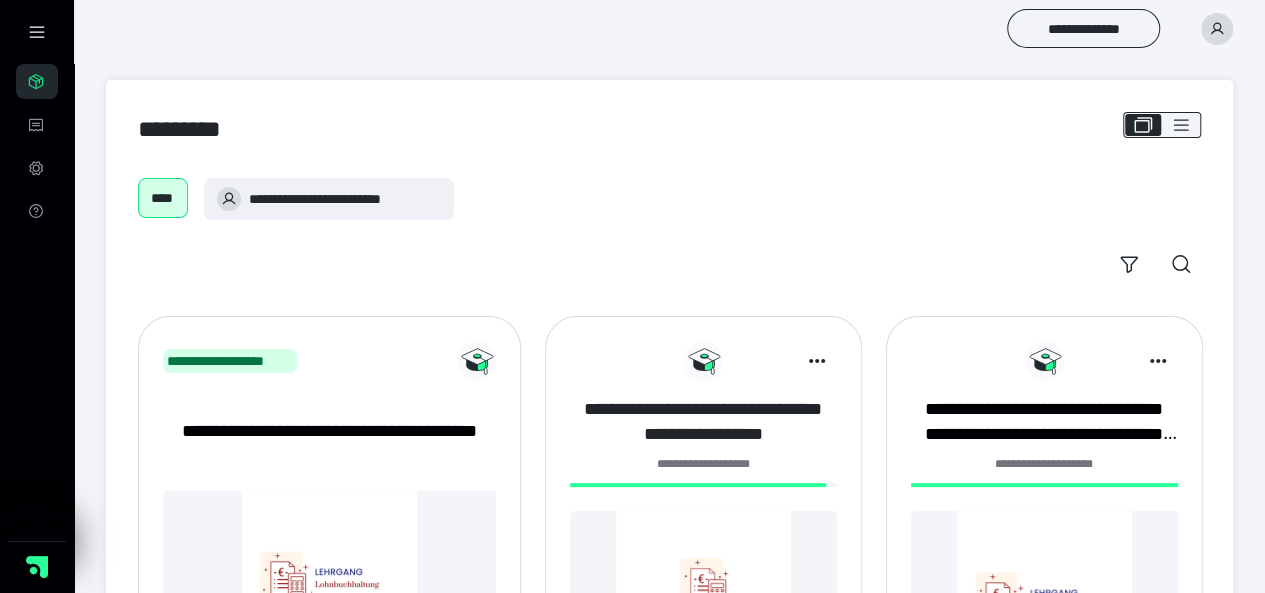 click on "**********" at bounding box center [703, 422] 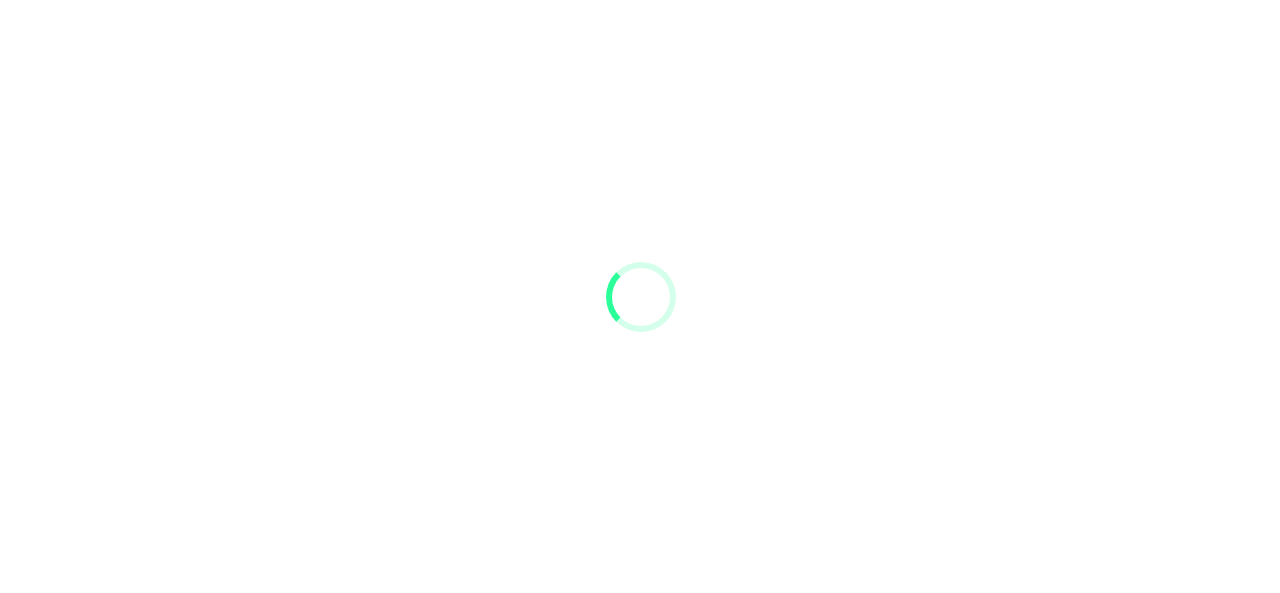 scroll, scrollTop: 0, scrollLeft: 0, axis: both 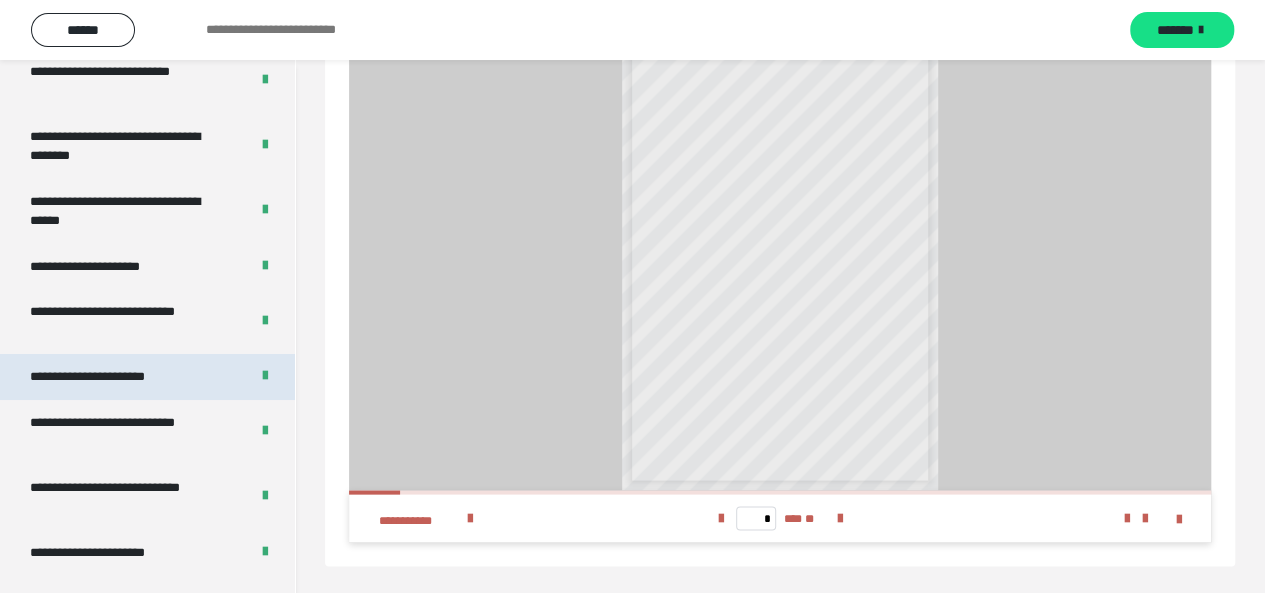 click on "**********" at bounding box center (111, 377) 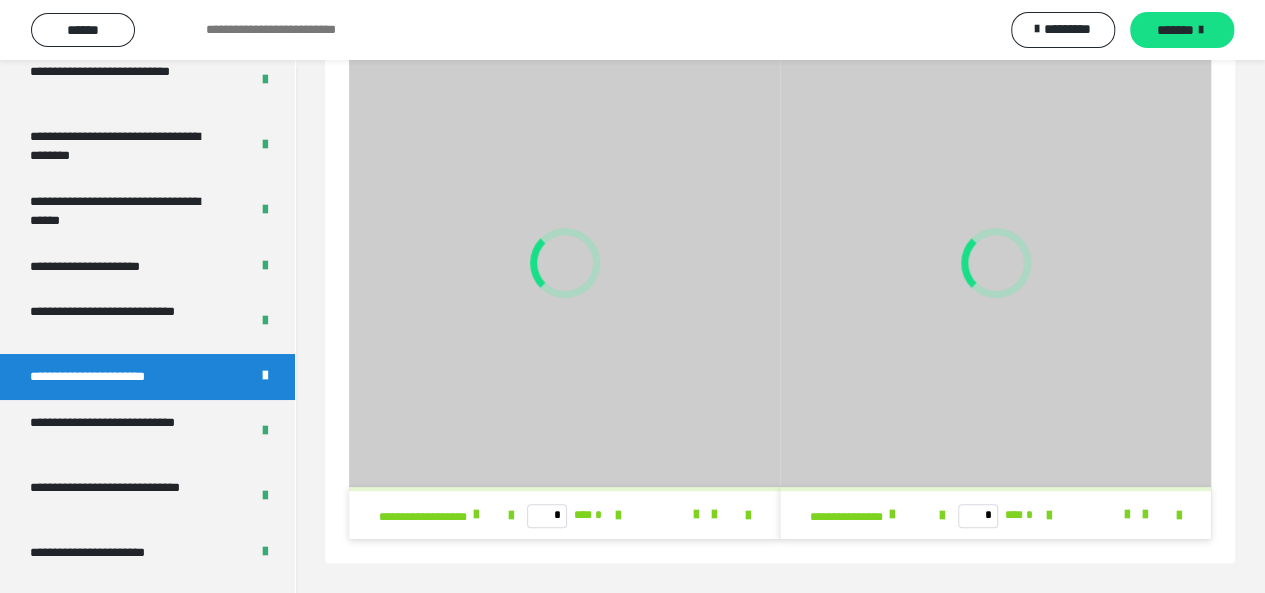 scroll, scrollTop: 102, scrollLeft: 0, axis: vertical 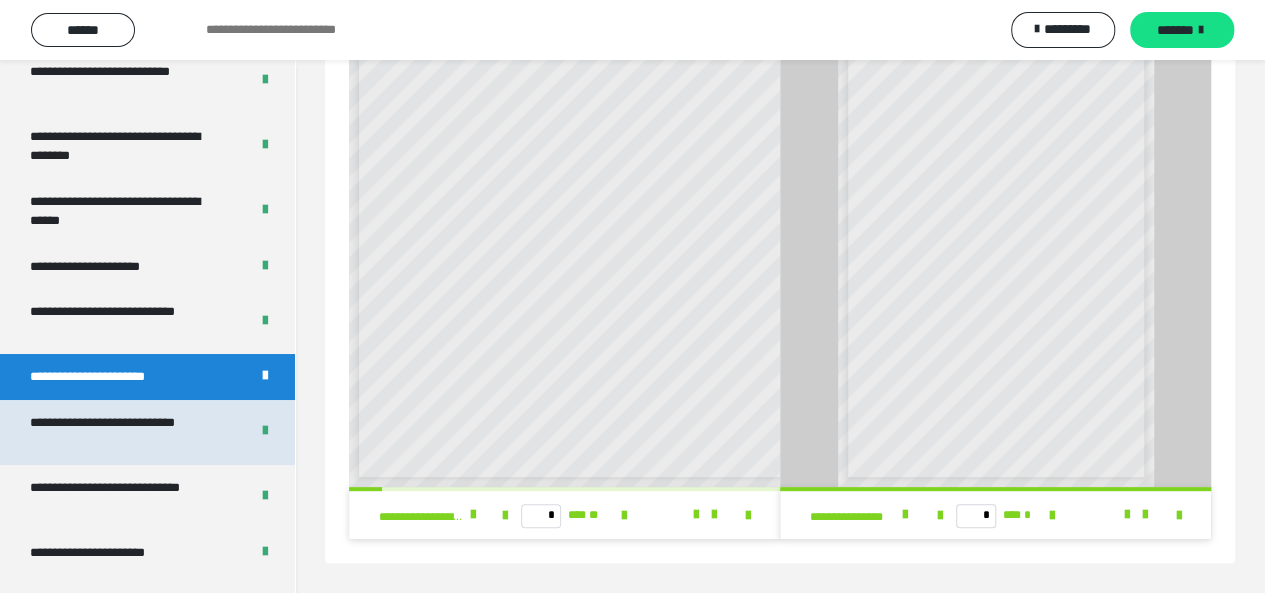 click on "**********" at bounding box center [124, 432] 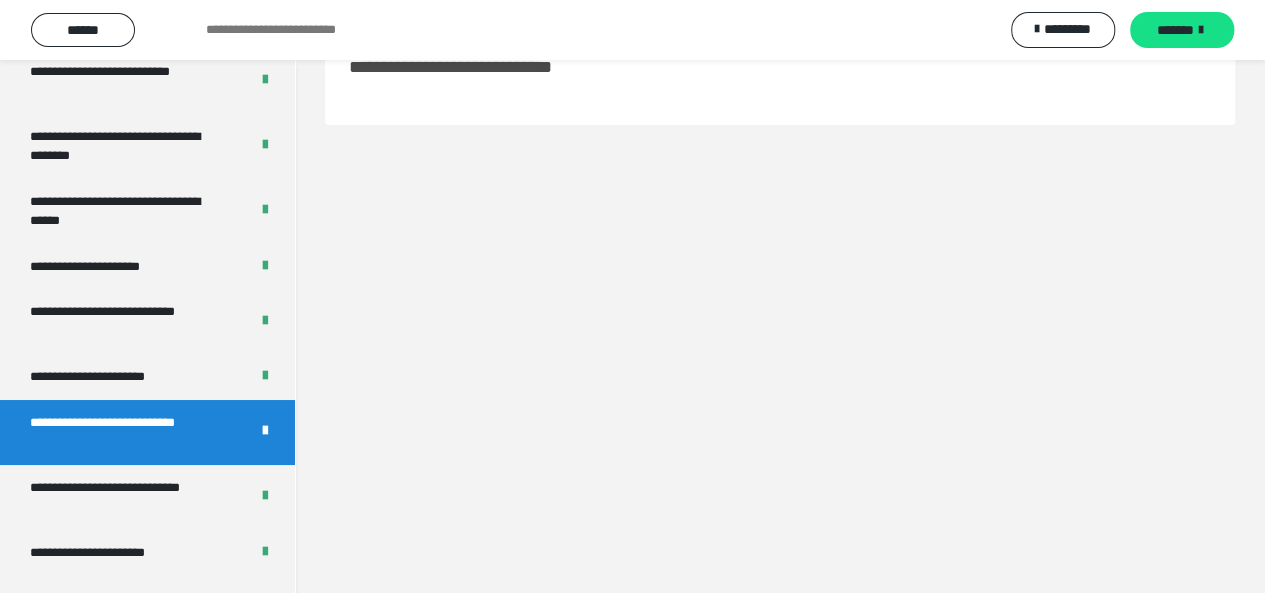 scroll, scrollTop: 60, scrollLeft: 0, axis: vertical 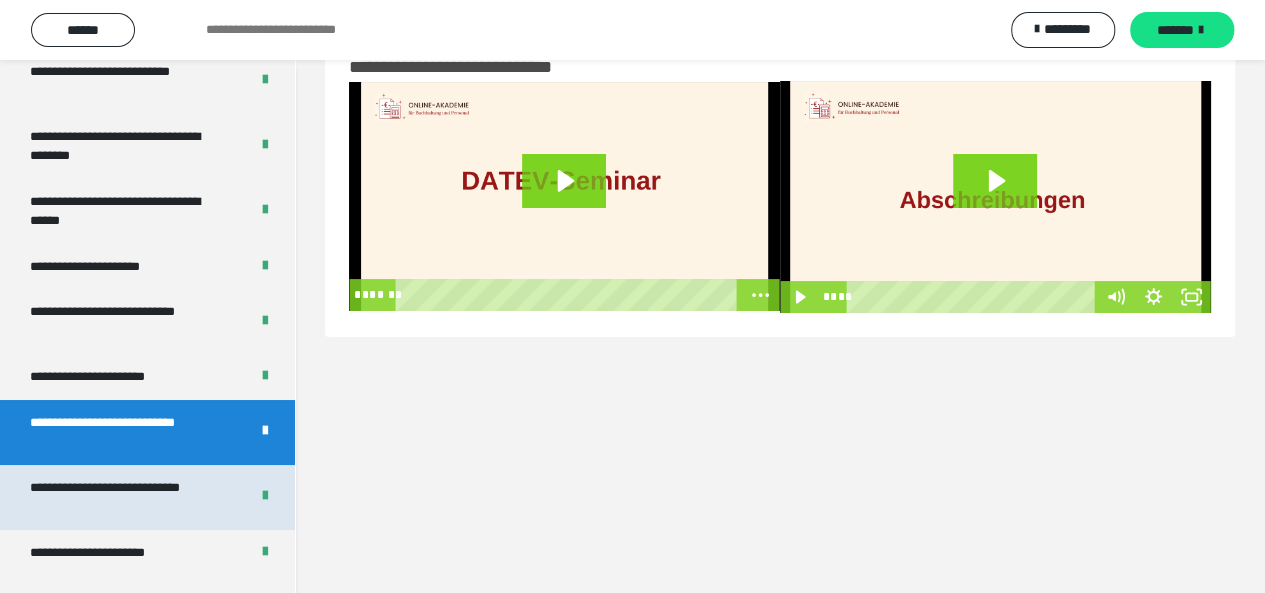 click on "**********" at bounding box center (124, 497) 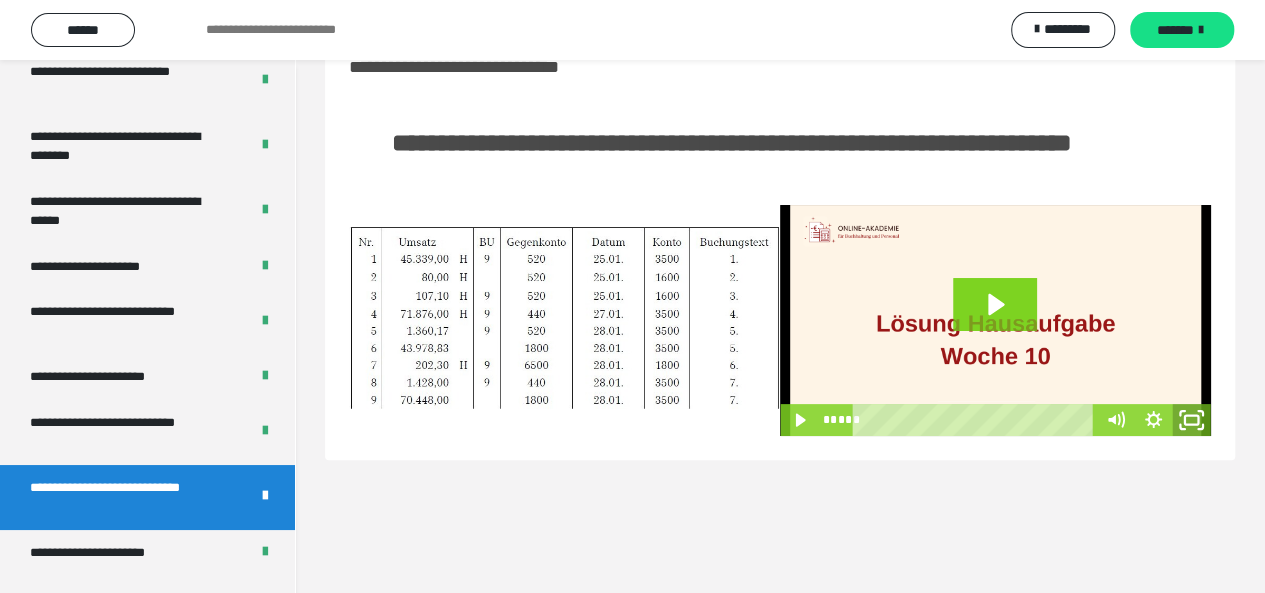 click 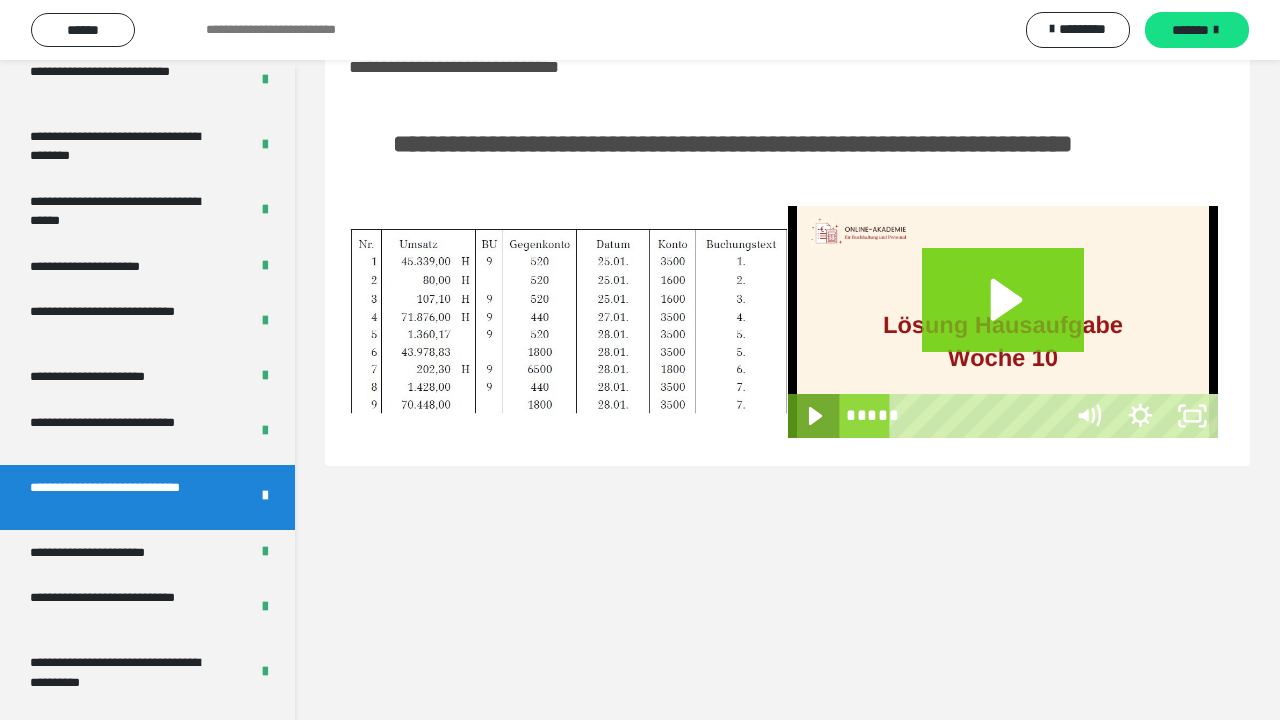 type 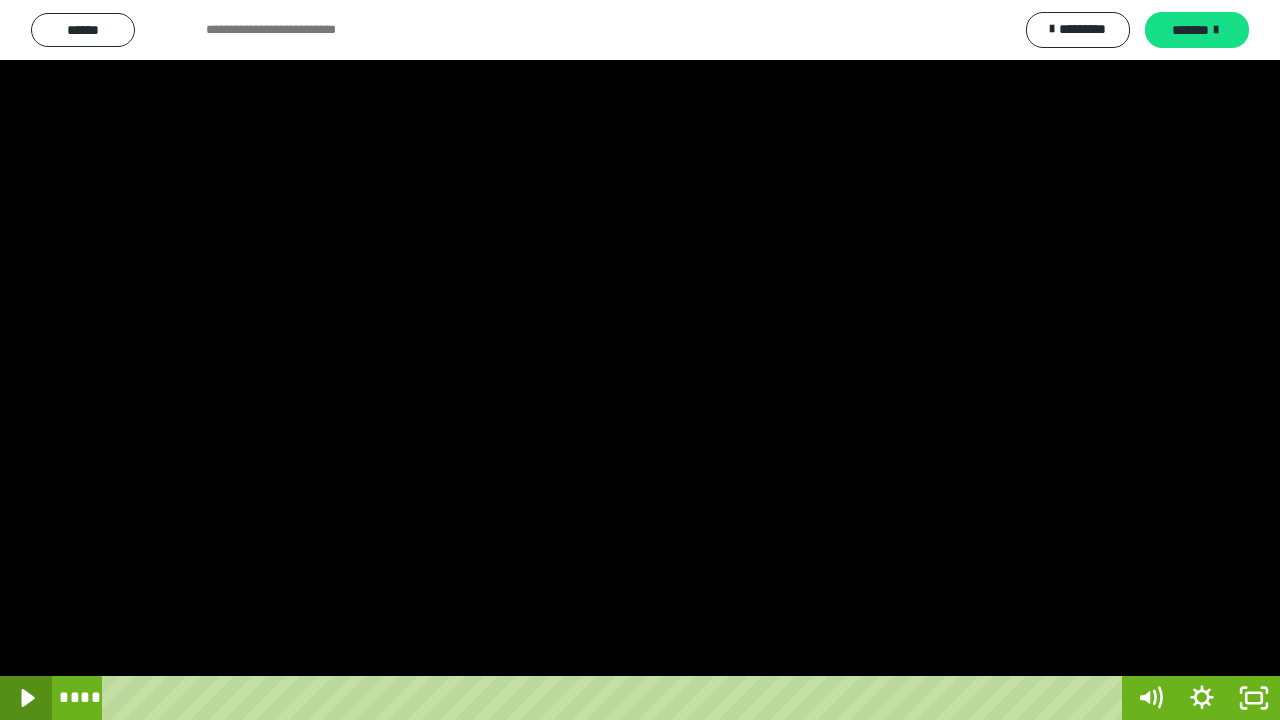 click 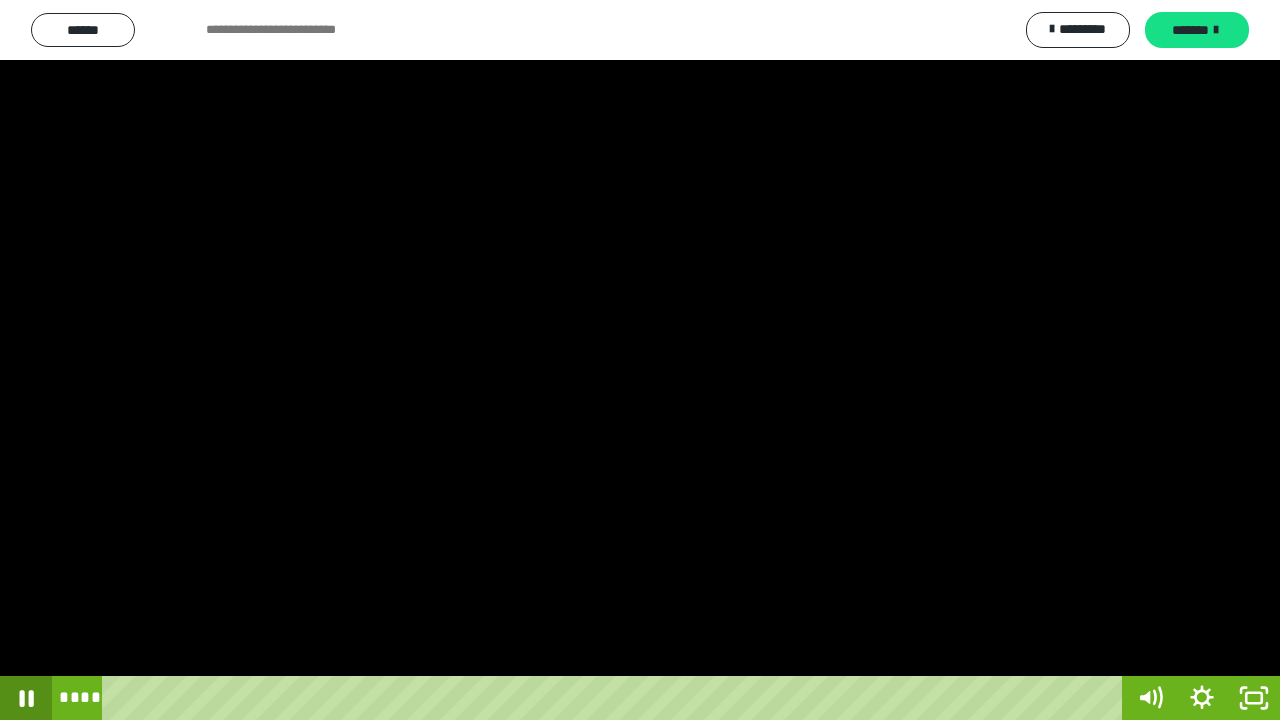 type 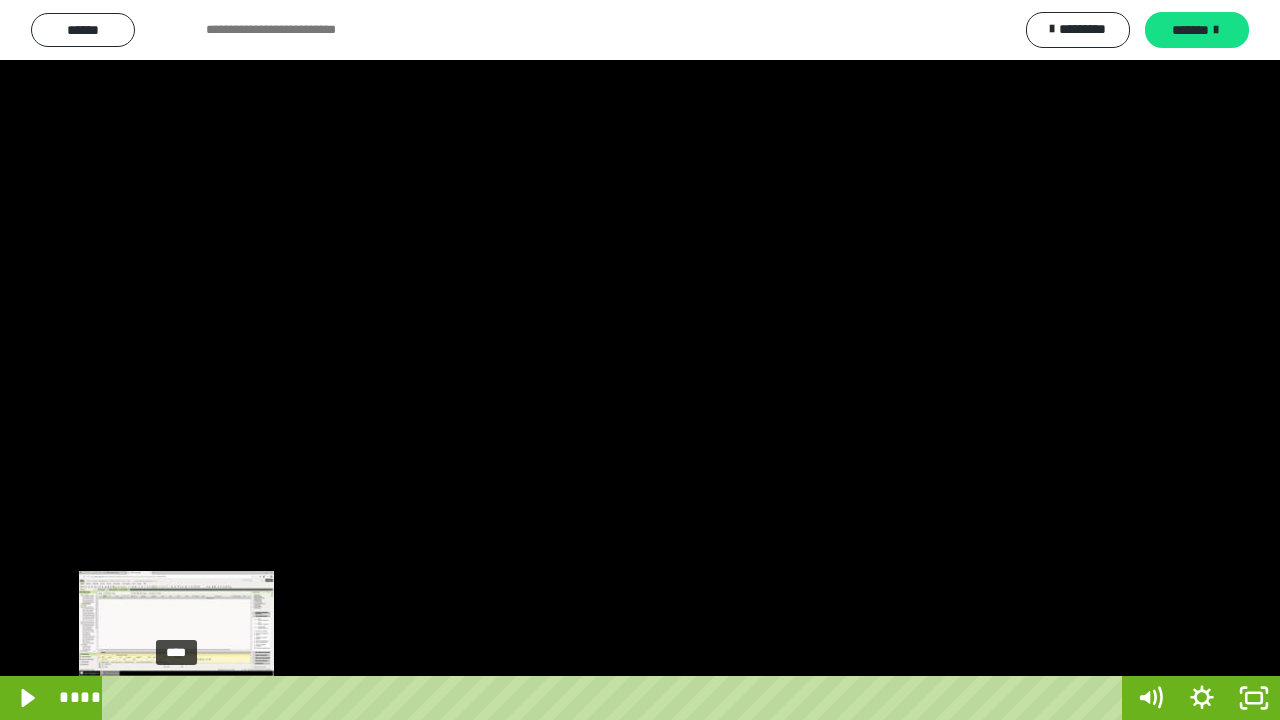 click on "****" at bounding box center [616, 698] 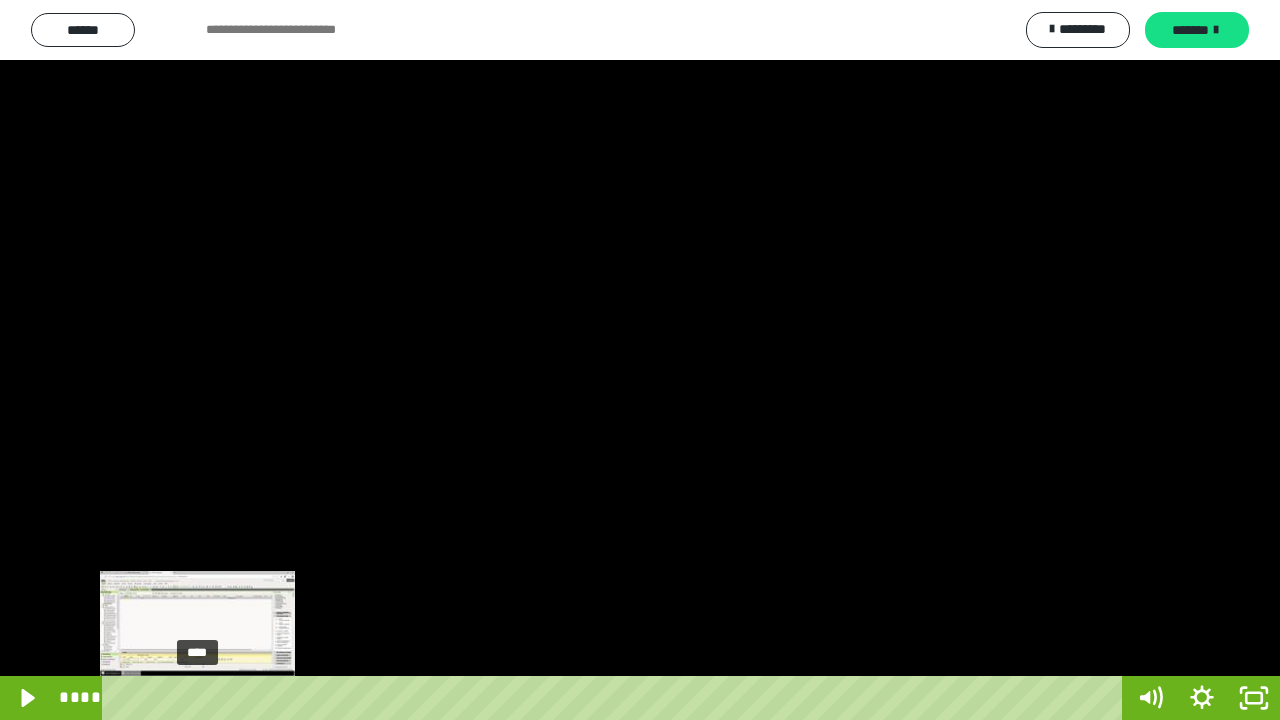 click on "****" at bounding box center (616, 698) 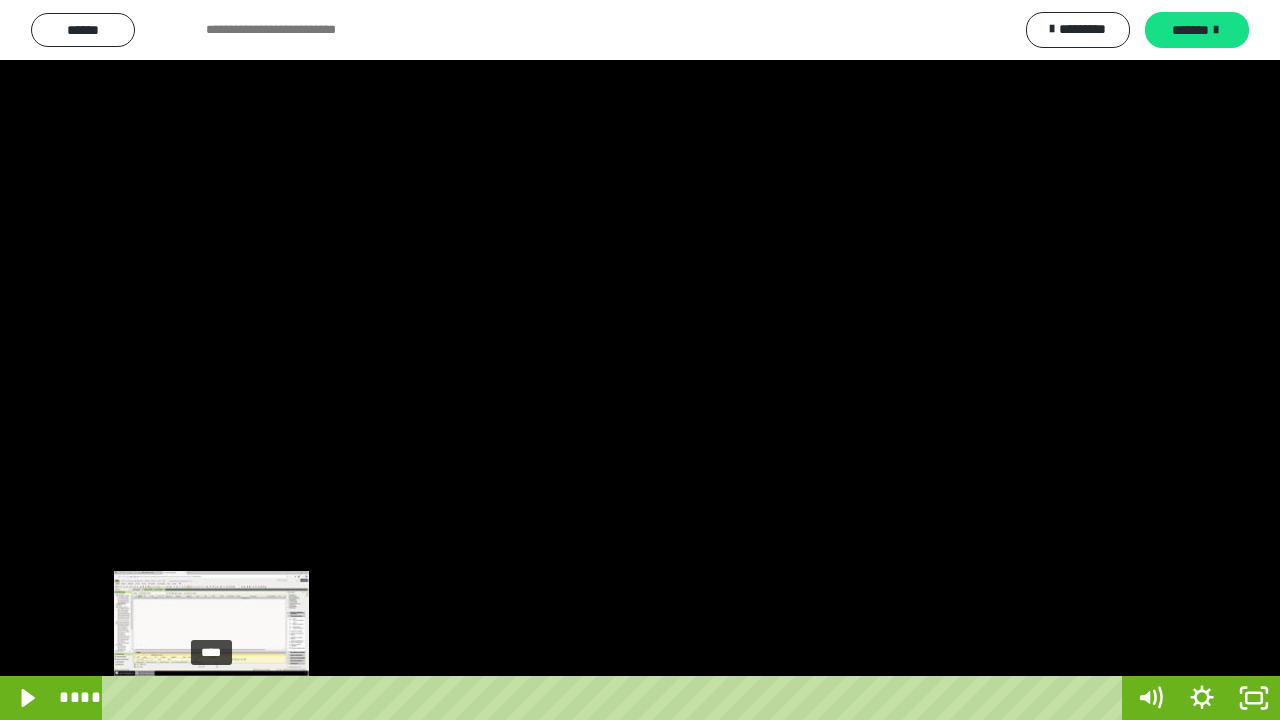 click on "****" at bounding box center (616, 698) 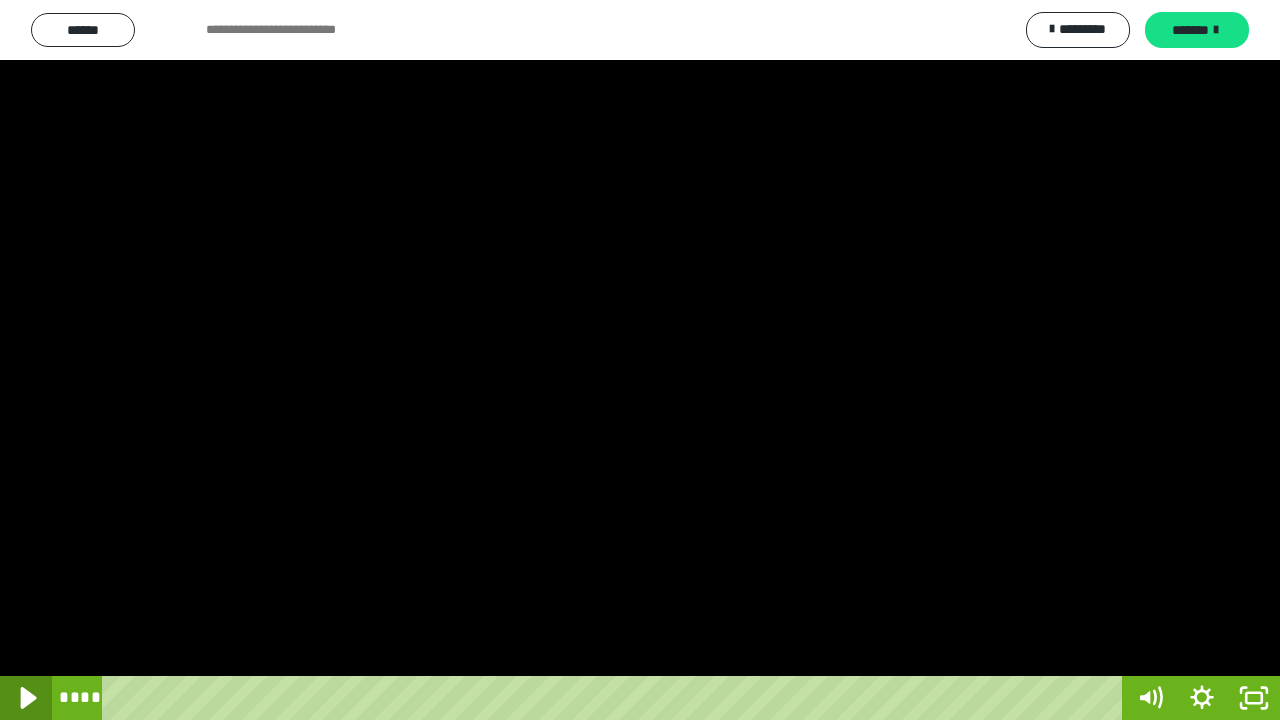 click 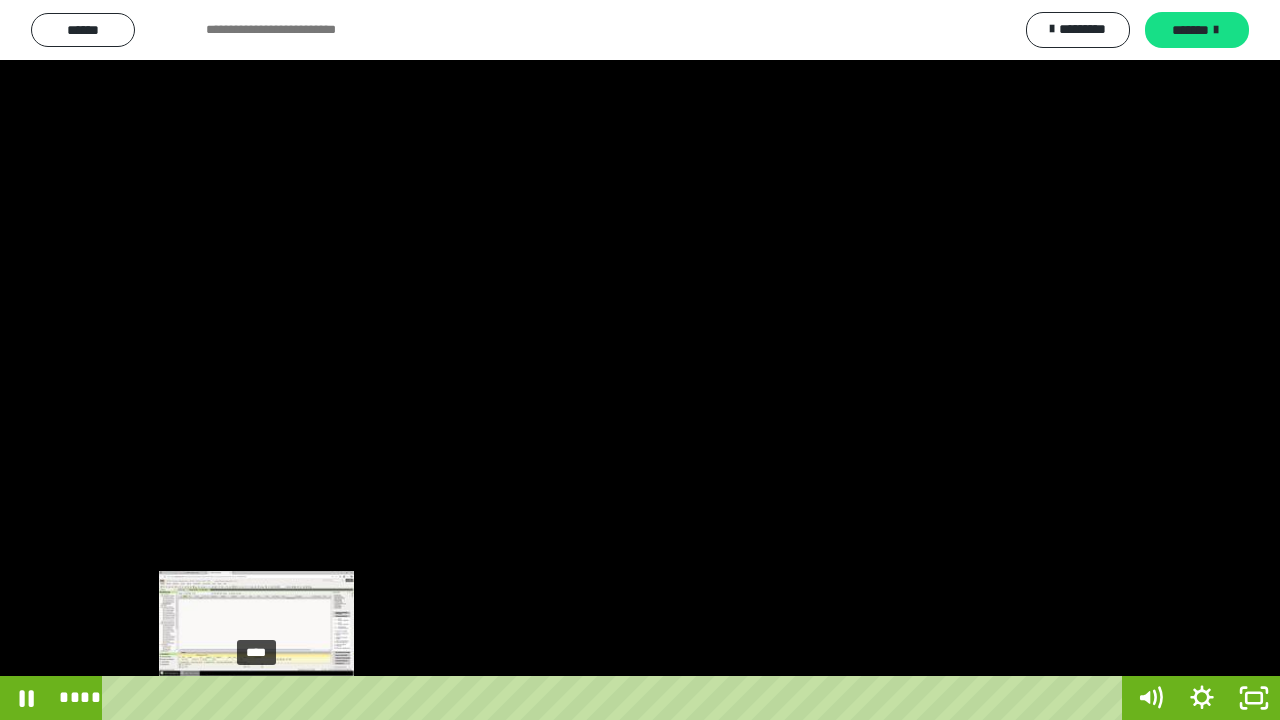 click on "****" at bounding box center (616, 698) 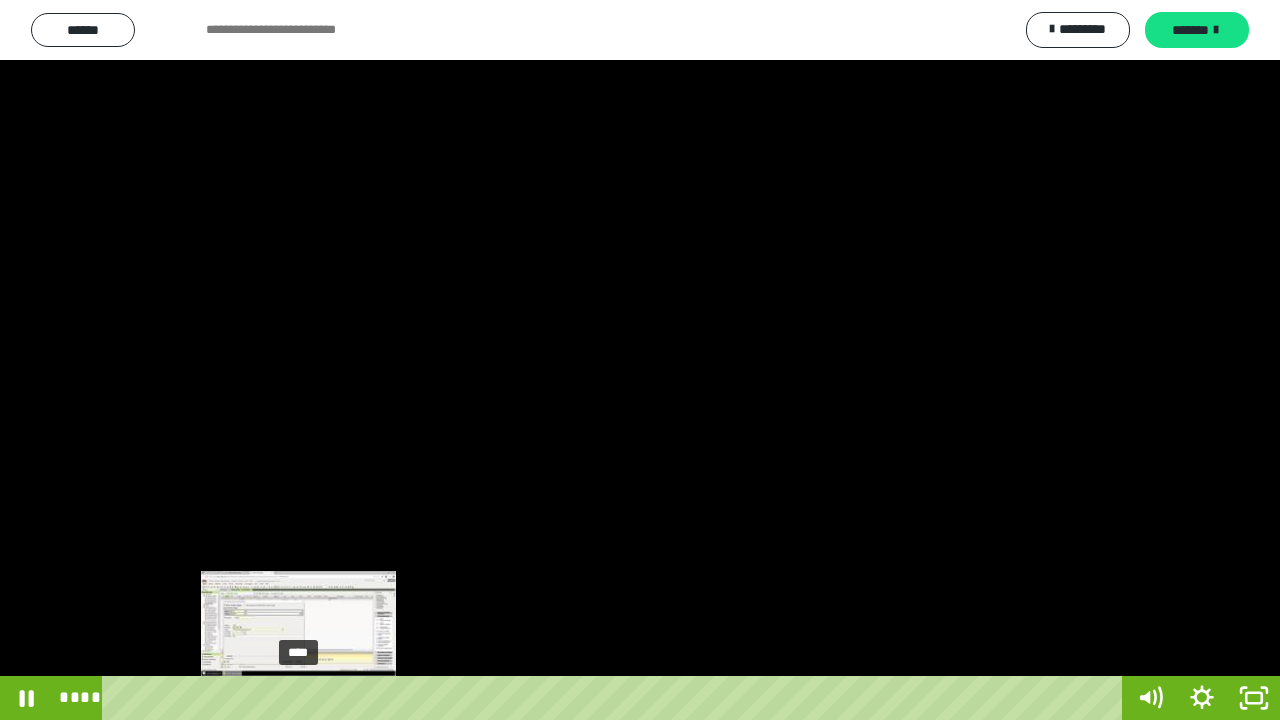 click on "****" at bounding box center [616, 698] 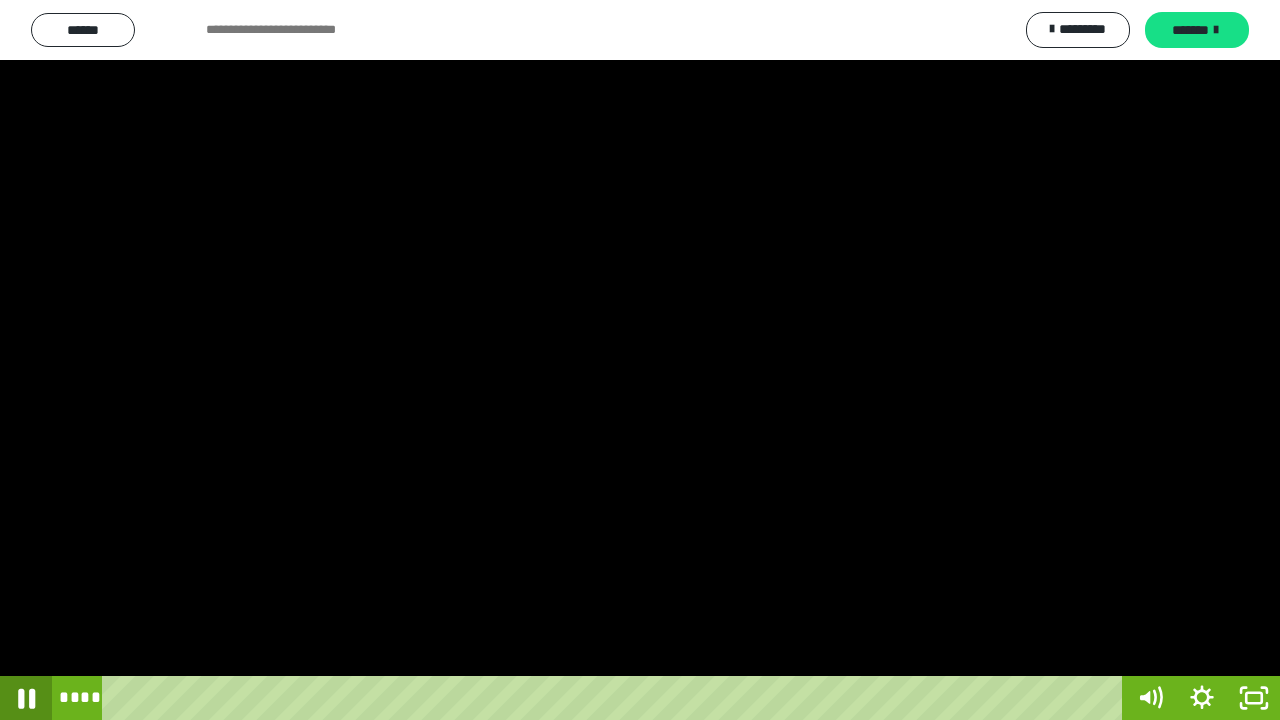 click 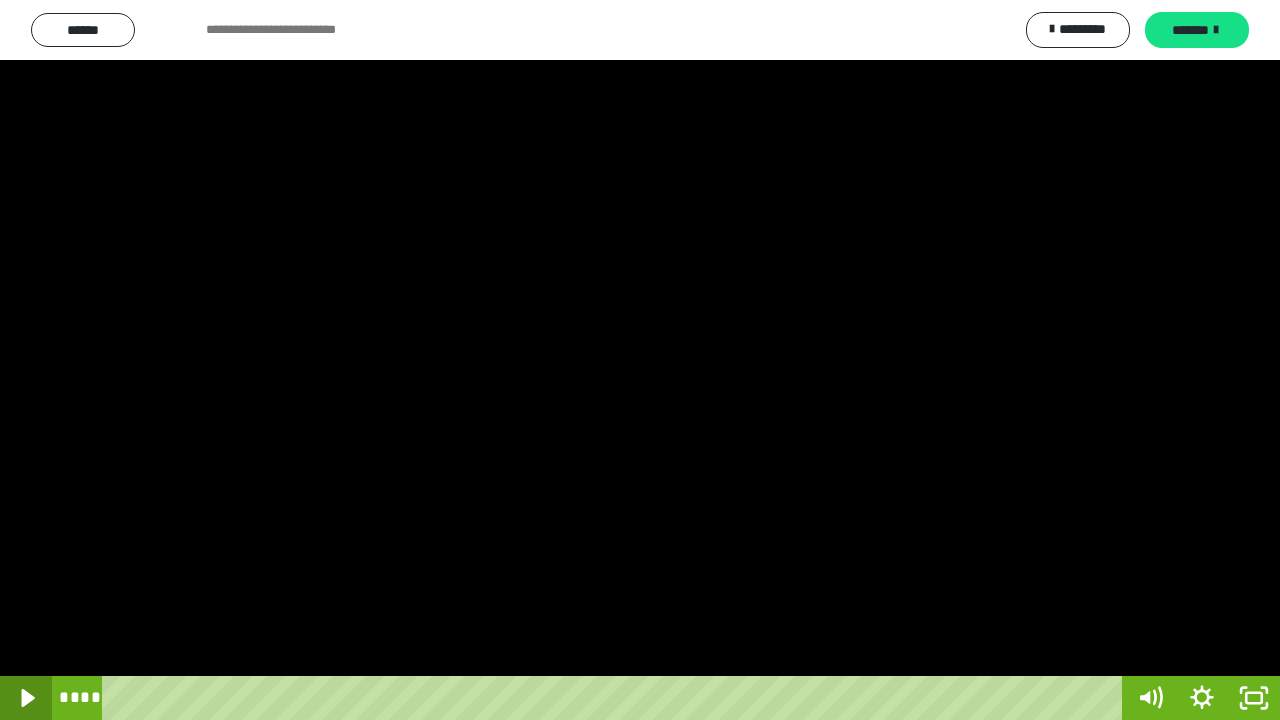 click at bounding box center [26, 698] 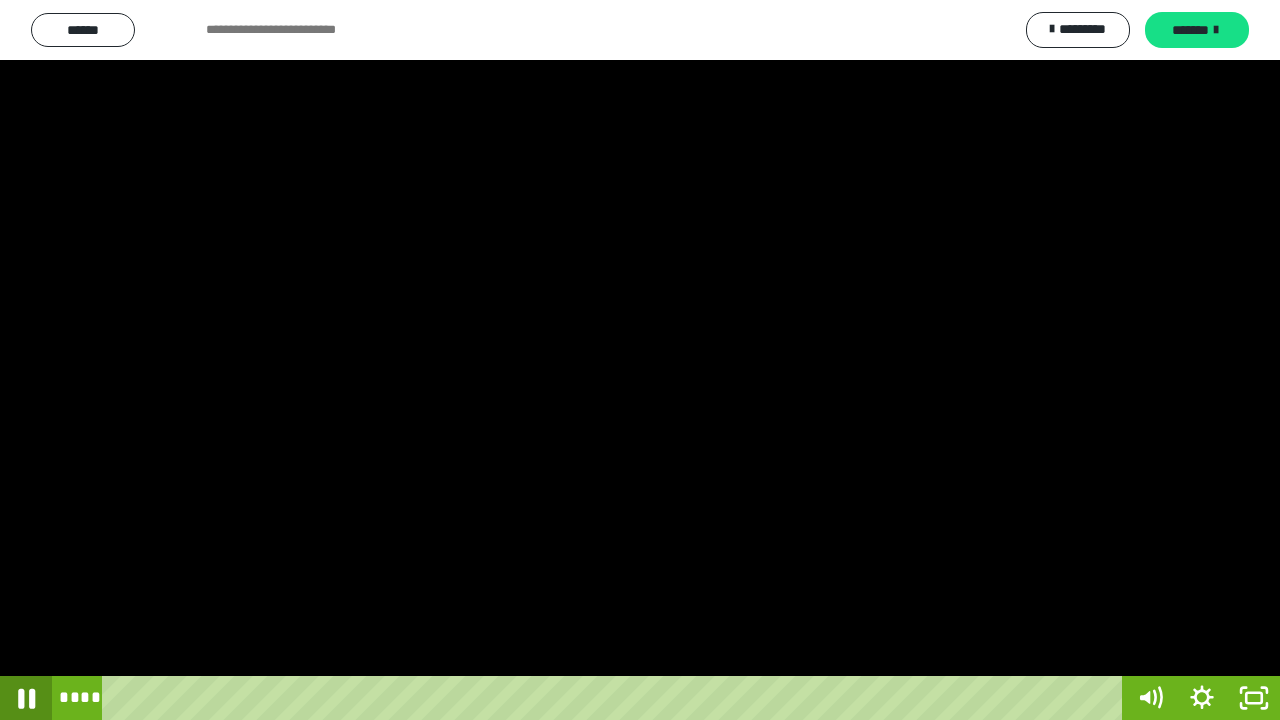 click 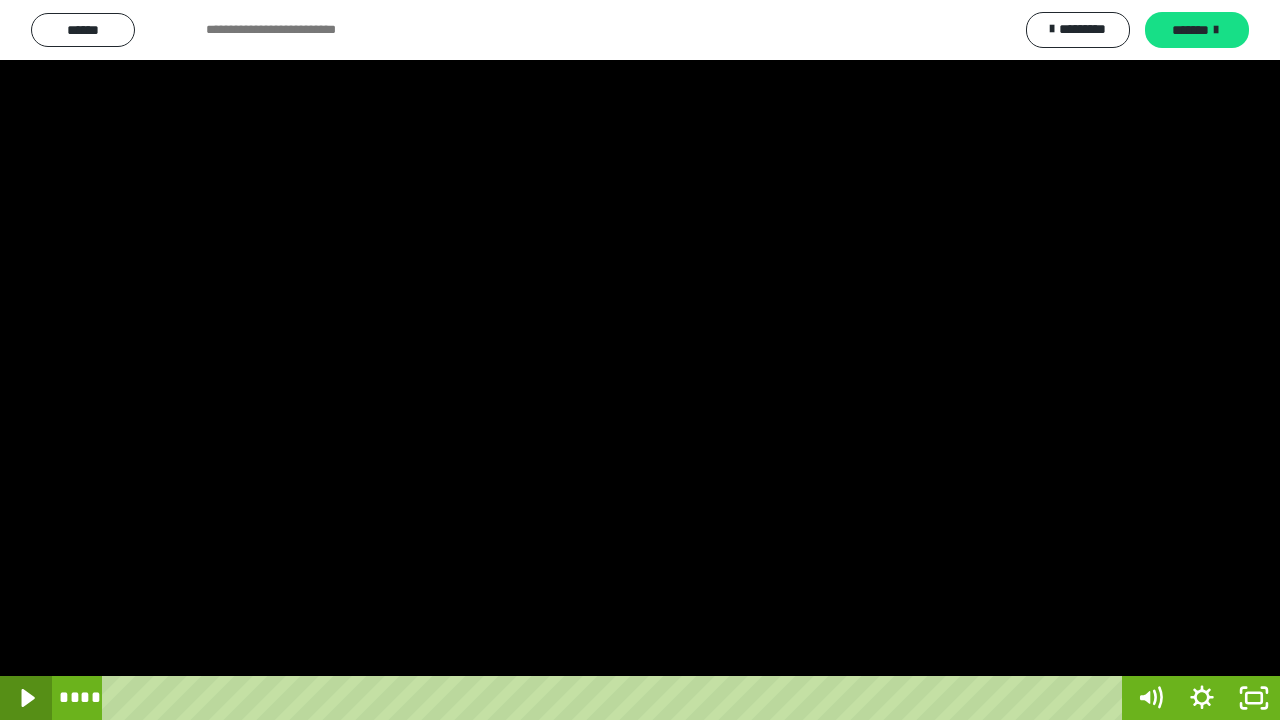 click at bounding box center (26, 698) 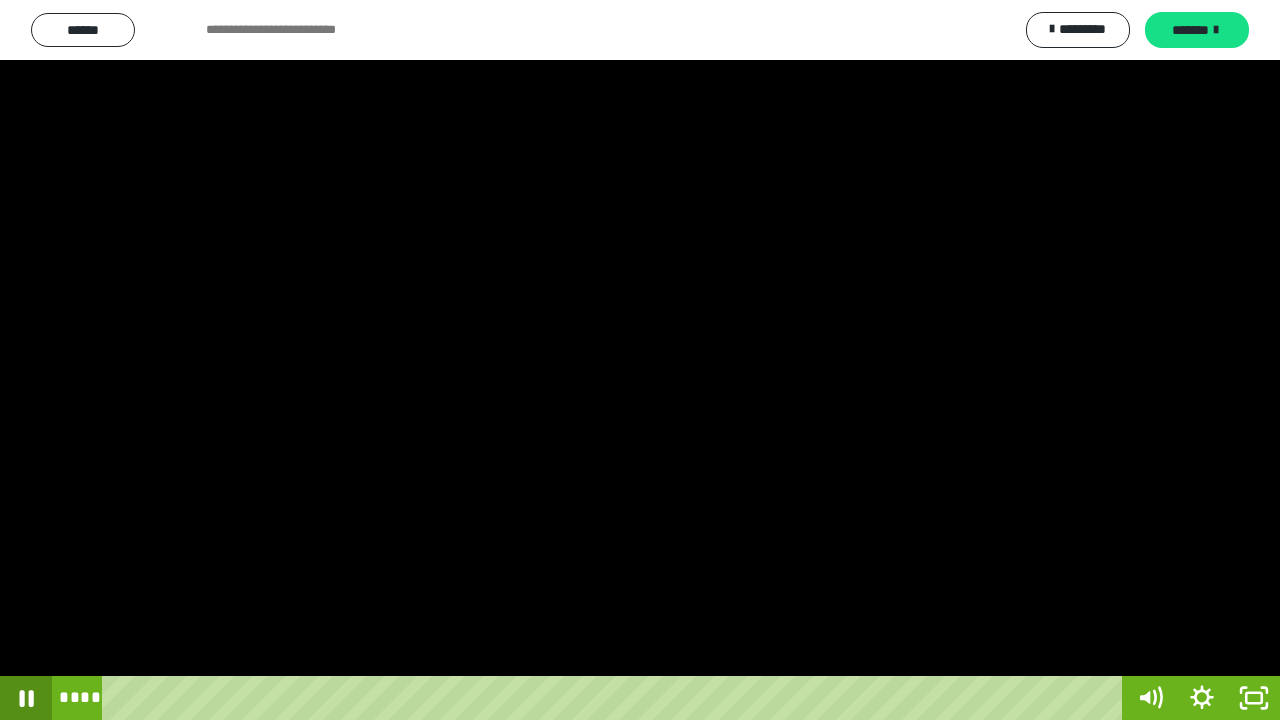 click at bounding box center [26, 698] 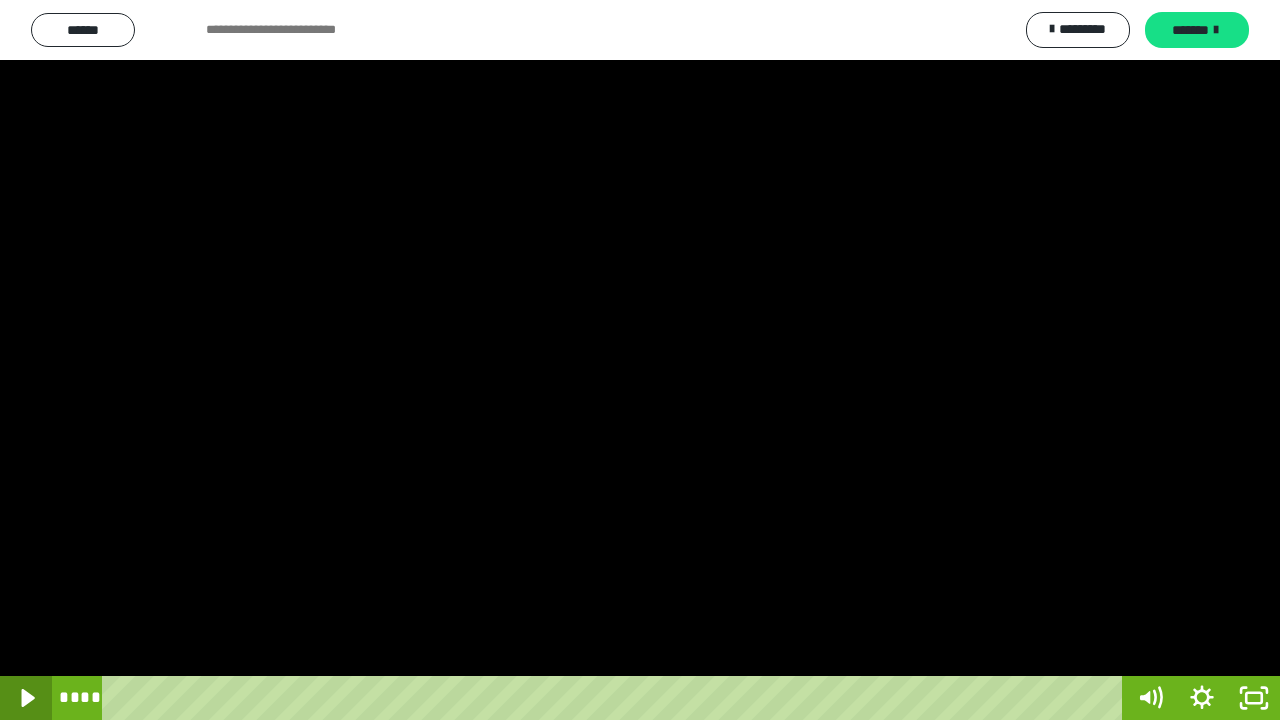 click at bounding box center (26, 698) 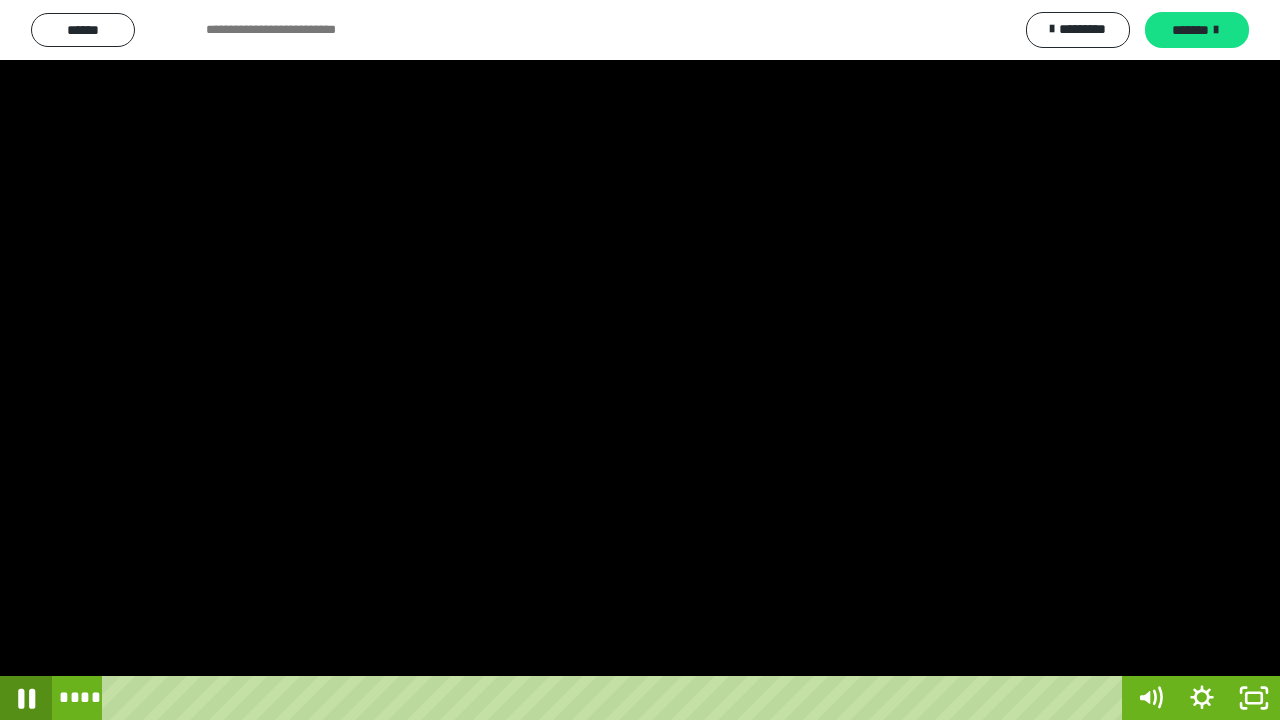click 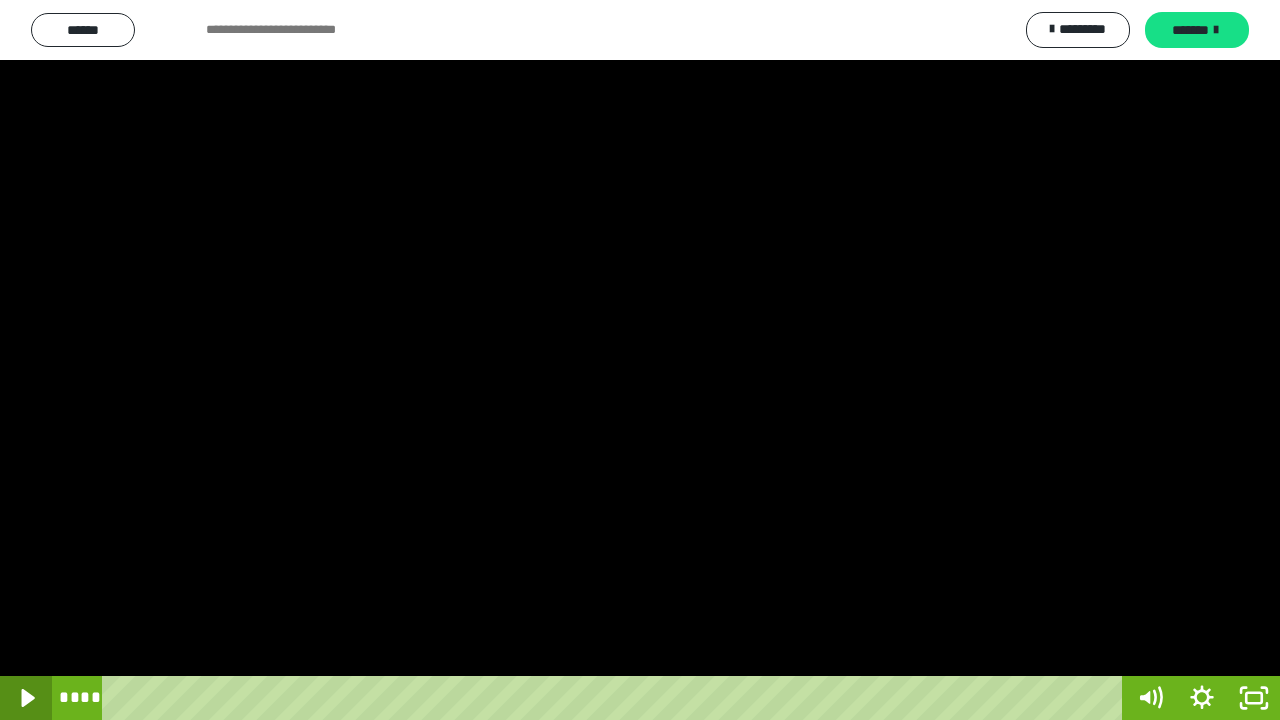 click at bounding box center [26, 698] 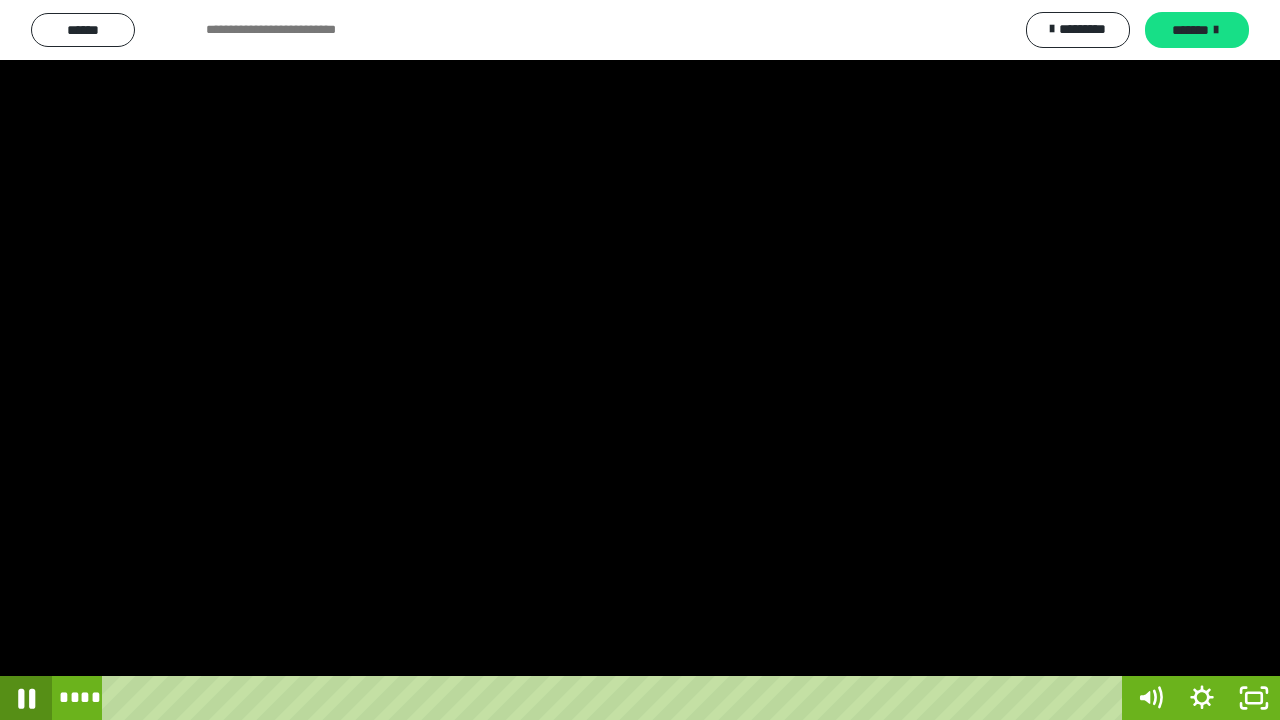 click 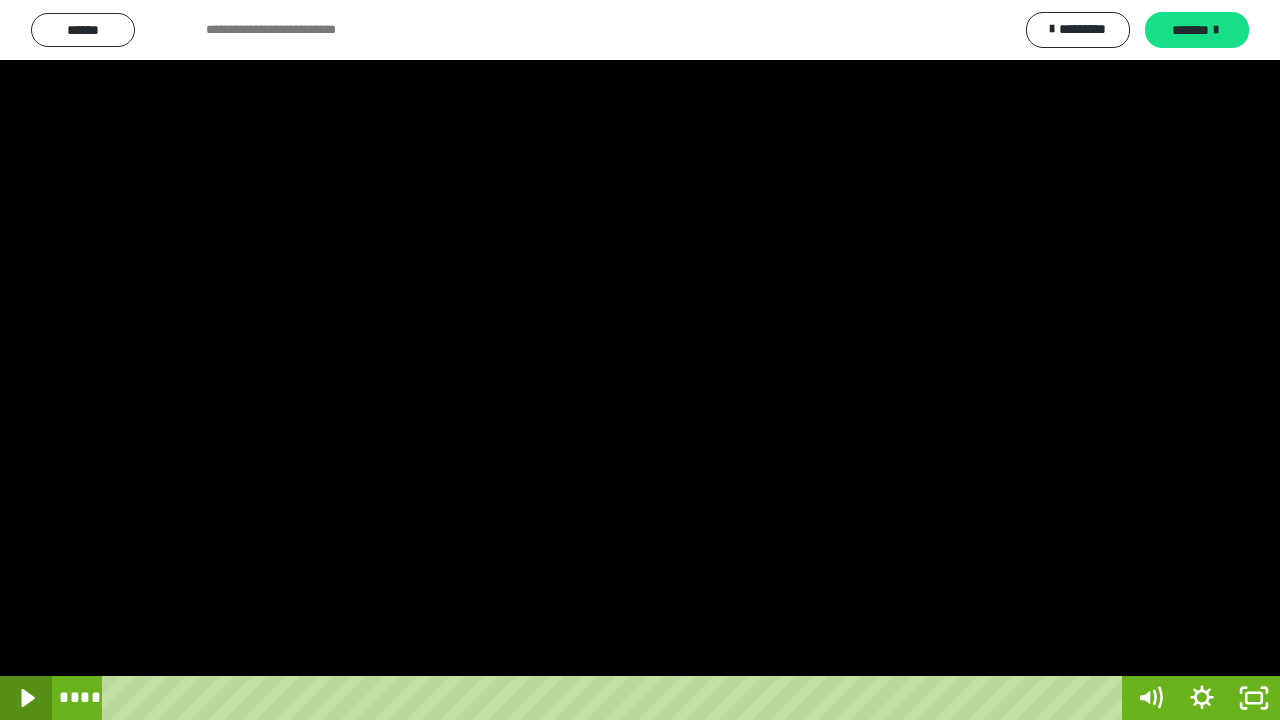 click at bounding box center (26, 698) 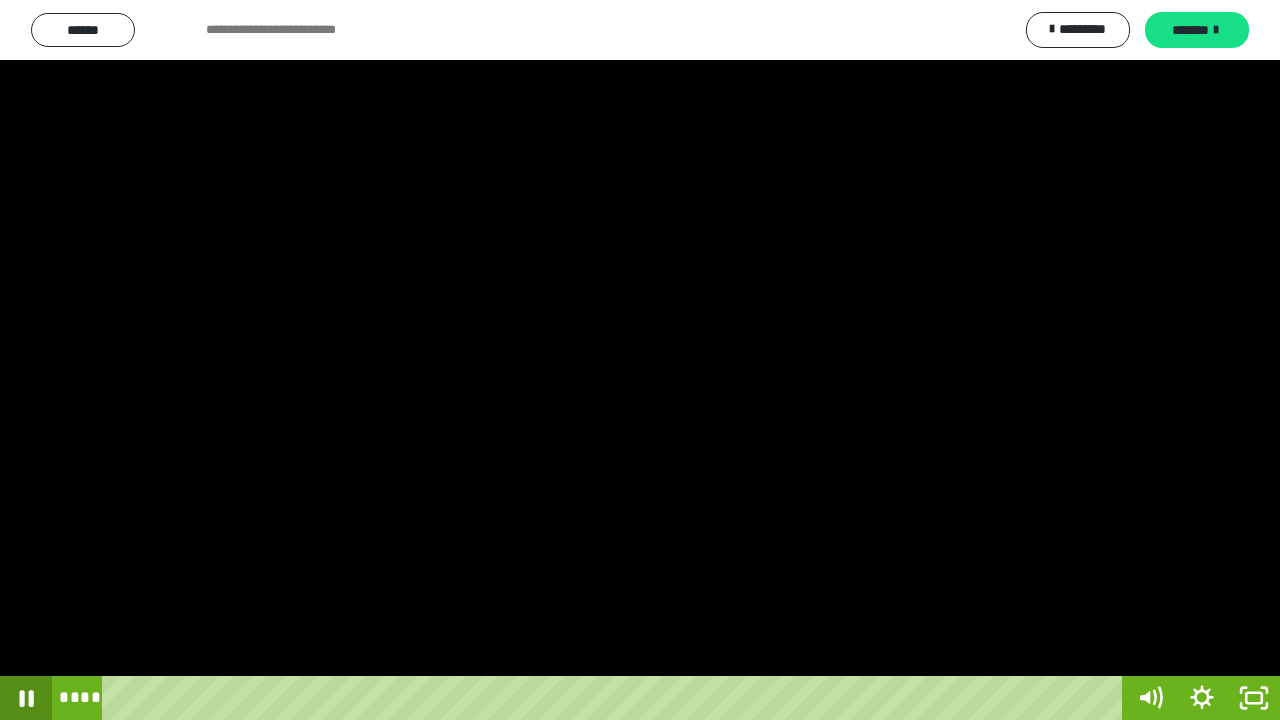 click at bounding box center [26, 698] 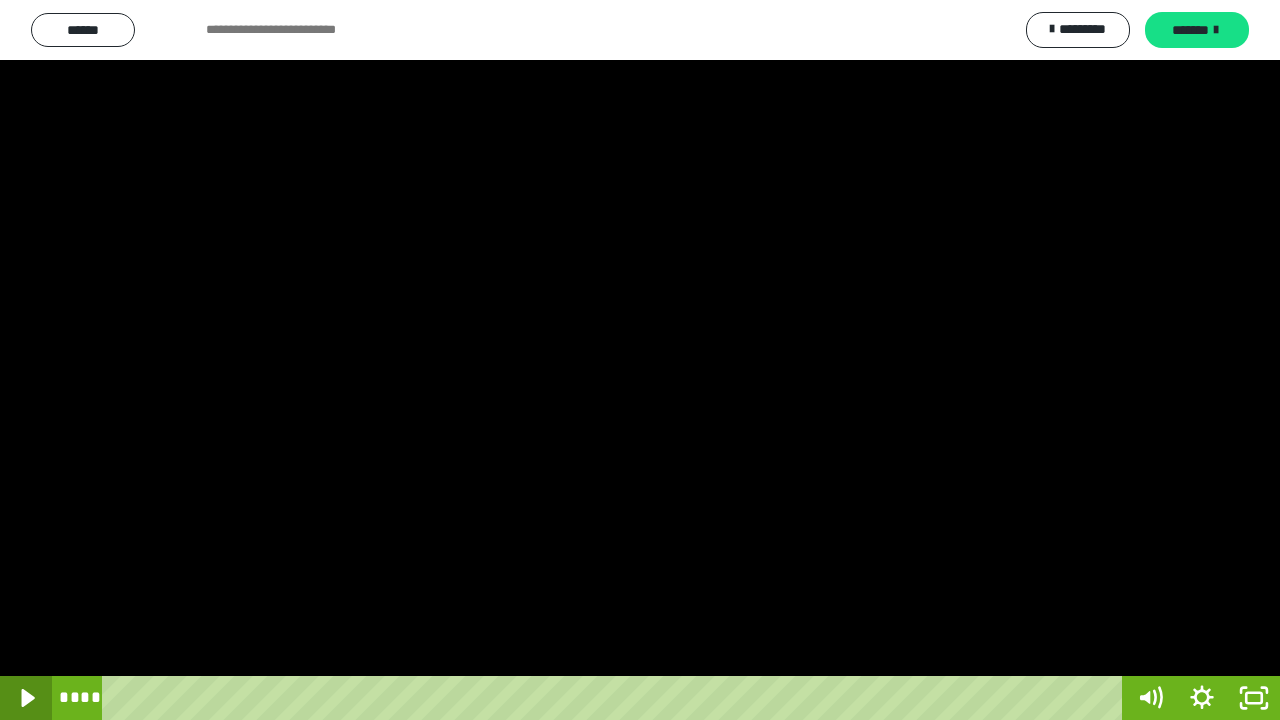 click at bounding box center (26, 698) 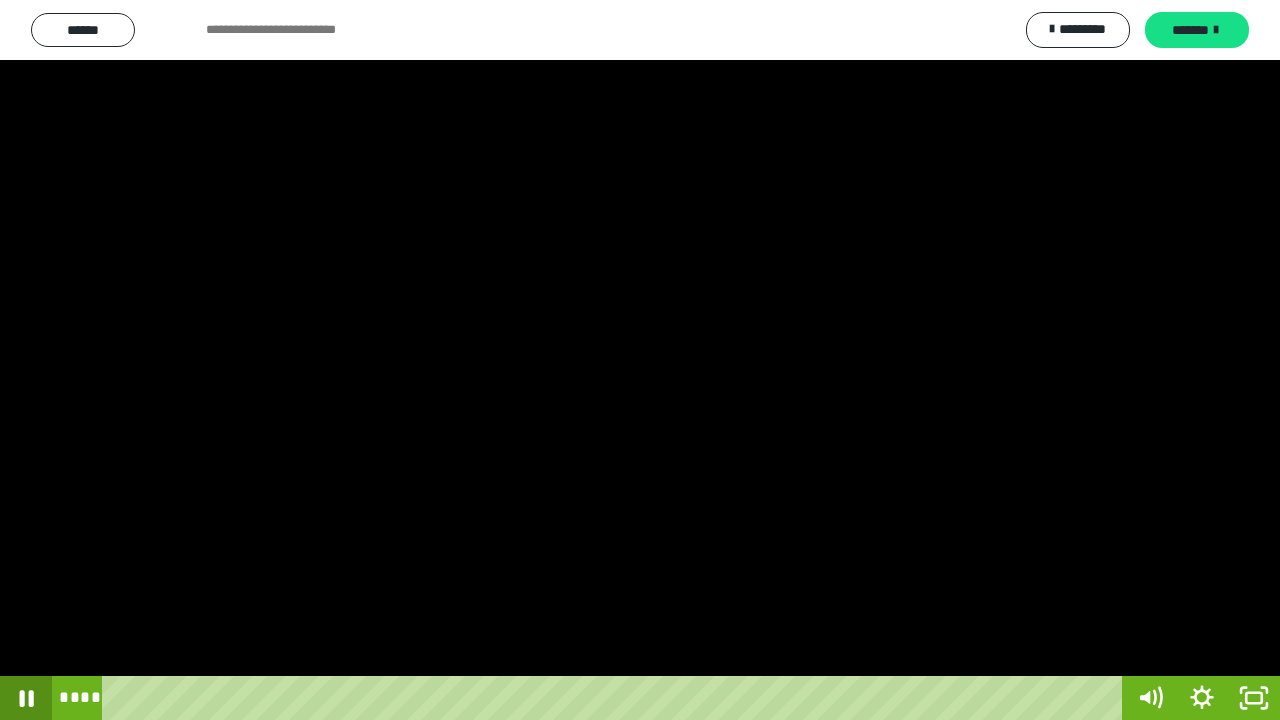 click at bounding box center [26, 698] 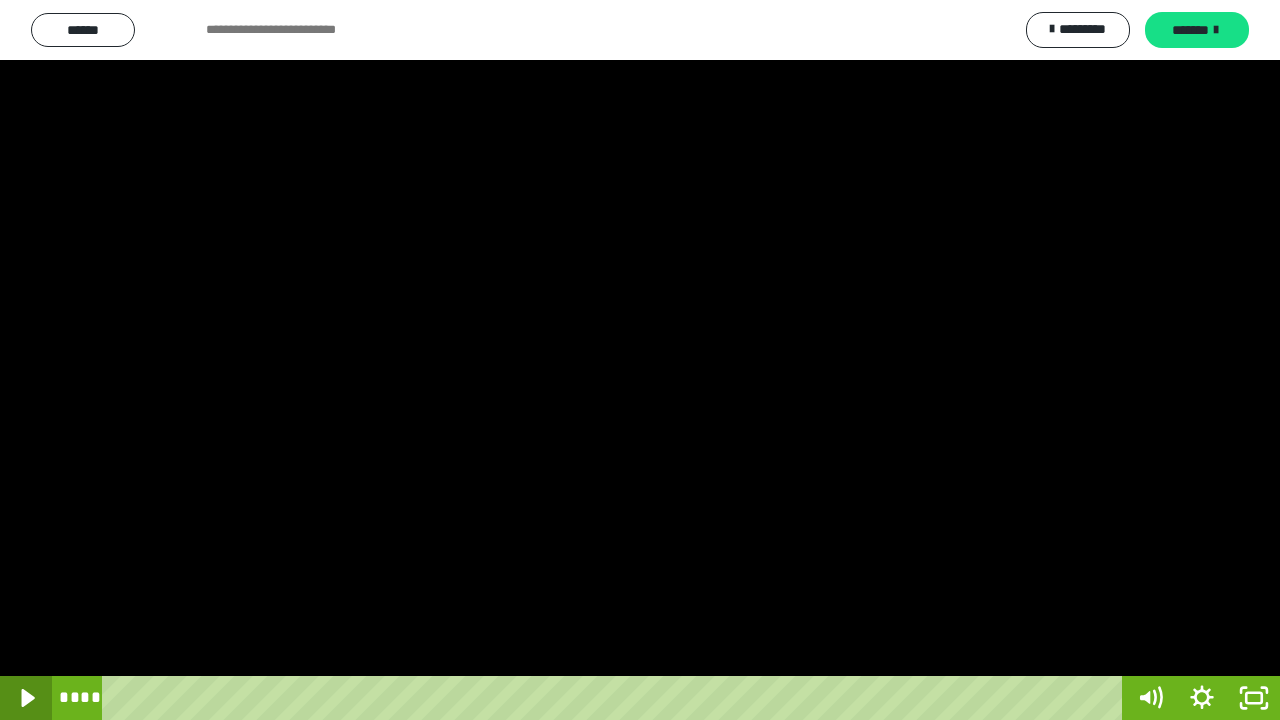 click at bounding box center [26, 698] 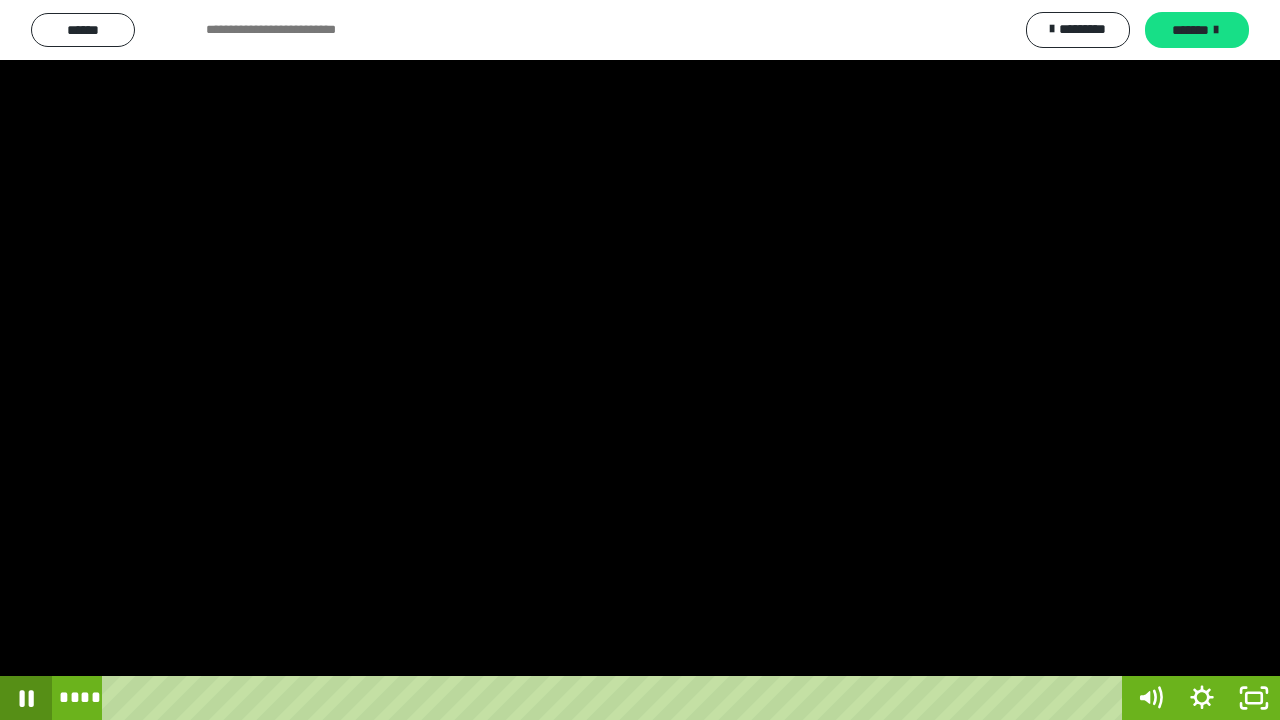 click at bounding box center [26, 698] 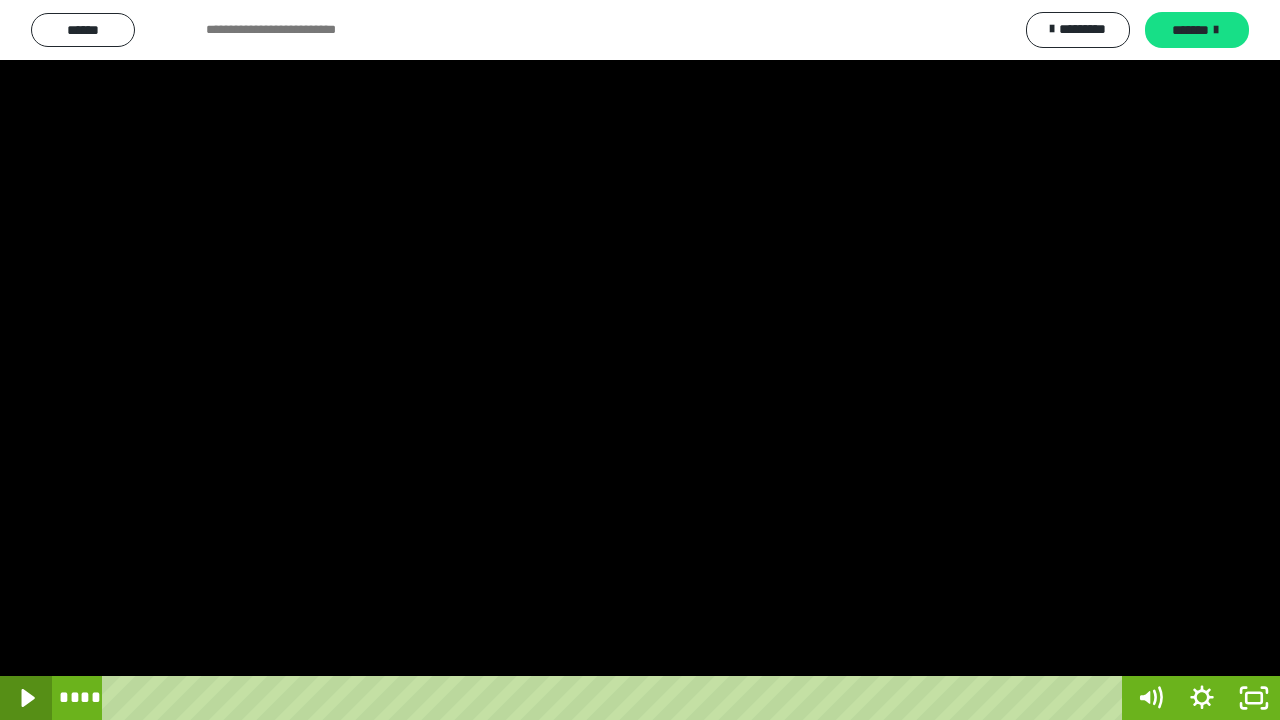 click at bounding box center [26, 698] 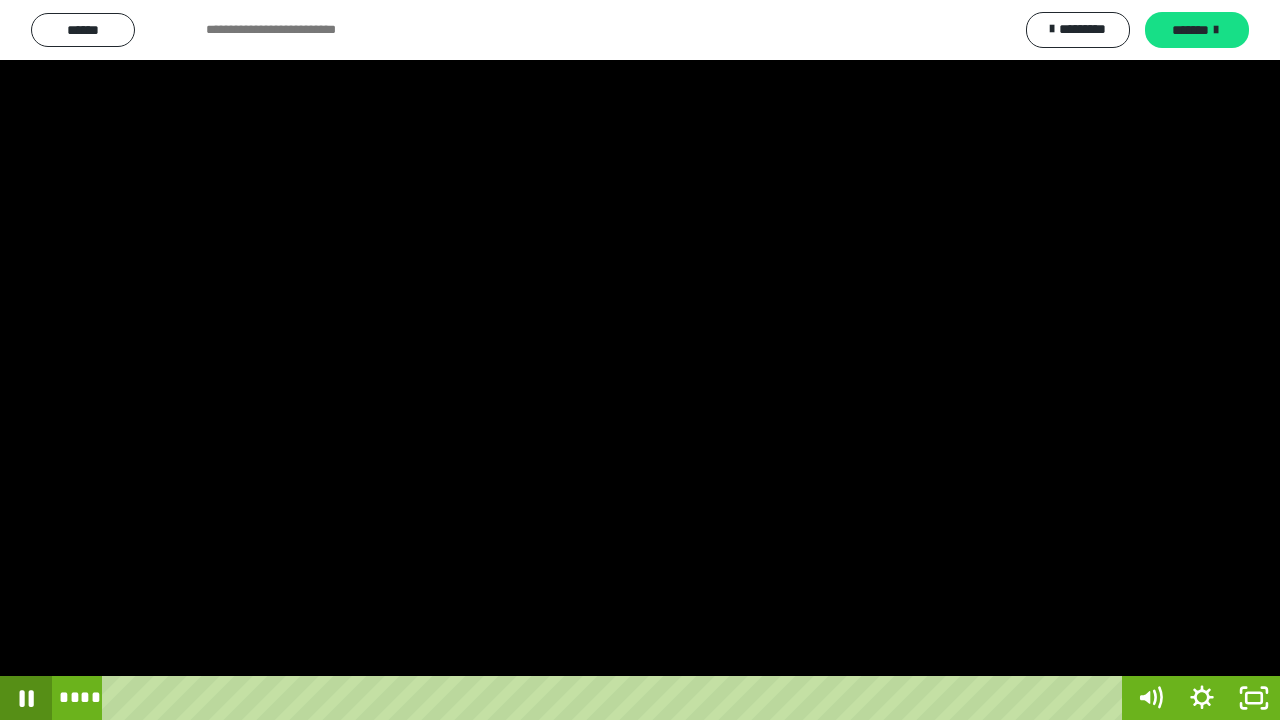 click at bounding box center (26, 698) 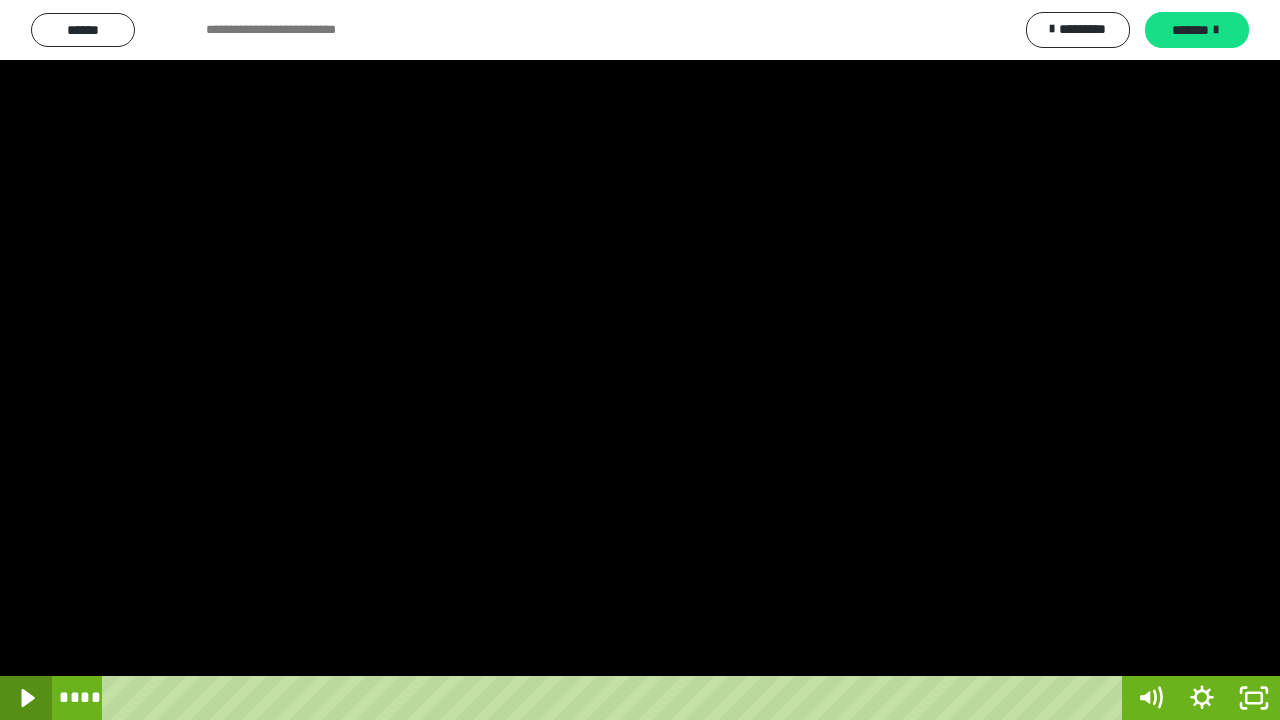 click at bounding box center [26, 698] 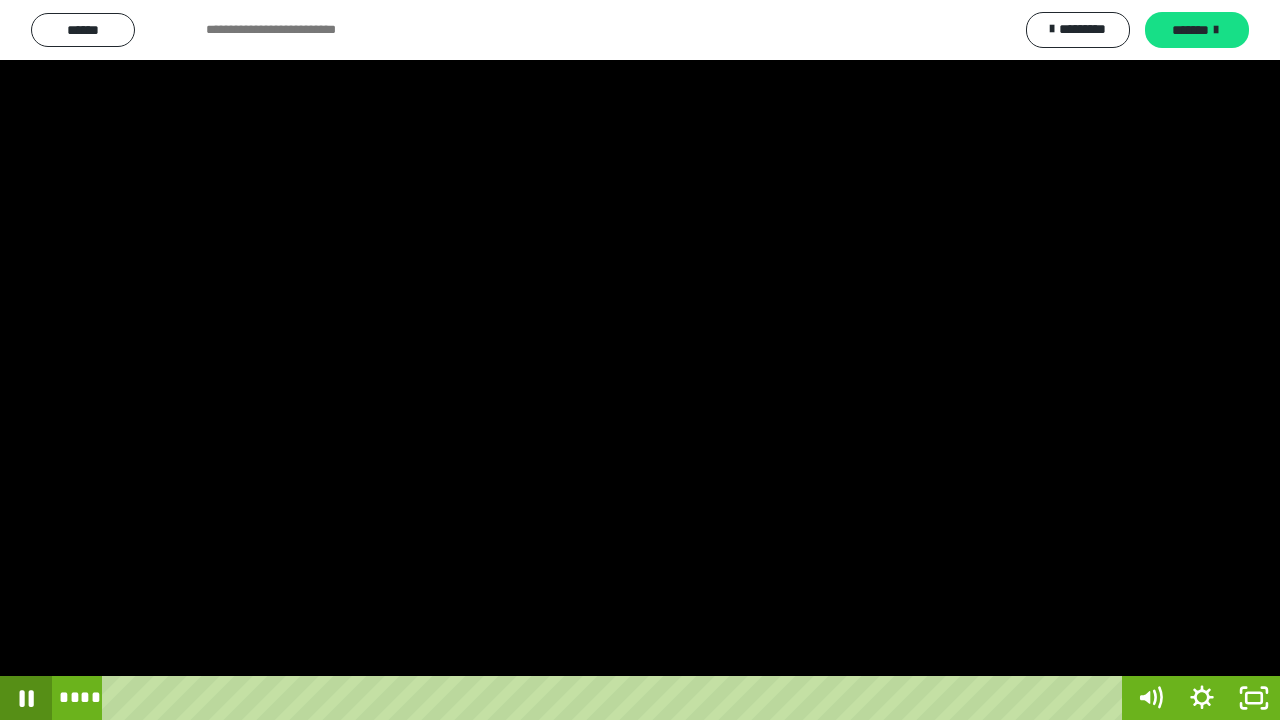 click at bounding box center (26, 698) 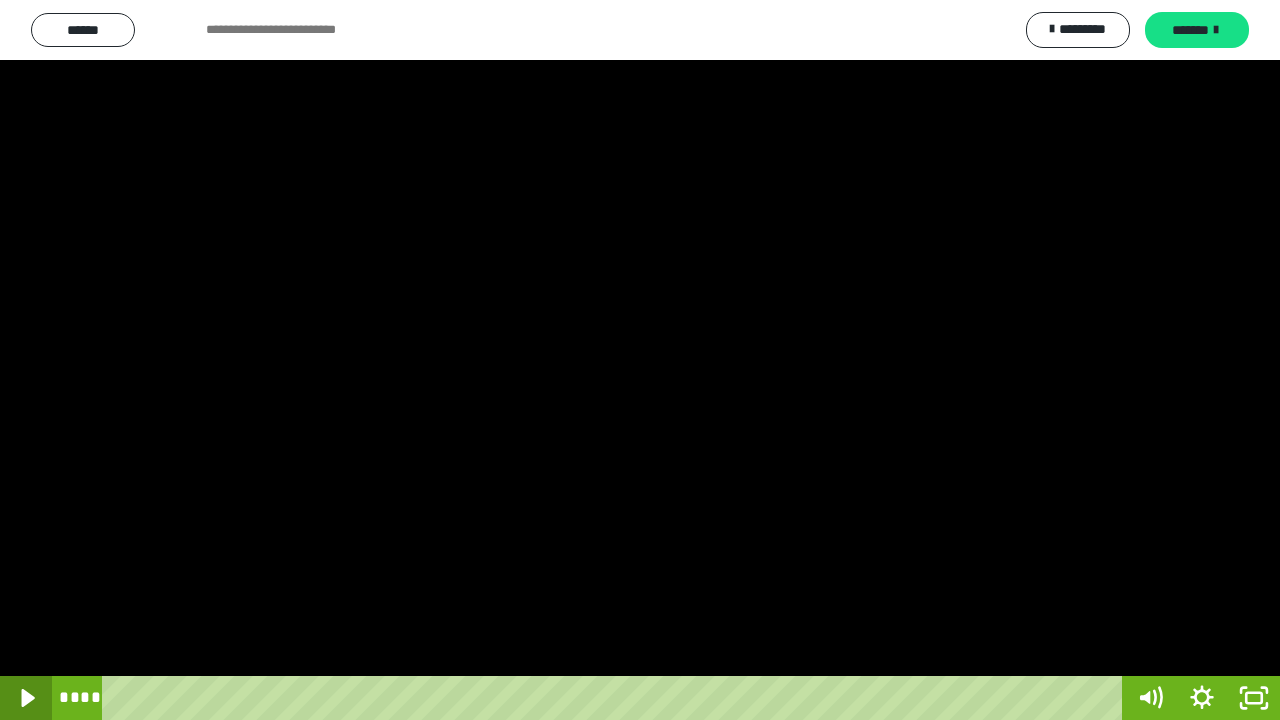 click at bounding box center [26, 698] 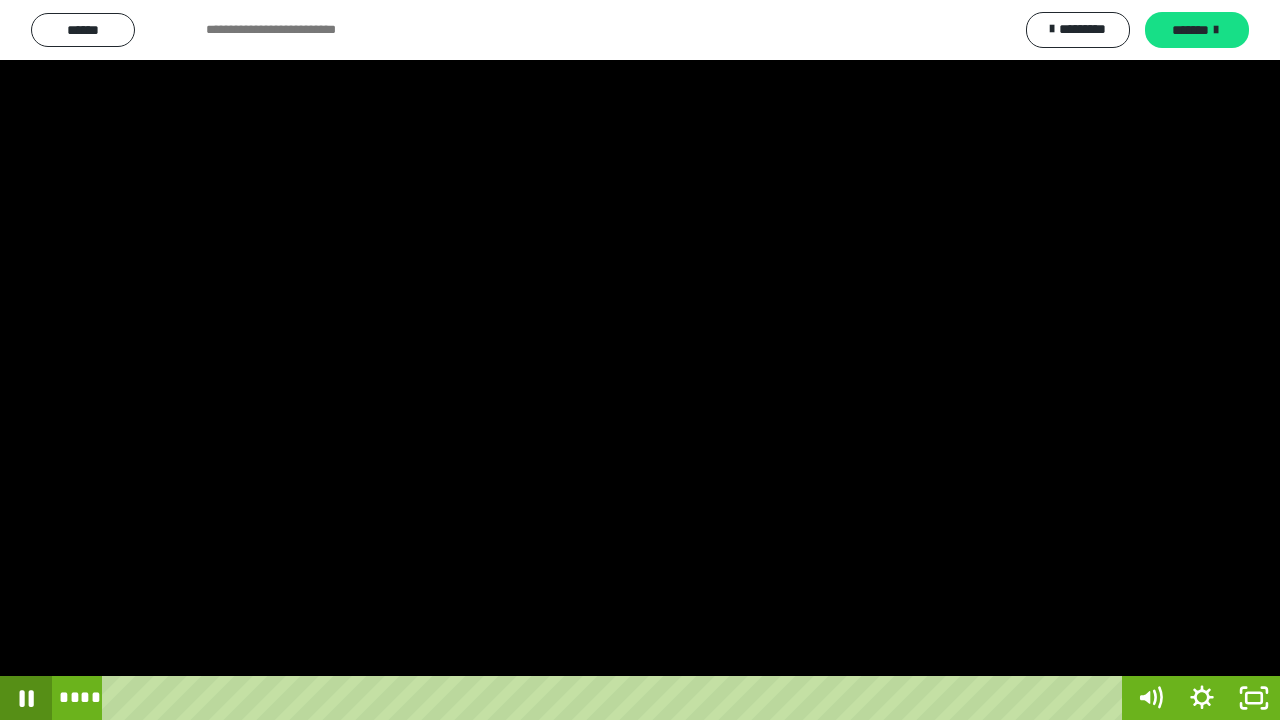 click at bounding box center (26, 698) 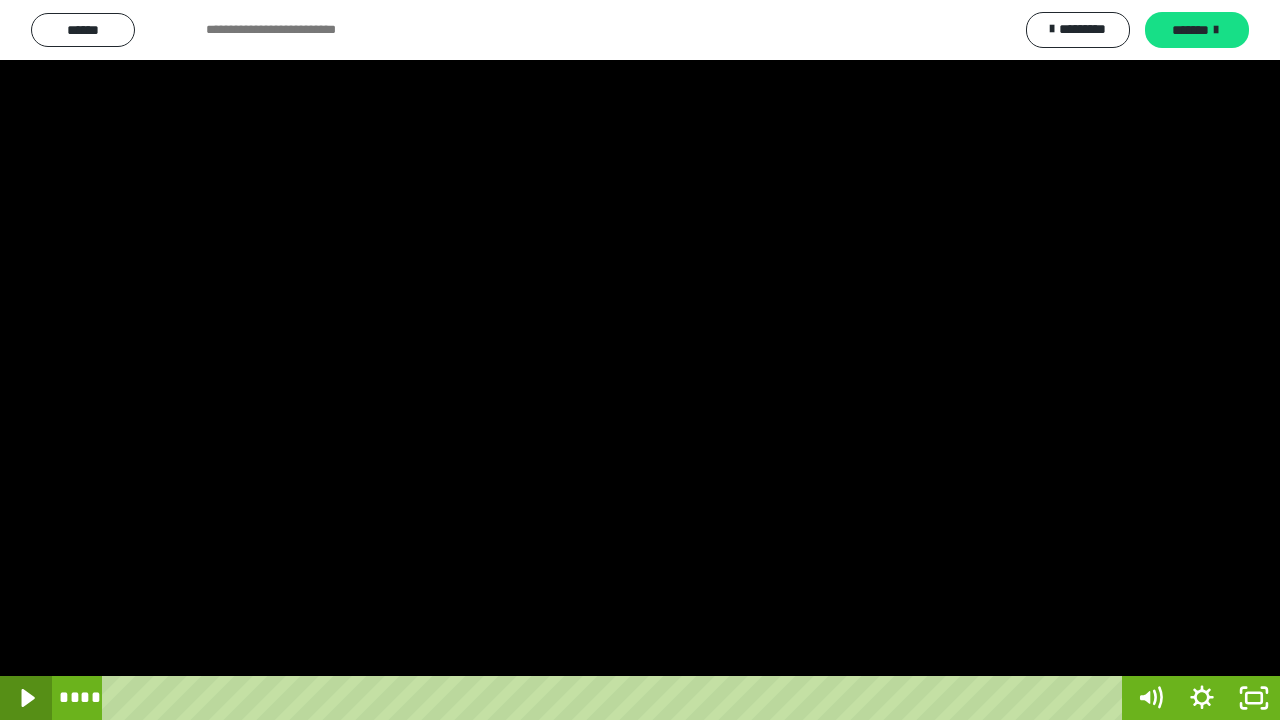 click at bounding box center (26, 698) 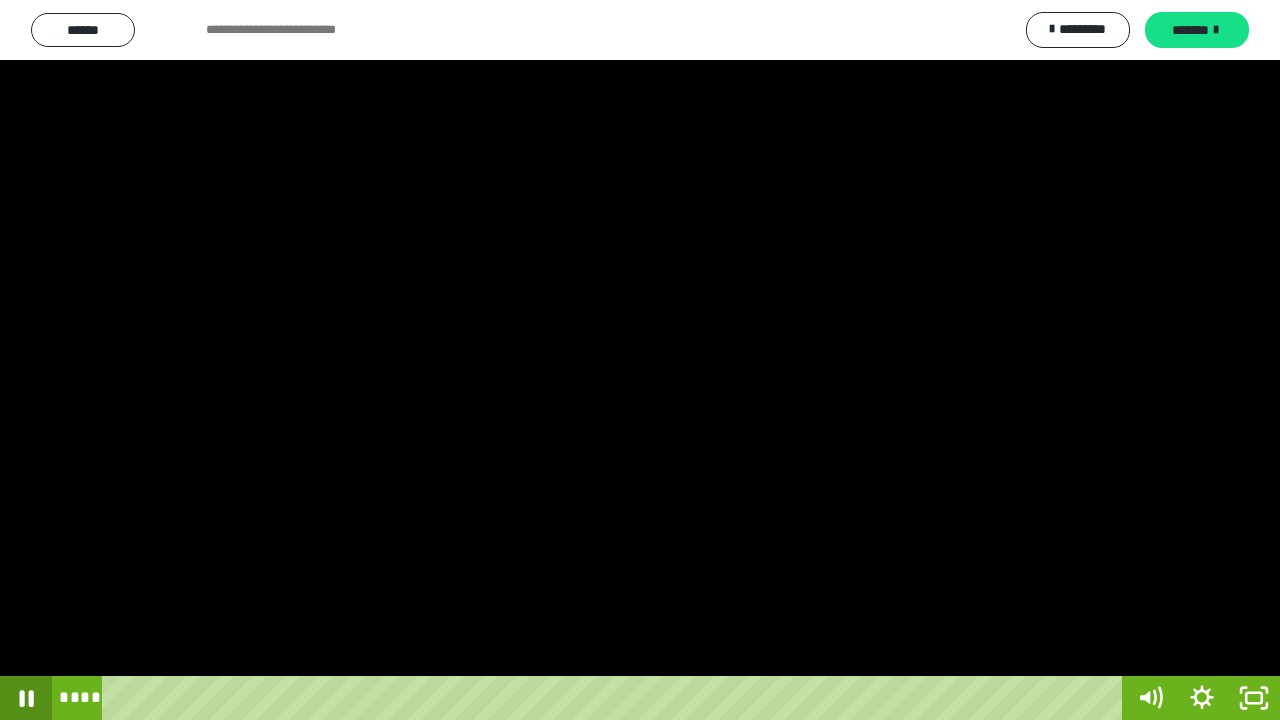 click at bounding box center (26, 698) 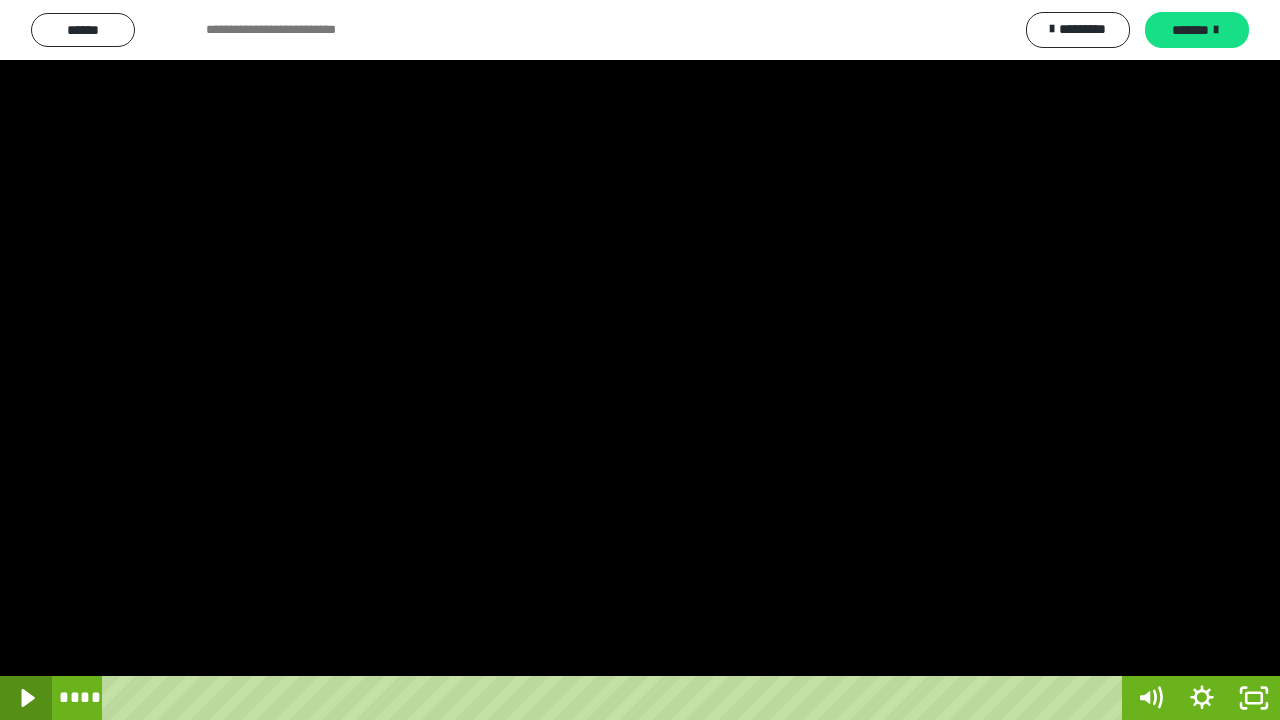 click at bounding box center (26, 698) 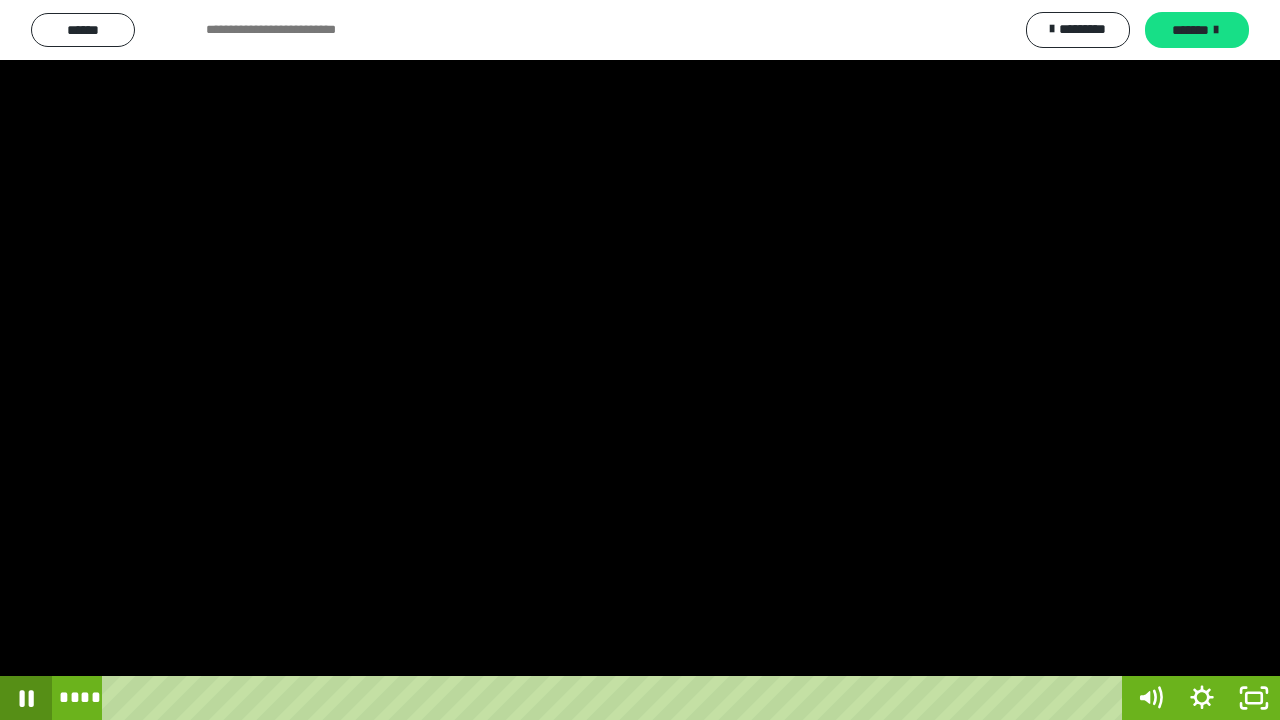 click at bounding box center (26, 698) 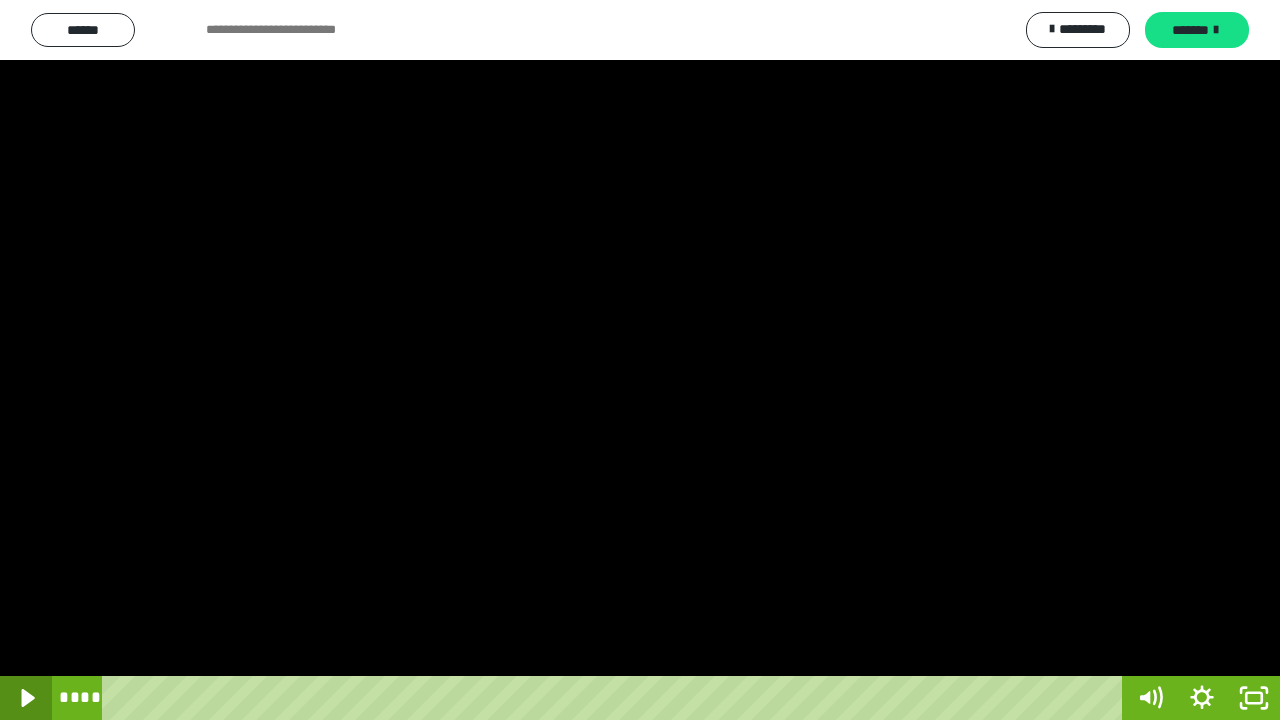 click at bounding box center (26, 698) 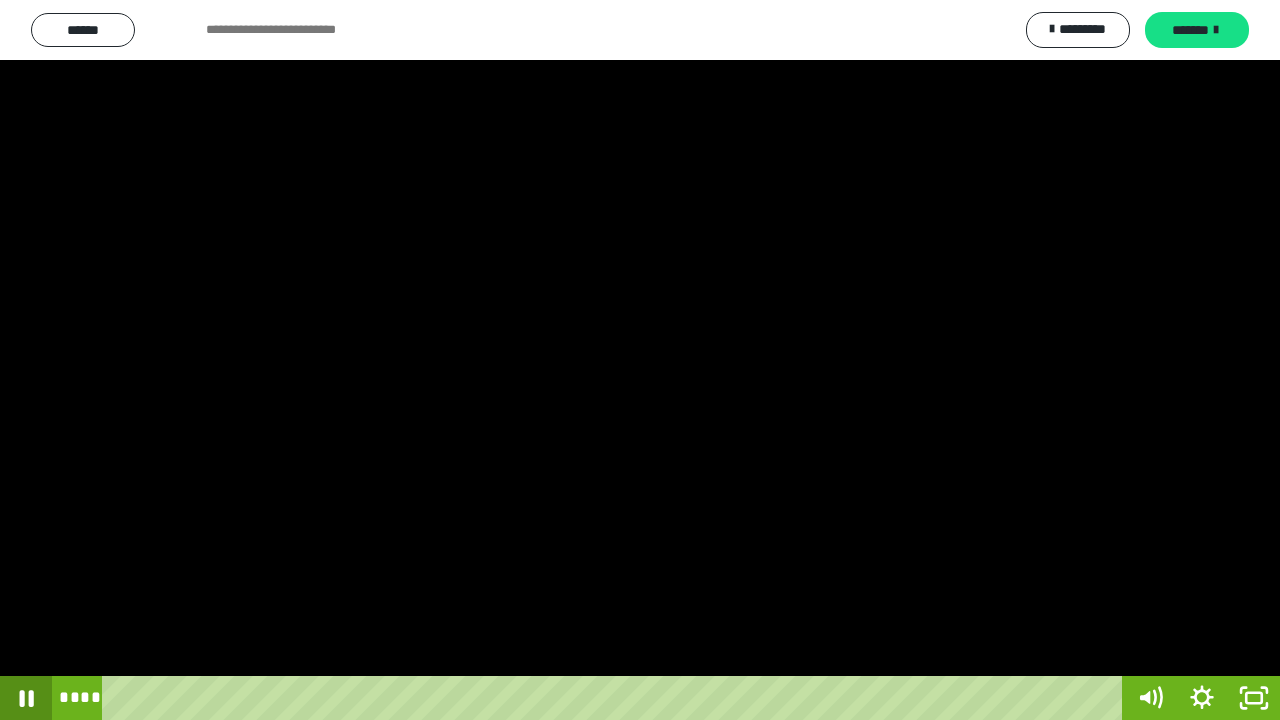 click at bounding box center (26, 698) 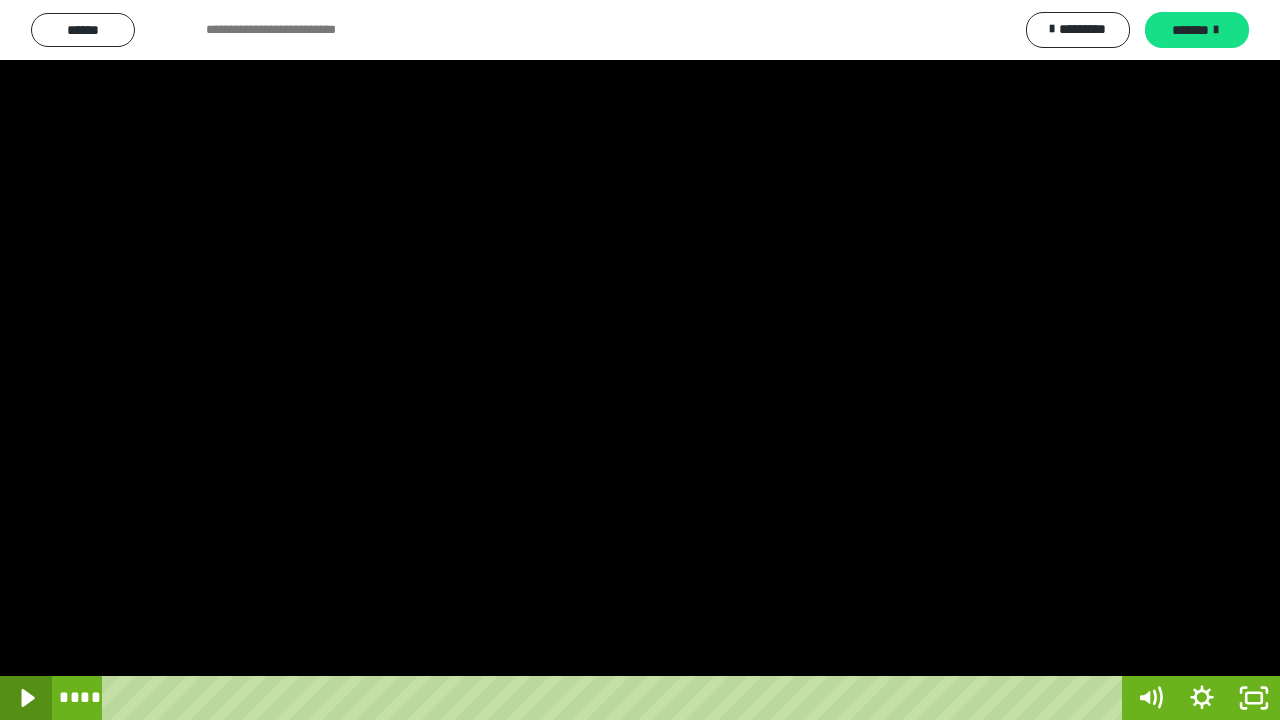 click at bounding box center (26, 698) 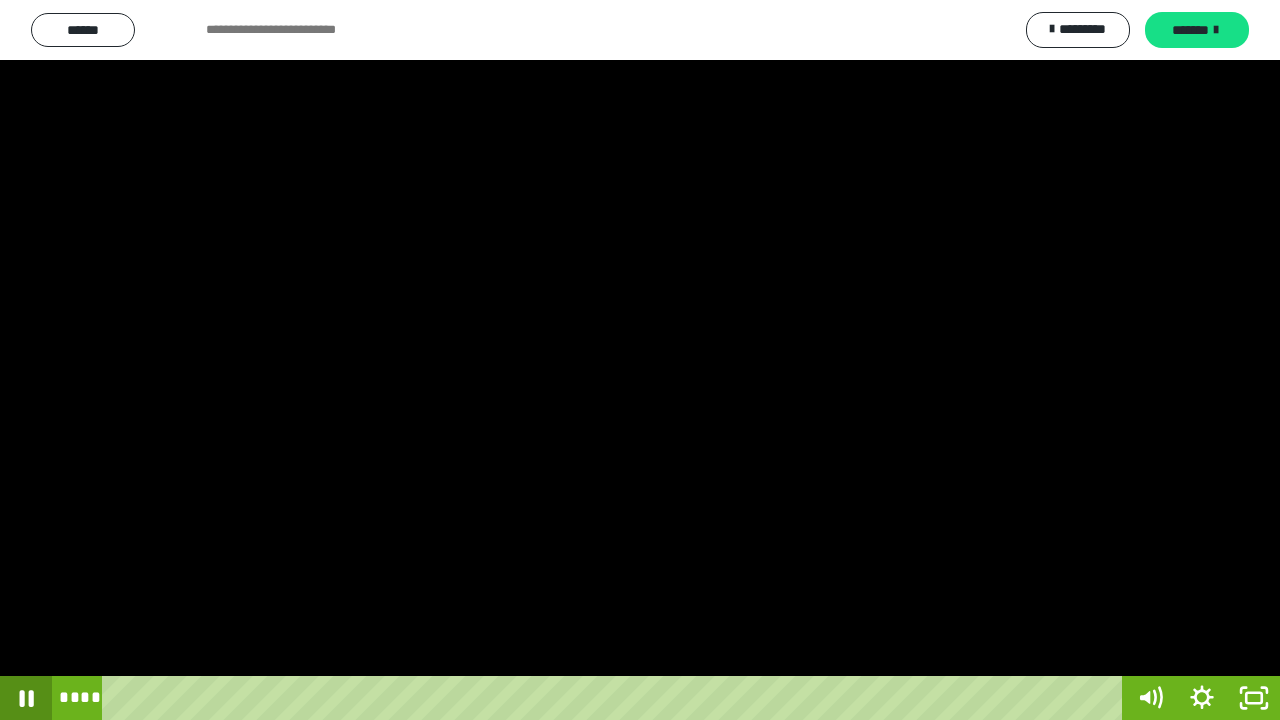 click at bounding box center [26, 698] 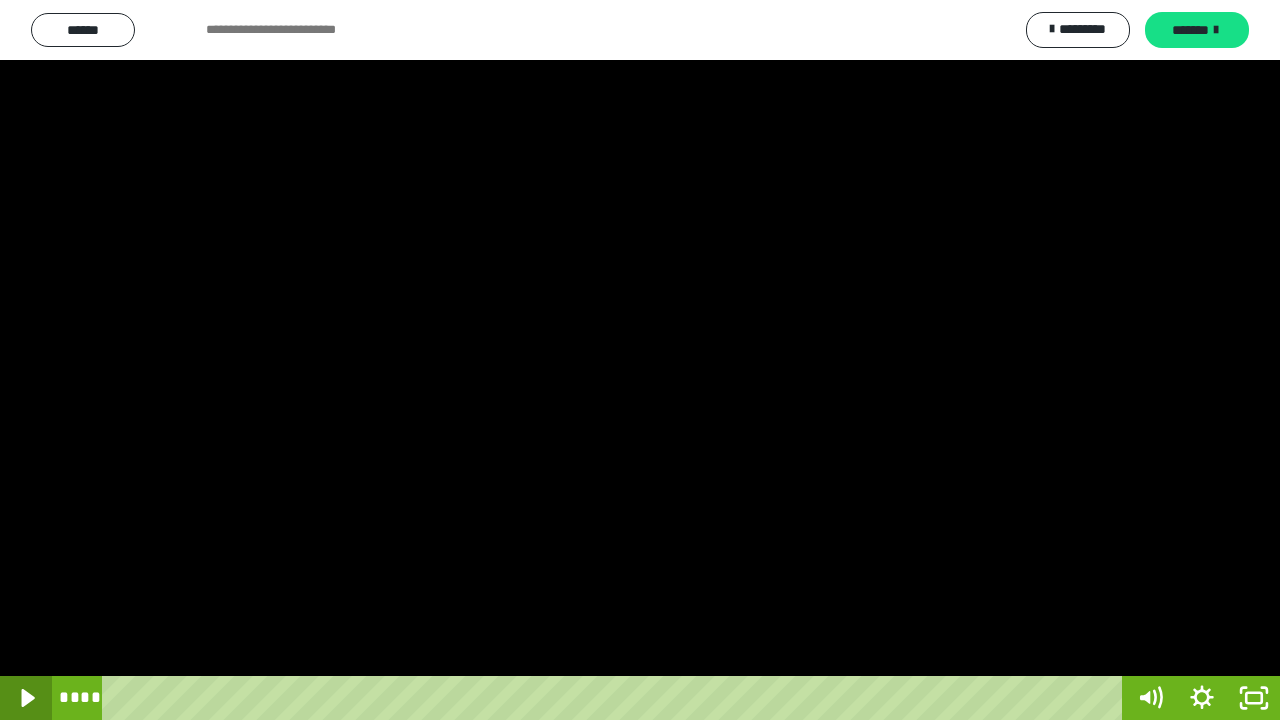 click at bounding box center [26, 698] 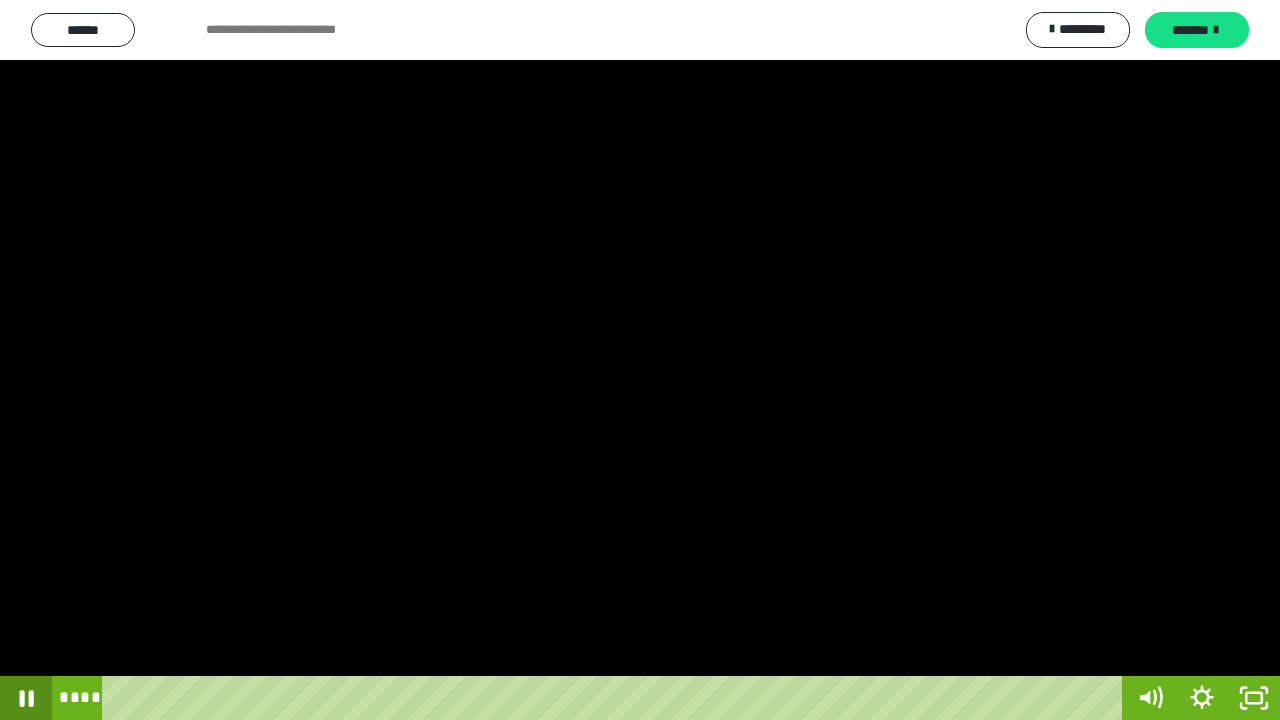 click at bounding box center [26, 698] 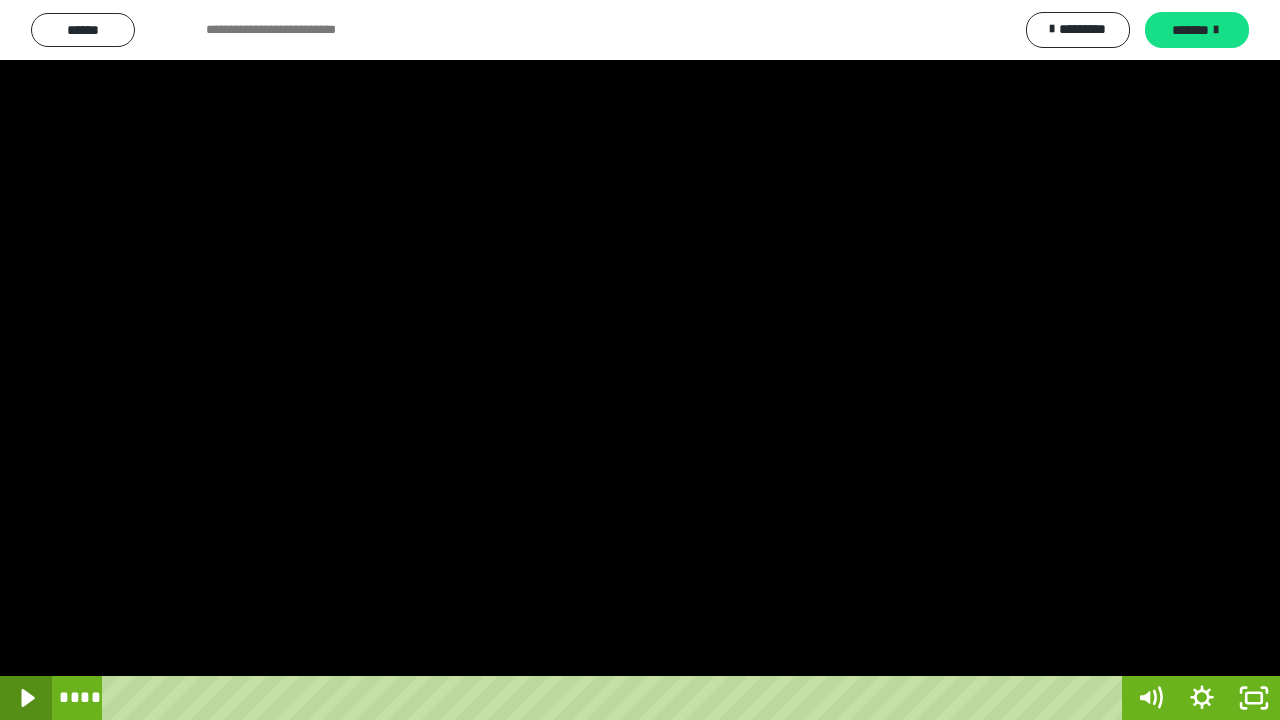 click at bounding box center [26, 698] 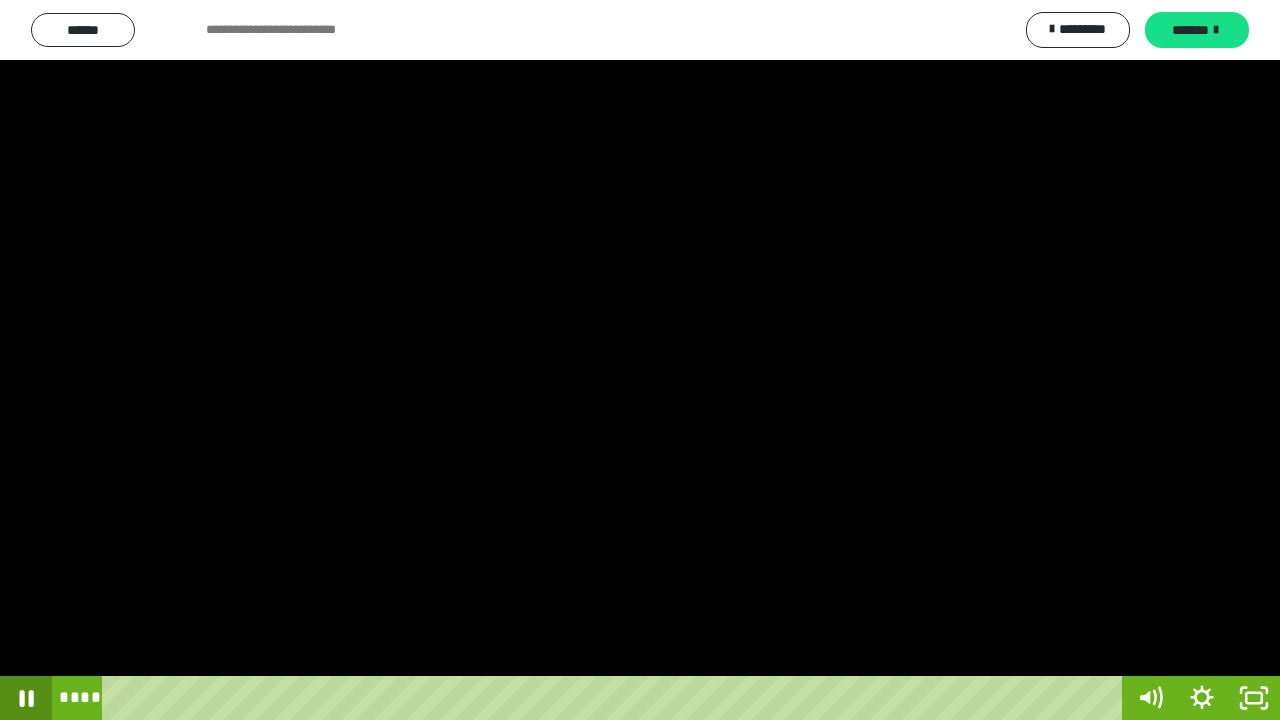 click at bounding box center (26, 698) 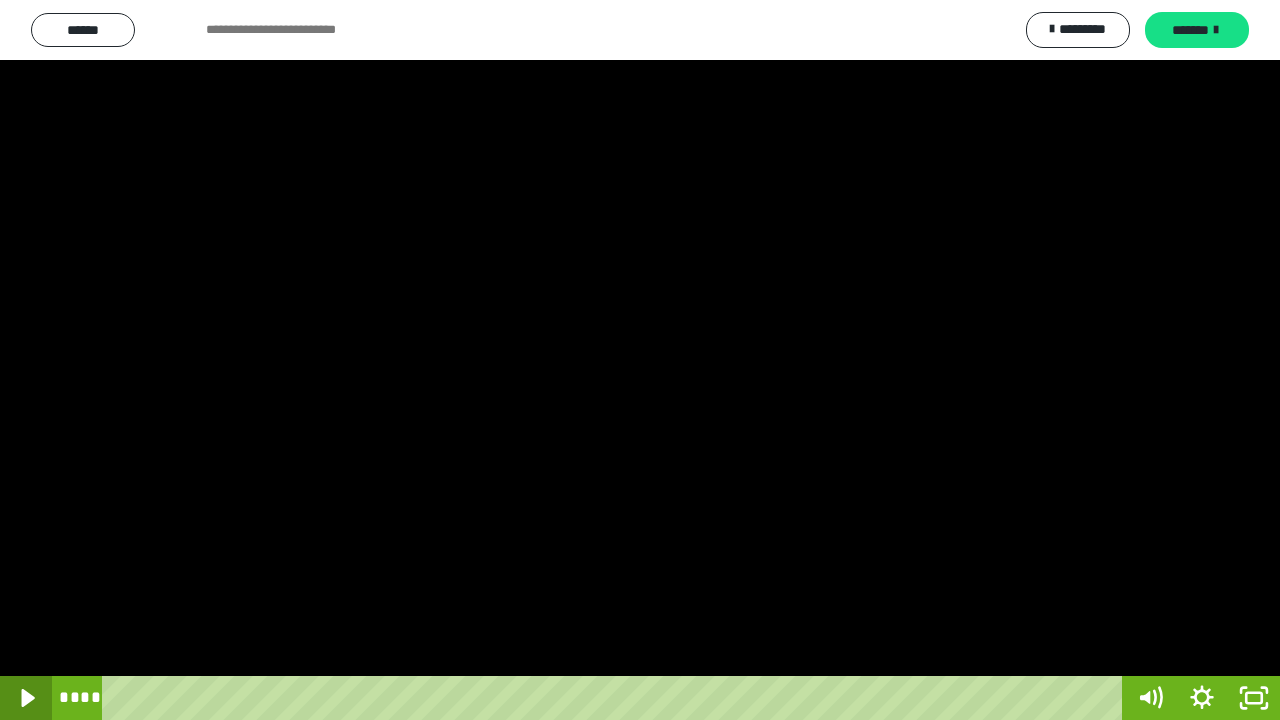 click at bounding box center [26, 698] 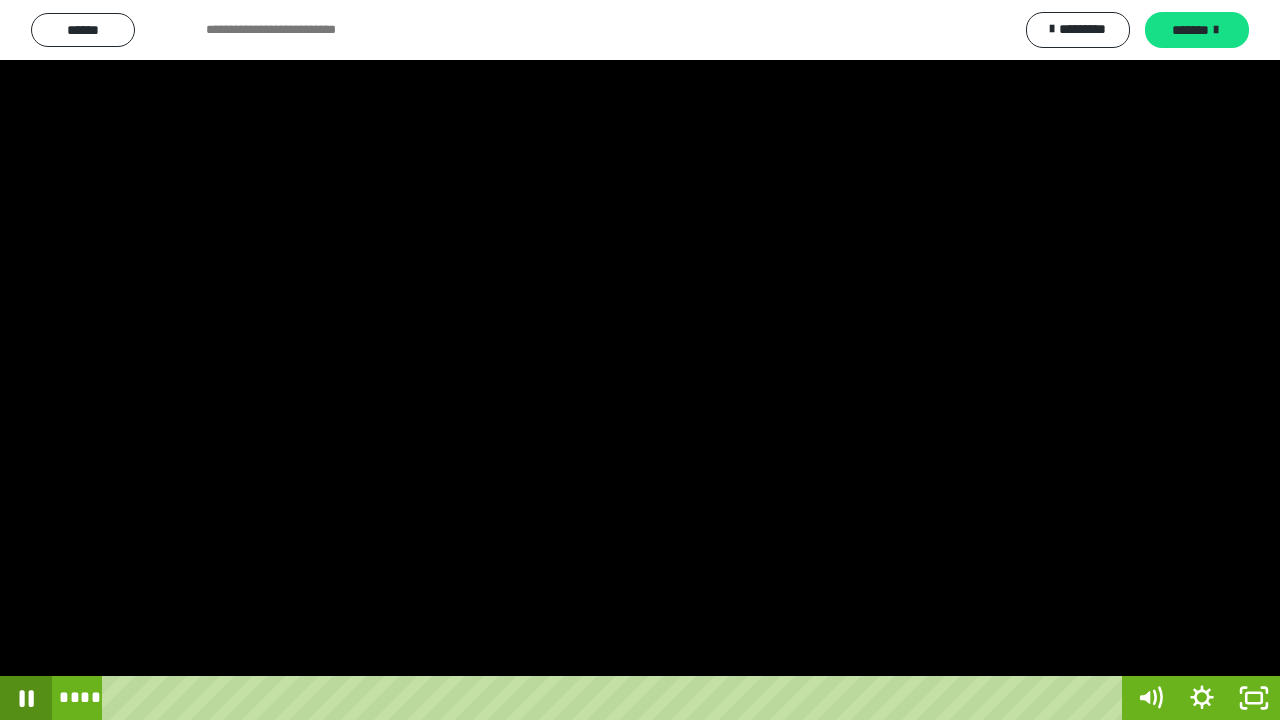 click at bounding box center (26, 698) 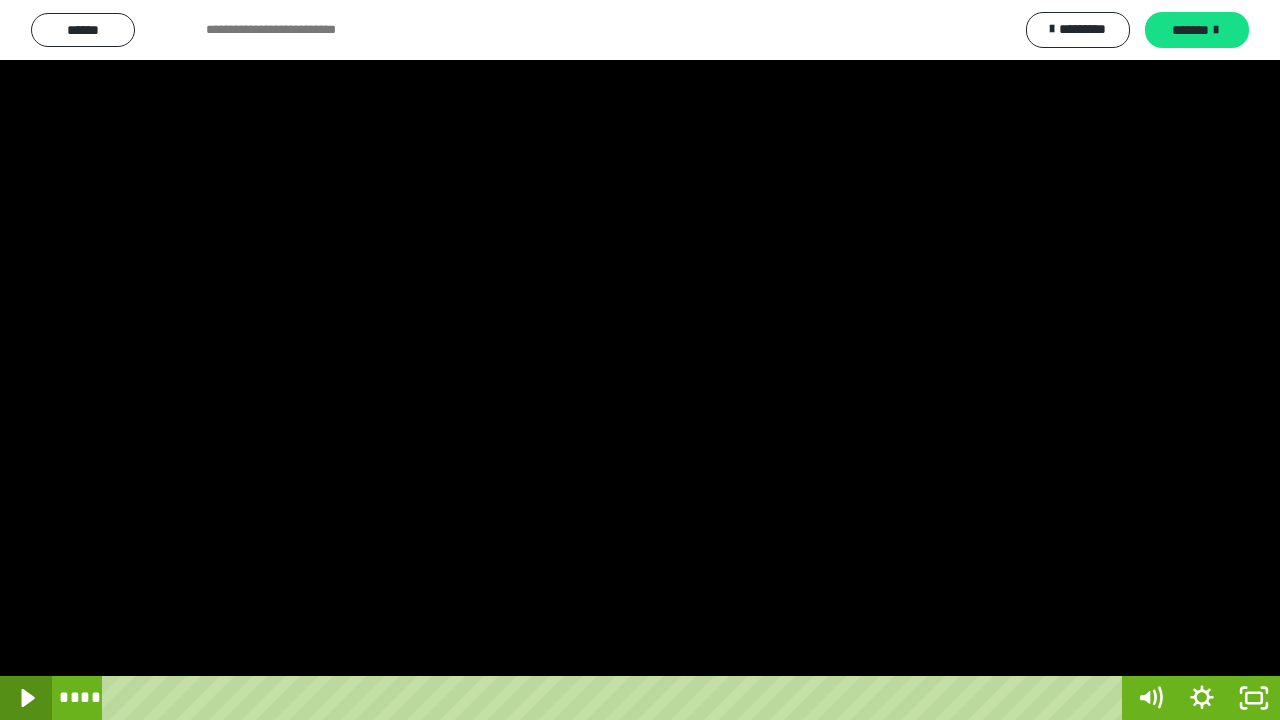 click at bounding box center [26, 698] 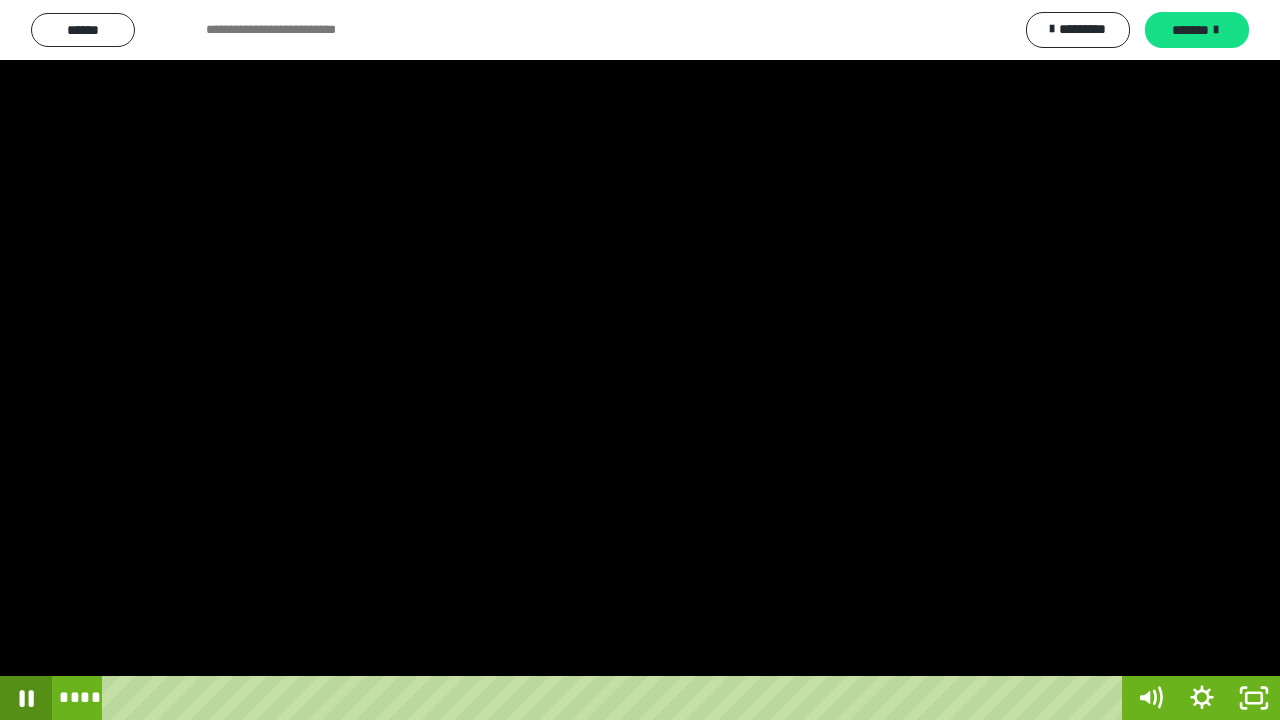 click at bounding box center (26, 698) 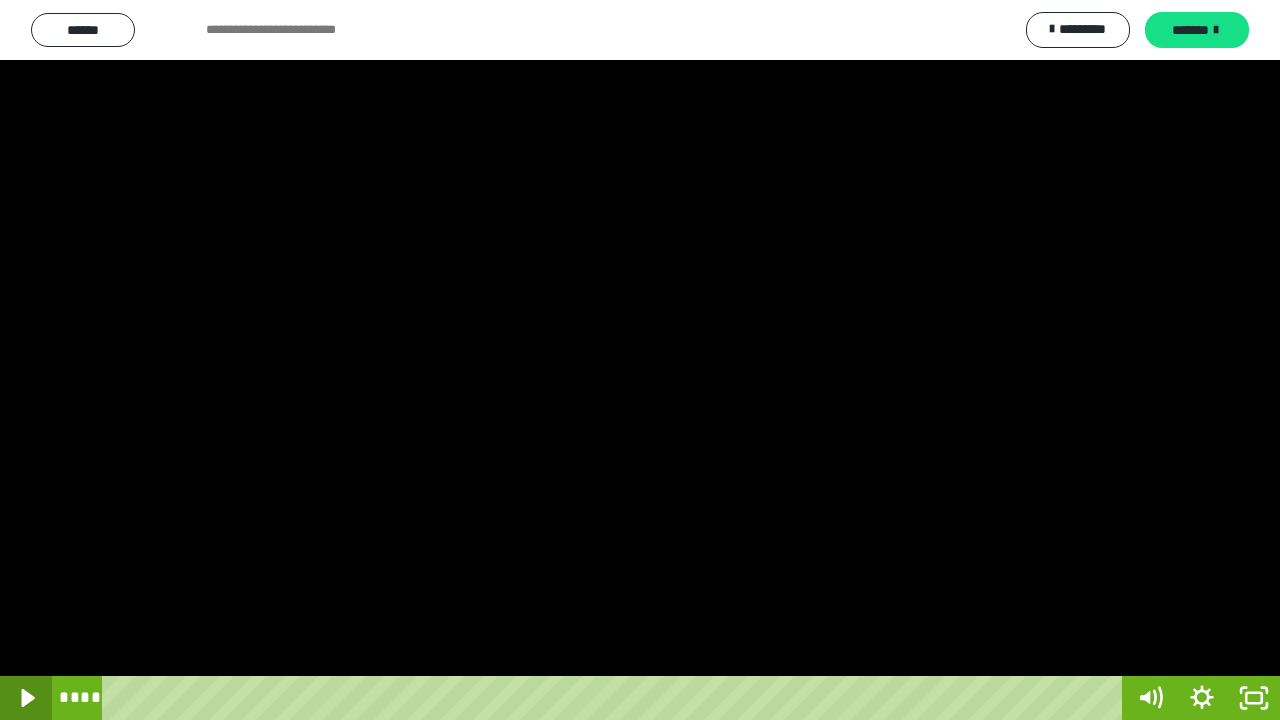 click at bounding box center (26, 698) 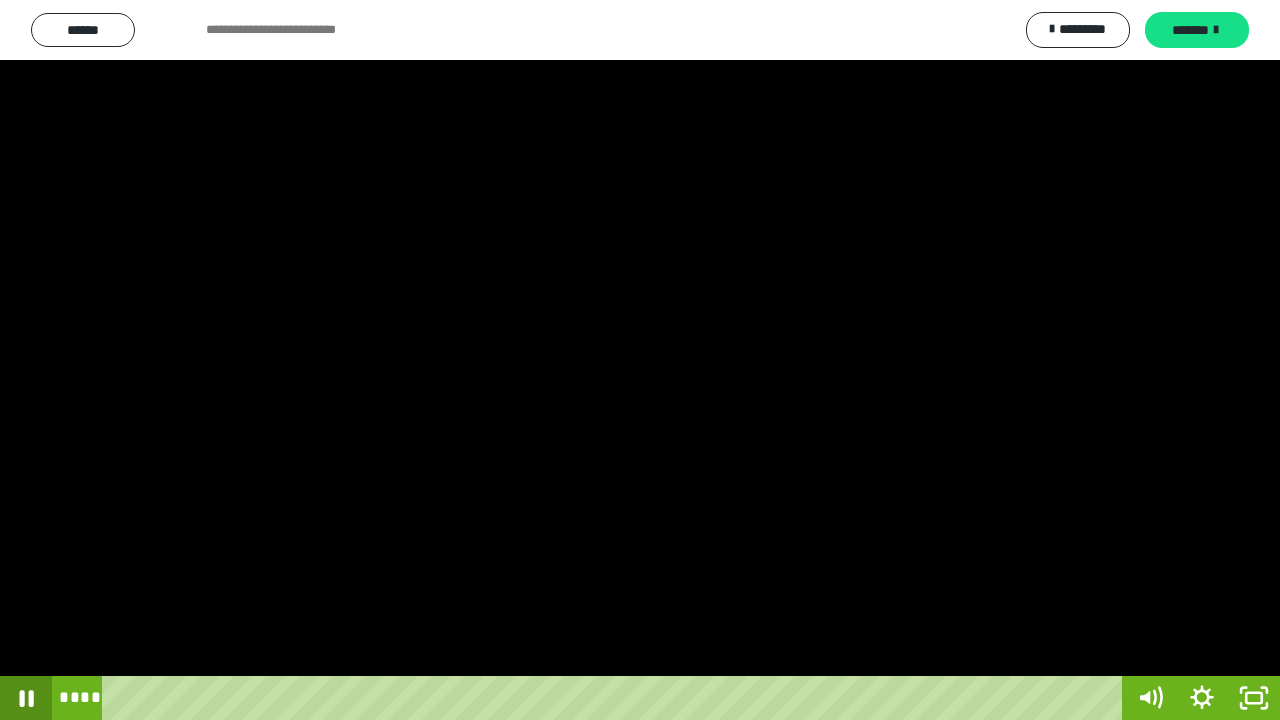 click at bounding box center [26, 698] 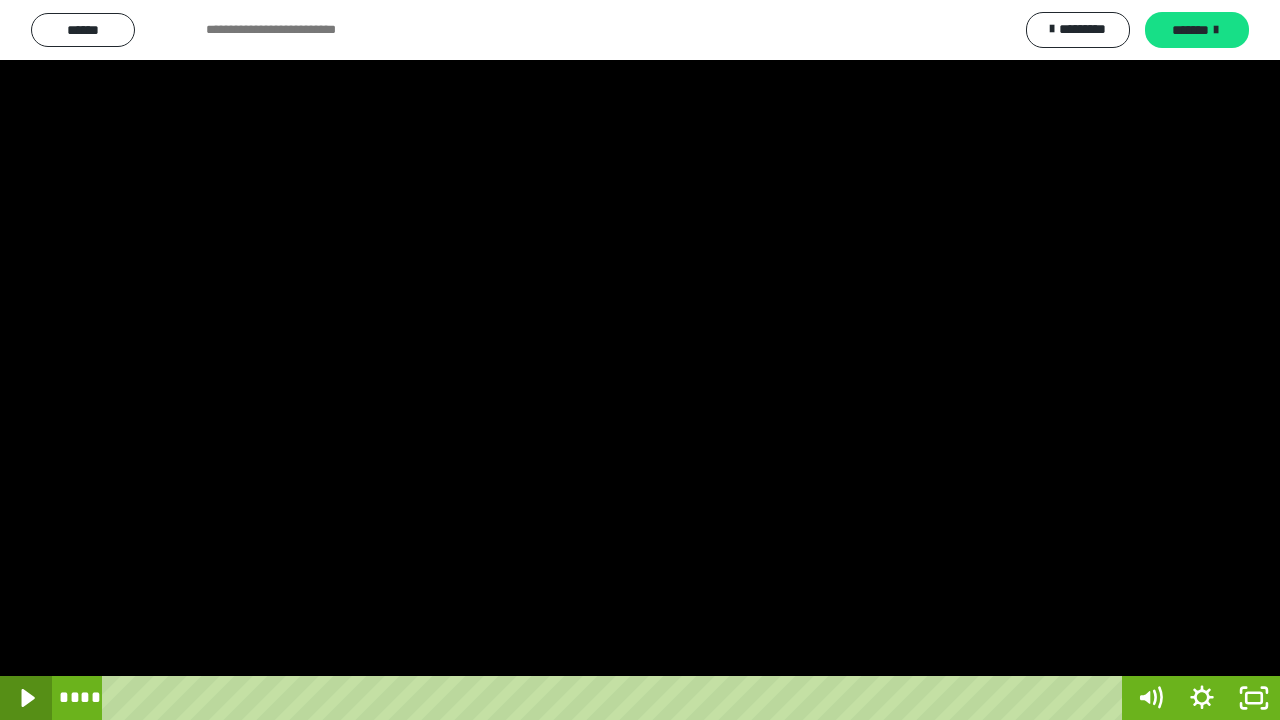 click at bounding box center [26, 698] 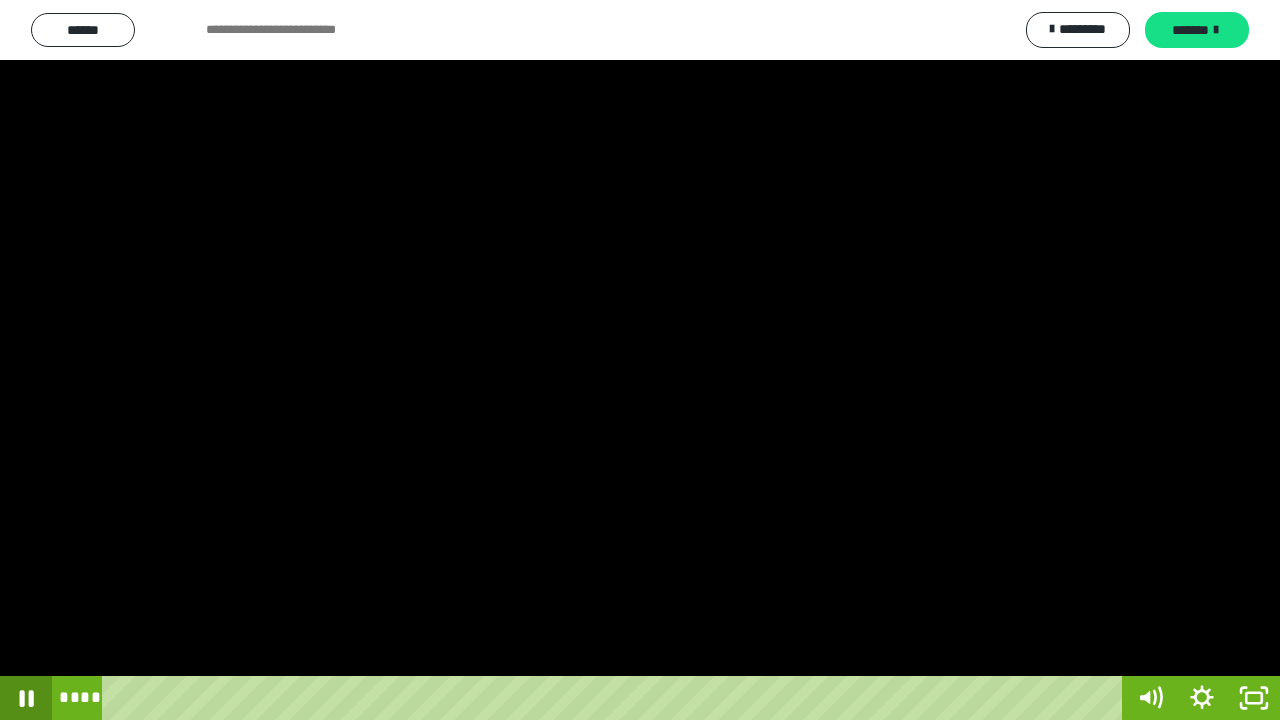 click at bounding box center [26, 698] 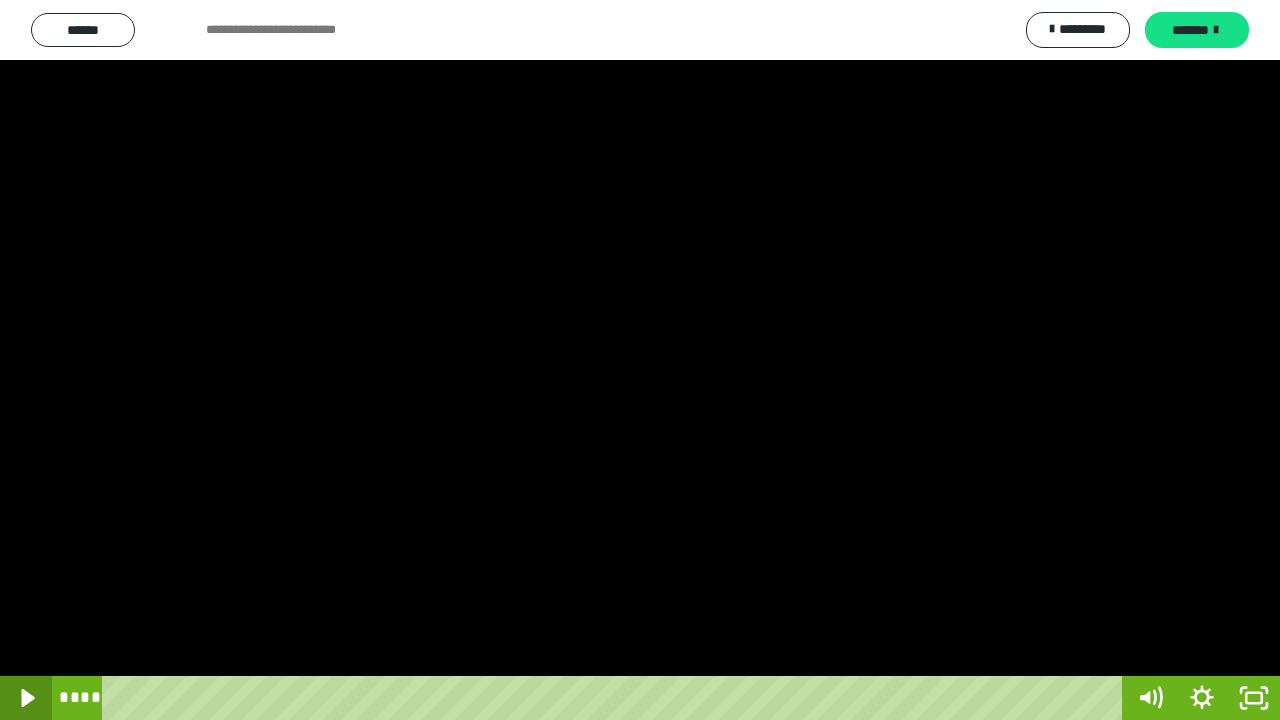 click at bounding box center (26, 698) 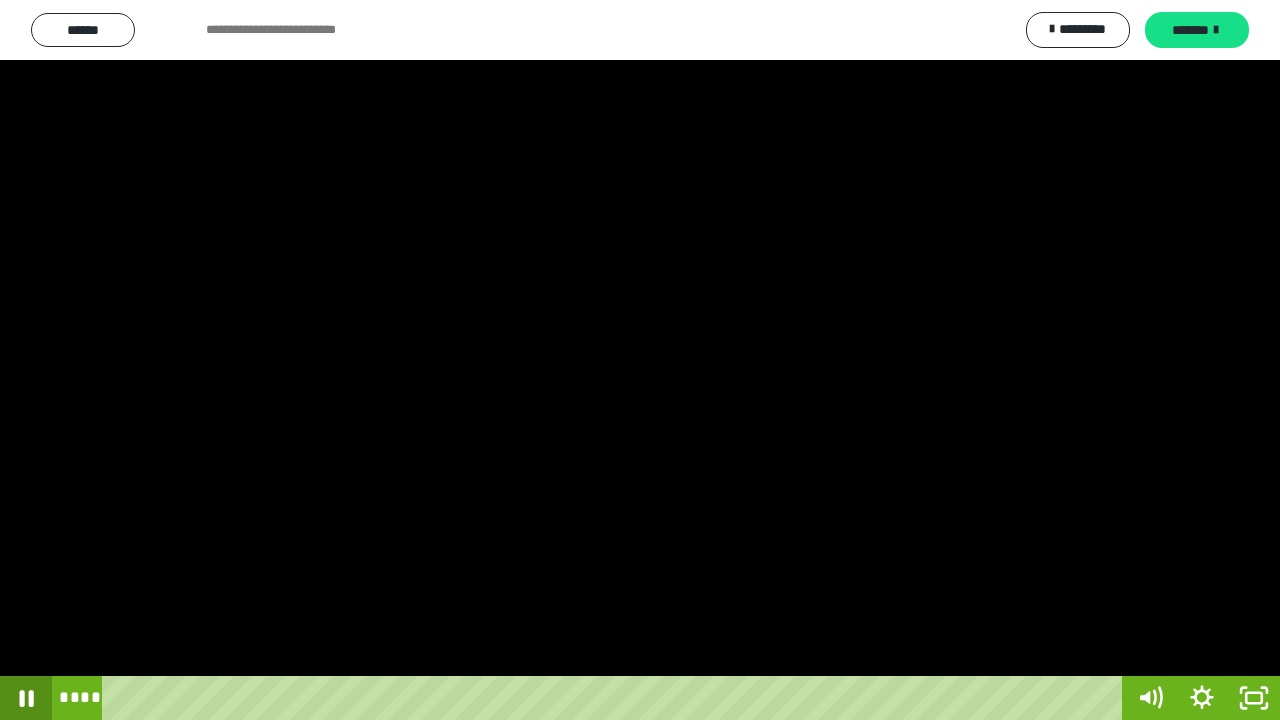 click at bounding box center (26, 698) 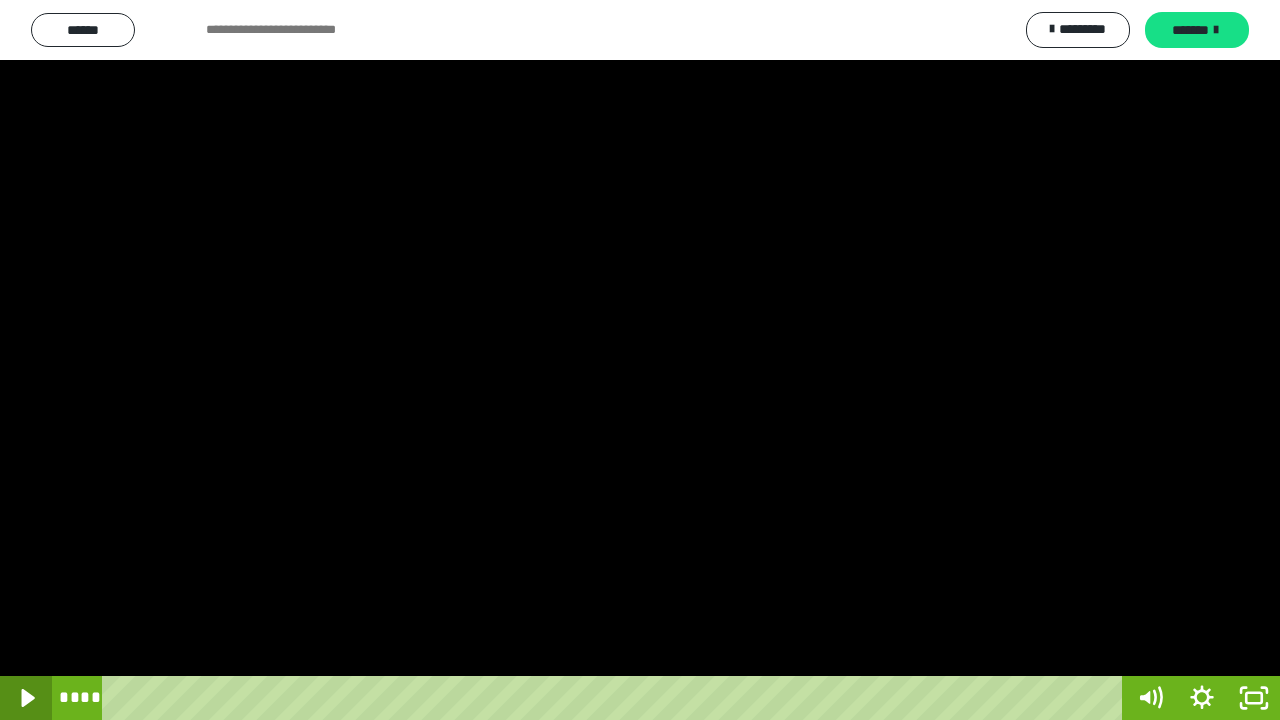 click at bounding box center (26, 698) 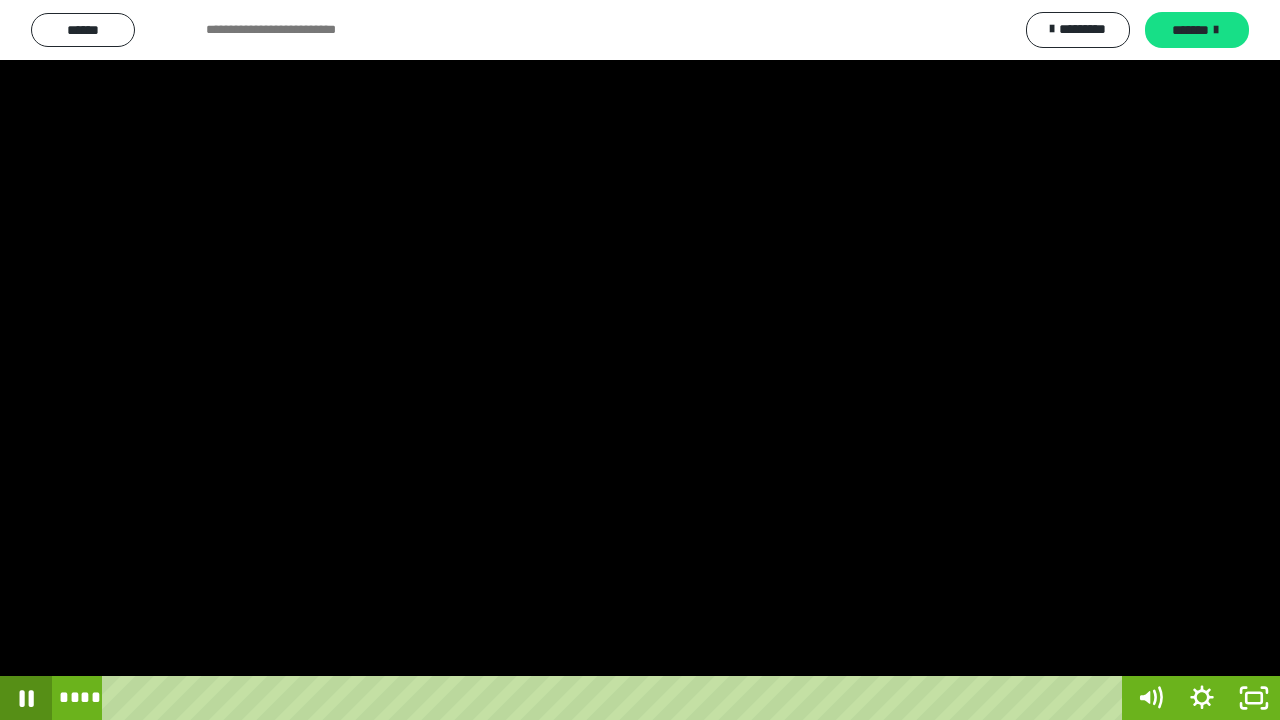 click at bounding box center (26, 698) 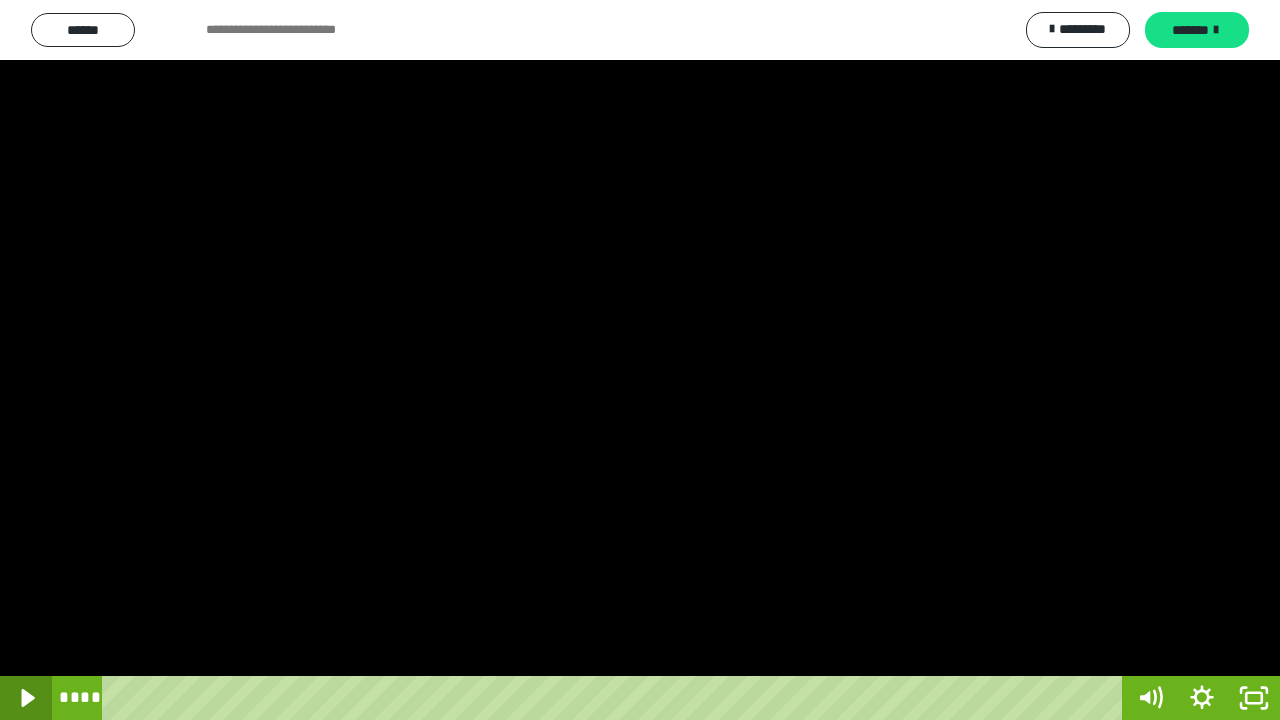 click at bounding box center [26, 698] 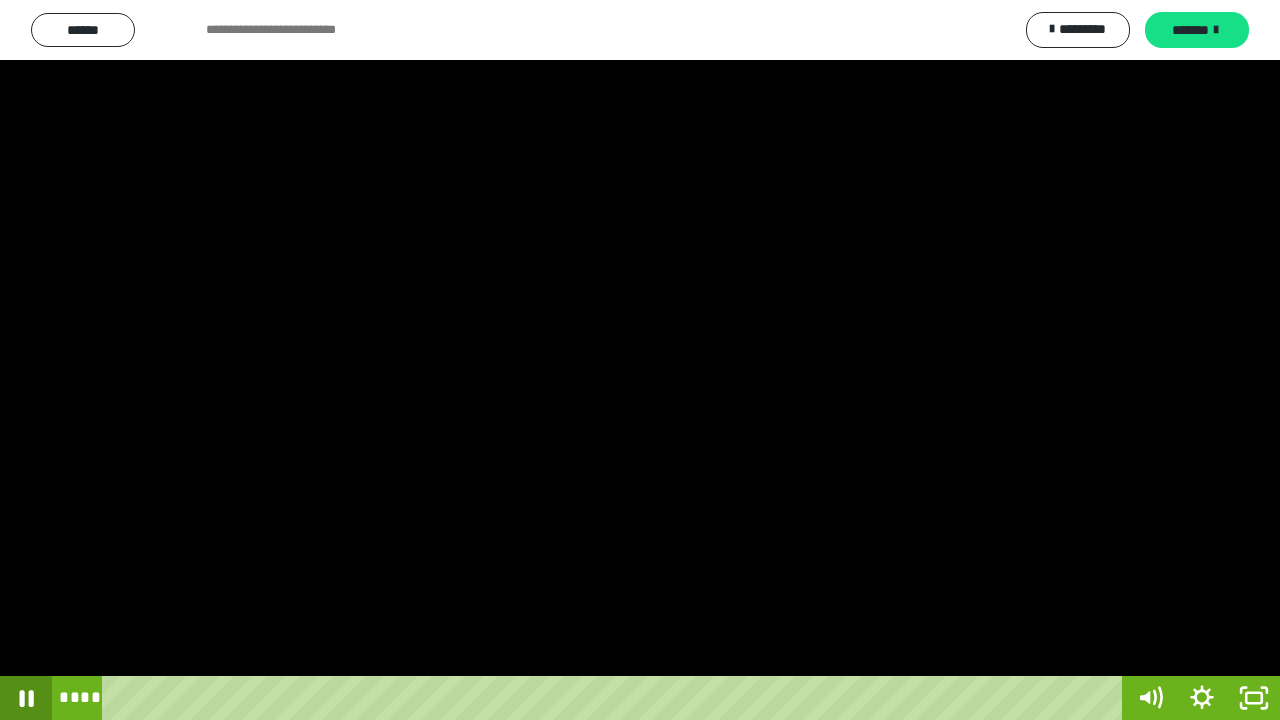 click at bounding box center (26, 698) 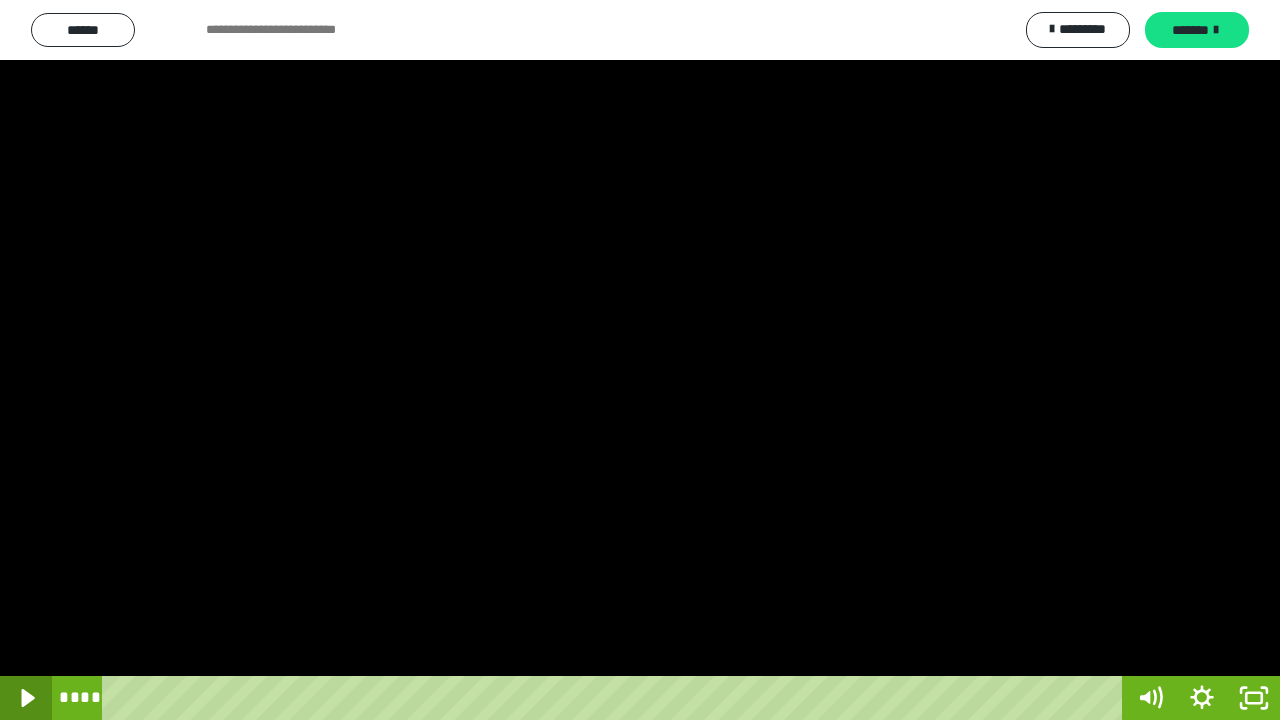 click at bounding box center [26, 698] 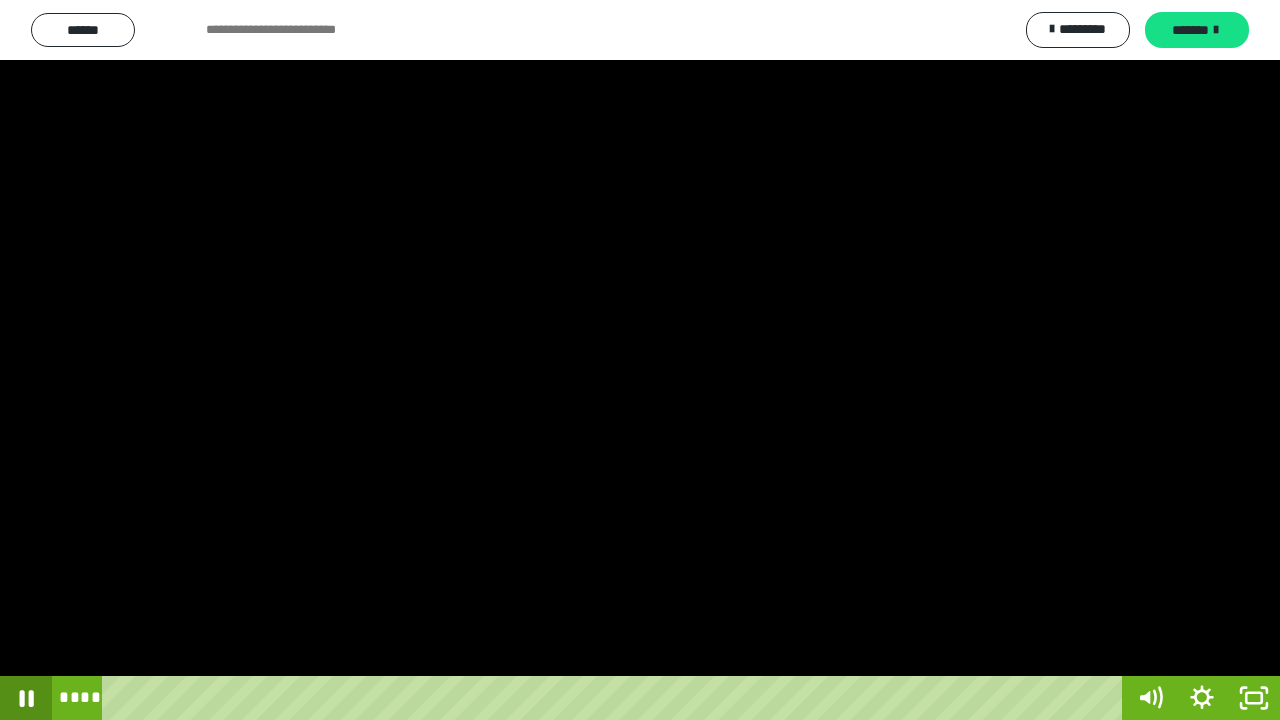 click at bounding box center [26, 698] 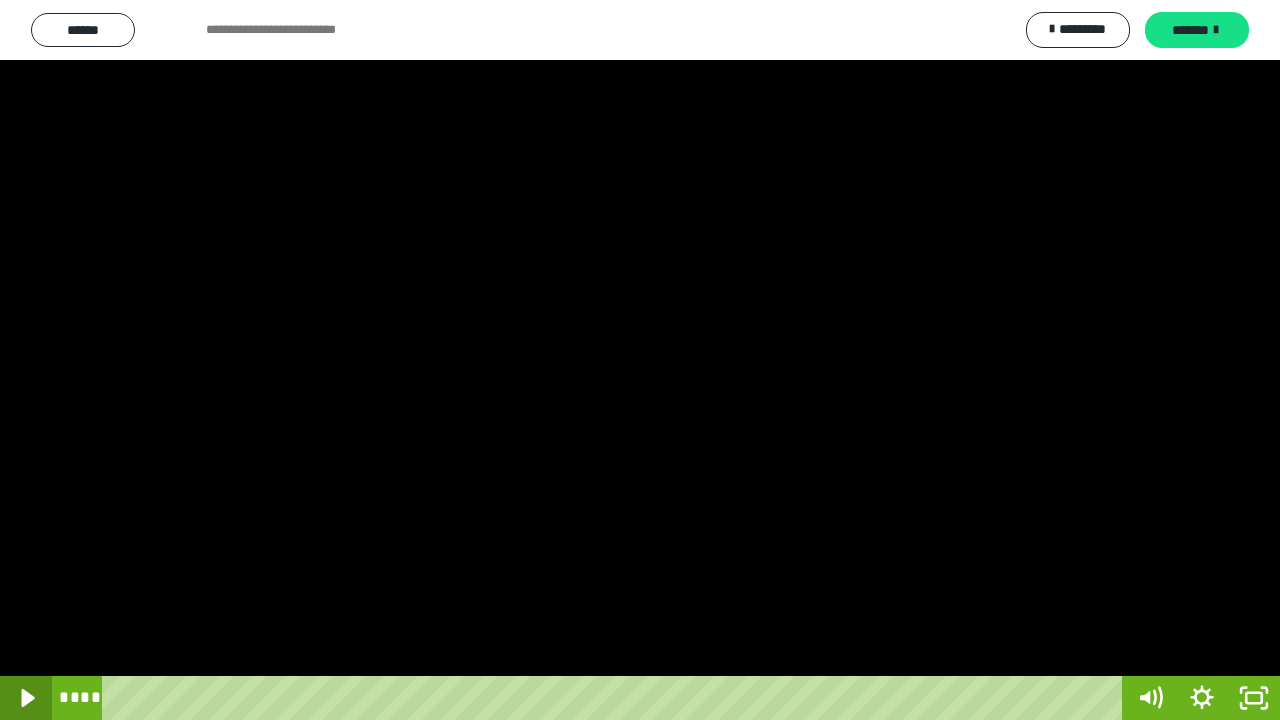 click at bounding box center (26, 698) 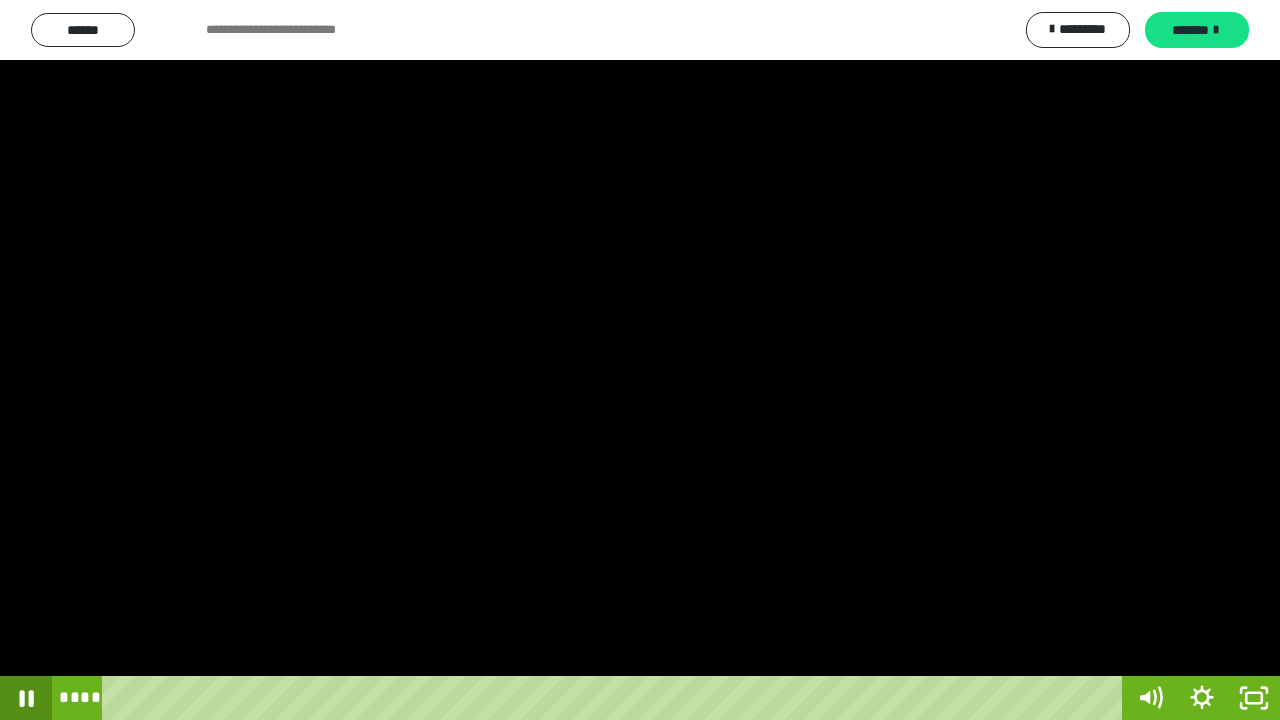 click at bounding box center [26, 698] 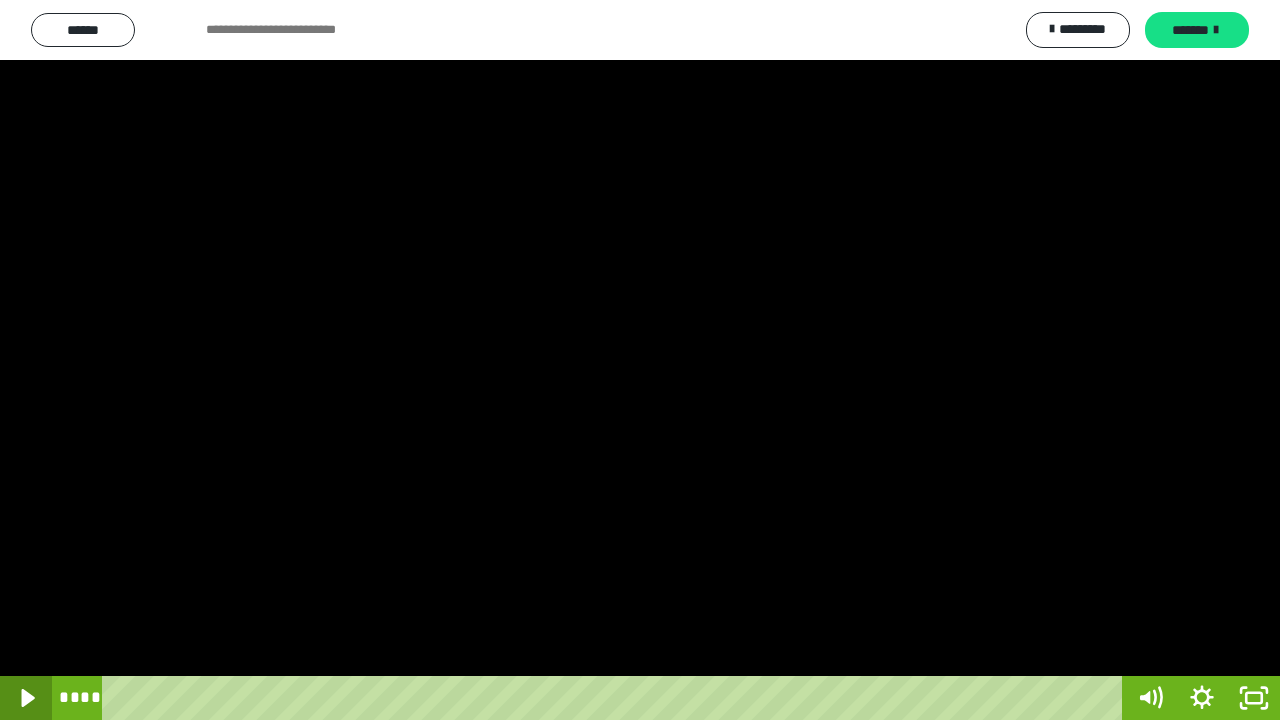 click at bounding box center (26, 698) 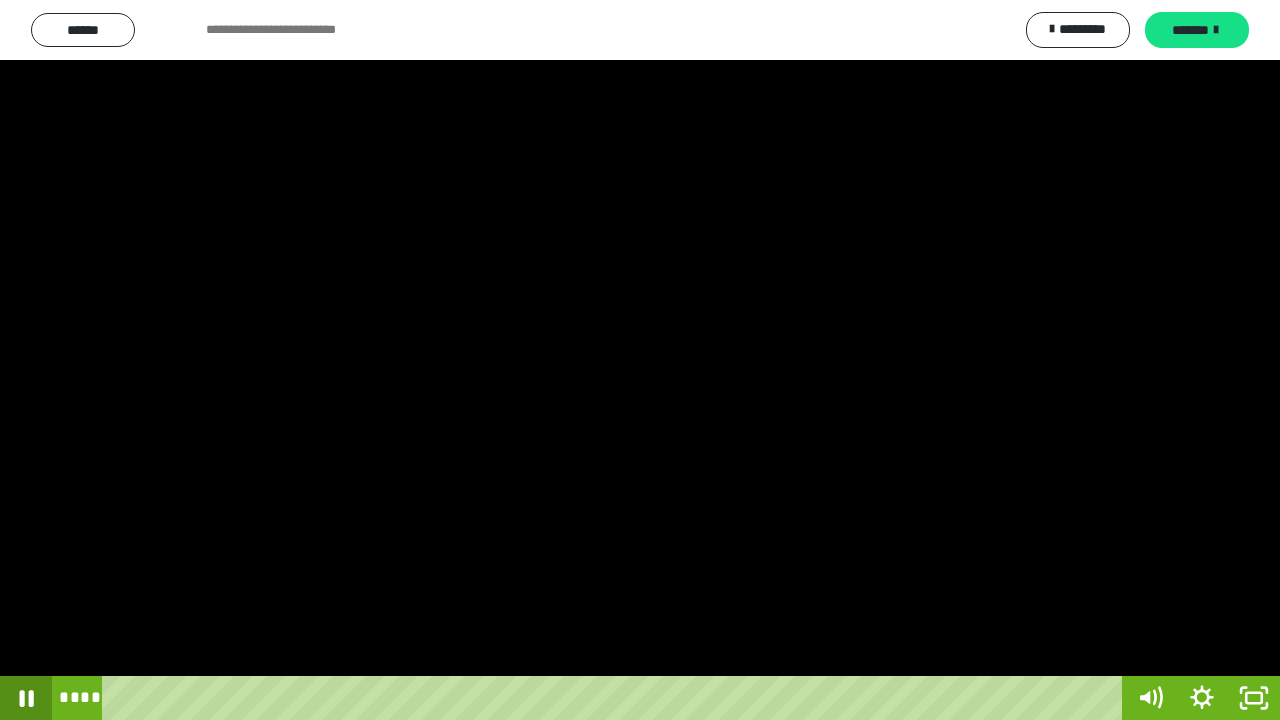 click at bounding box center [26, 698] 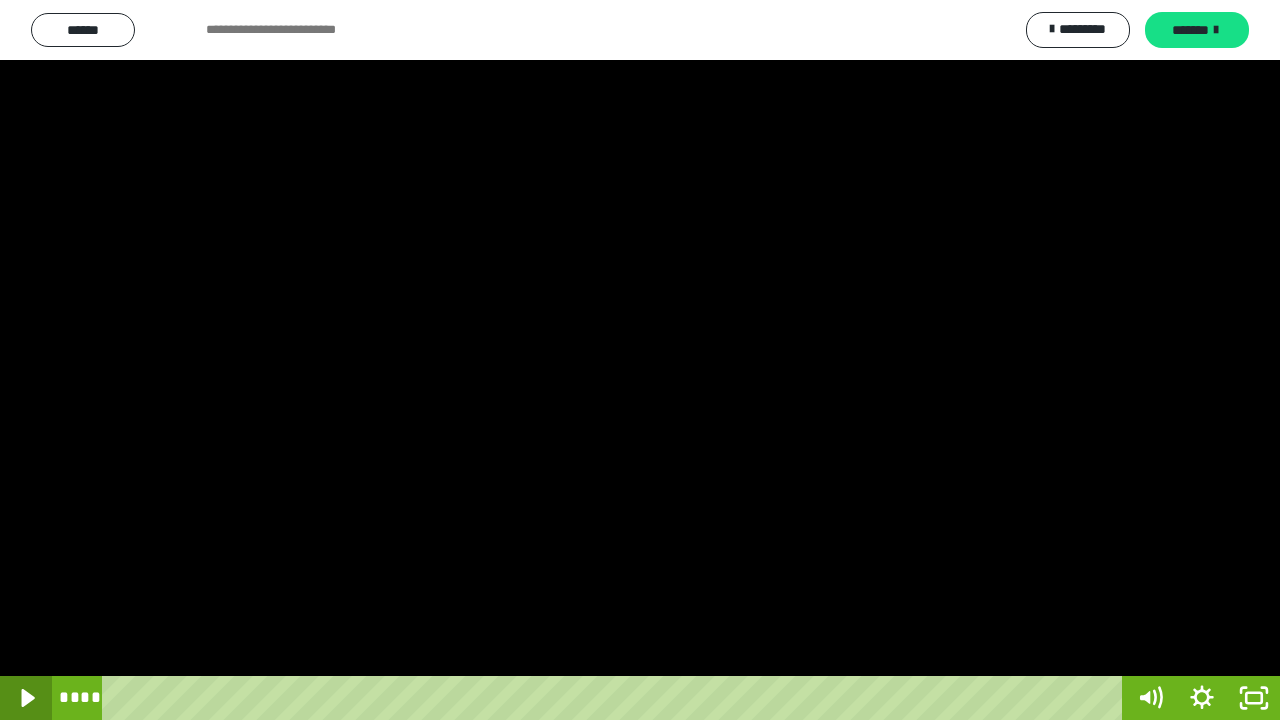 click at bounding box center [26, 698] 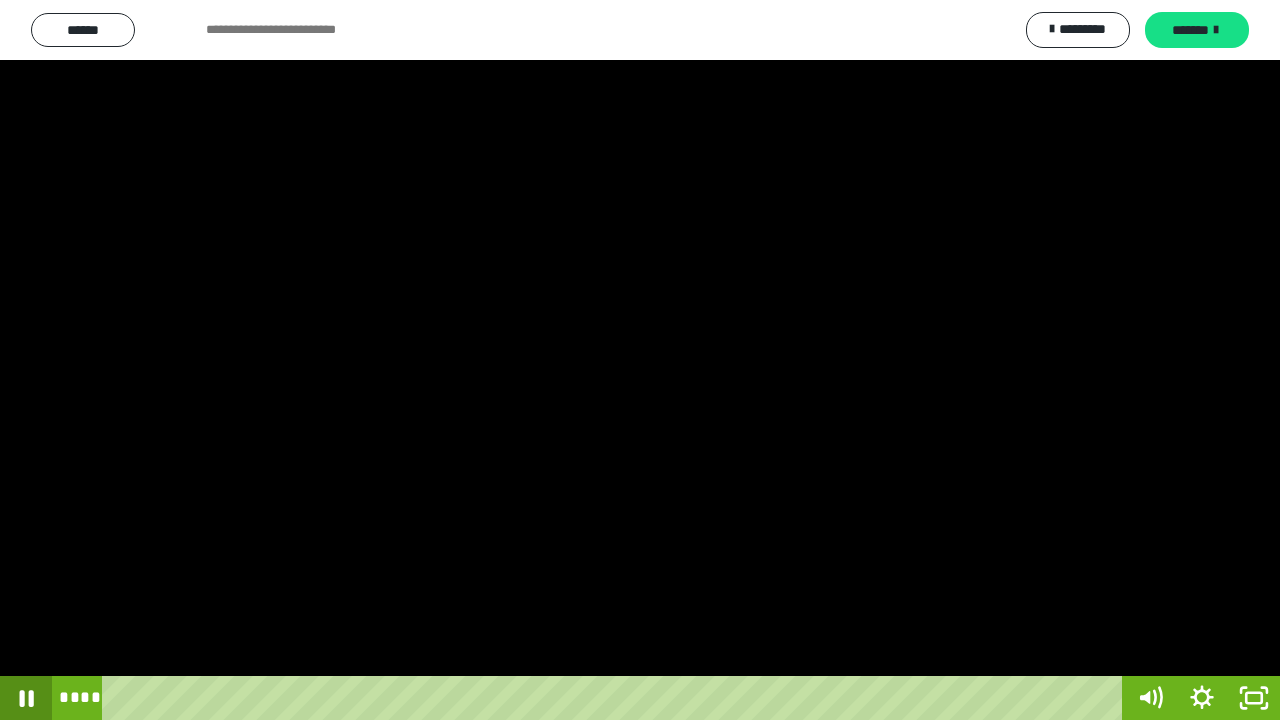 click at bounding box center [26, 698] 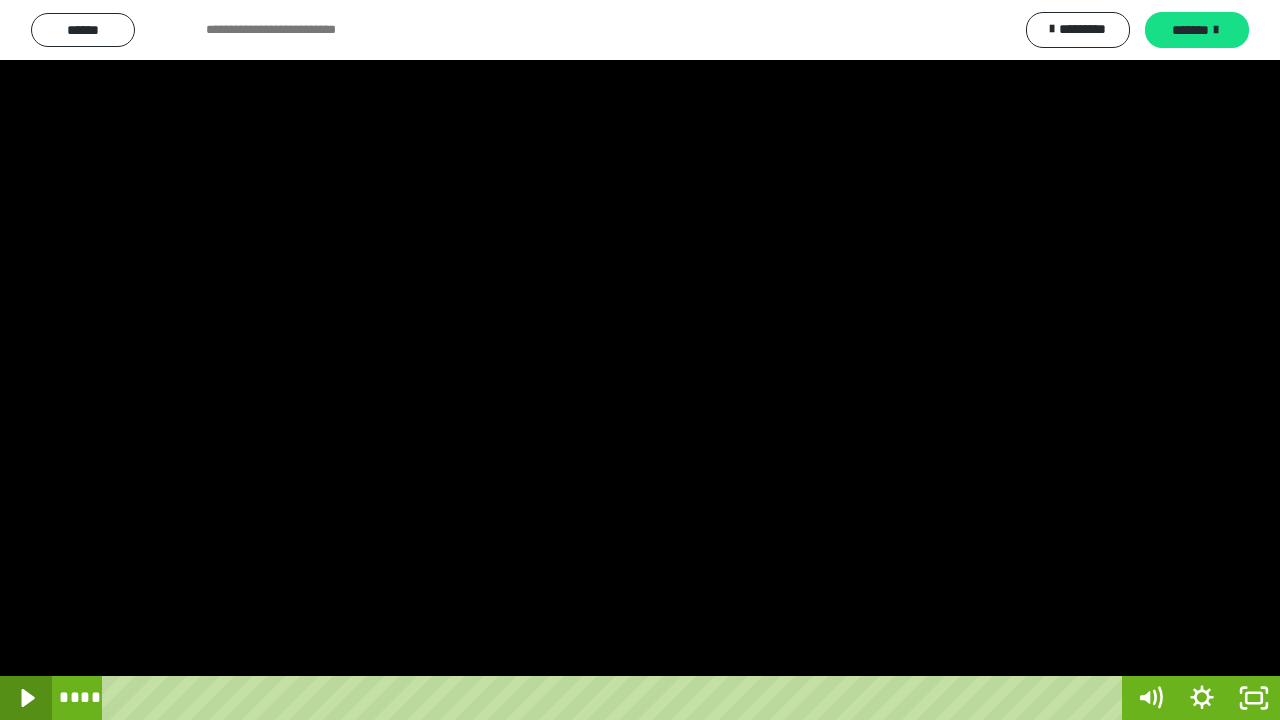 click at bounding box center (26, 698) 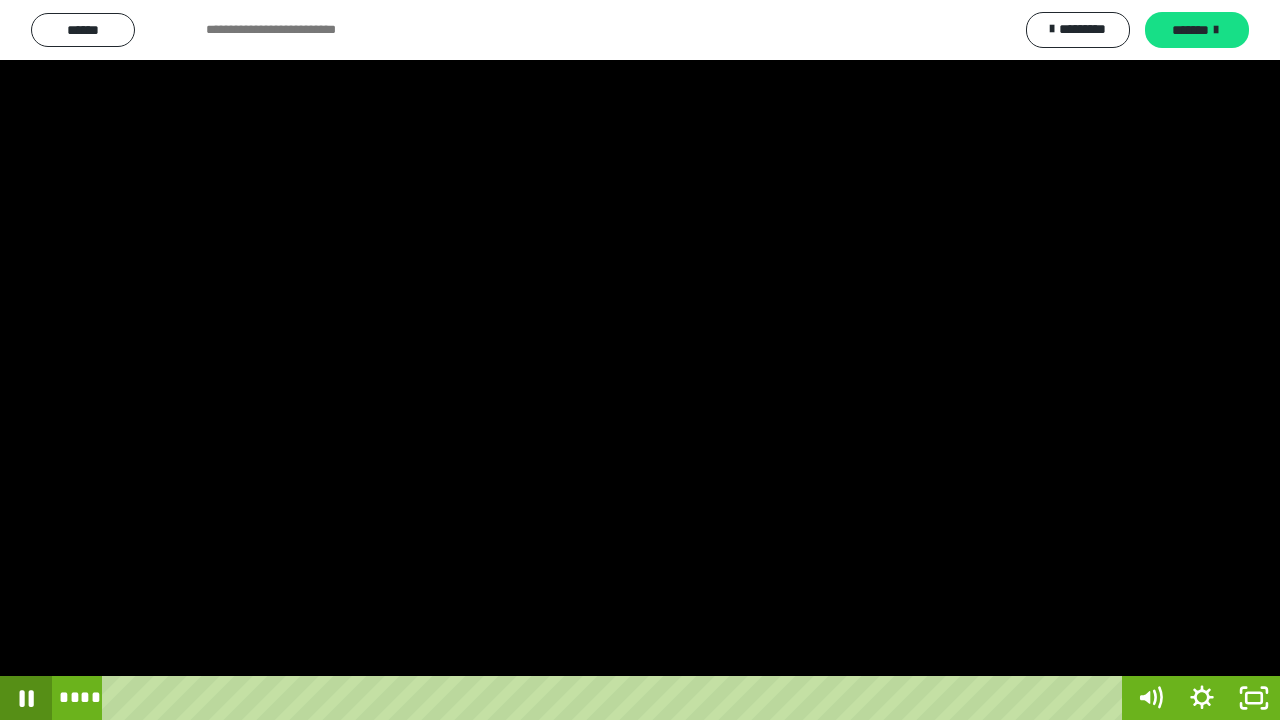 click at bounding box center [26, 698] 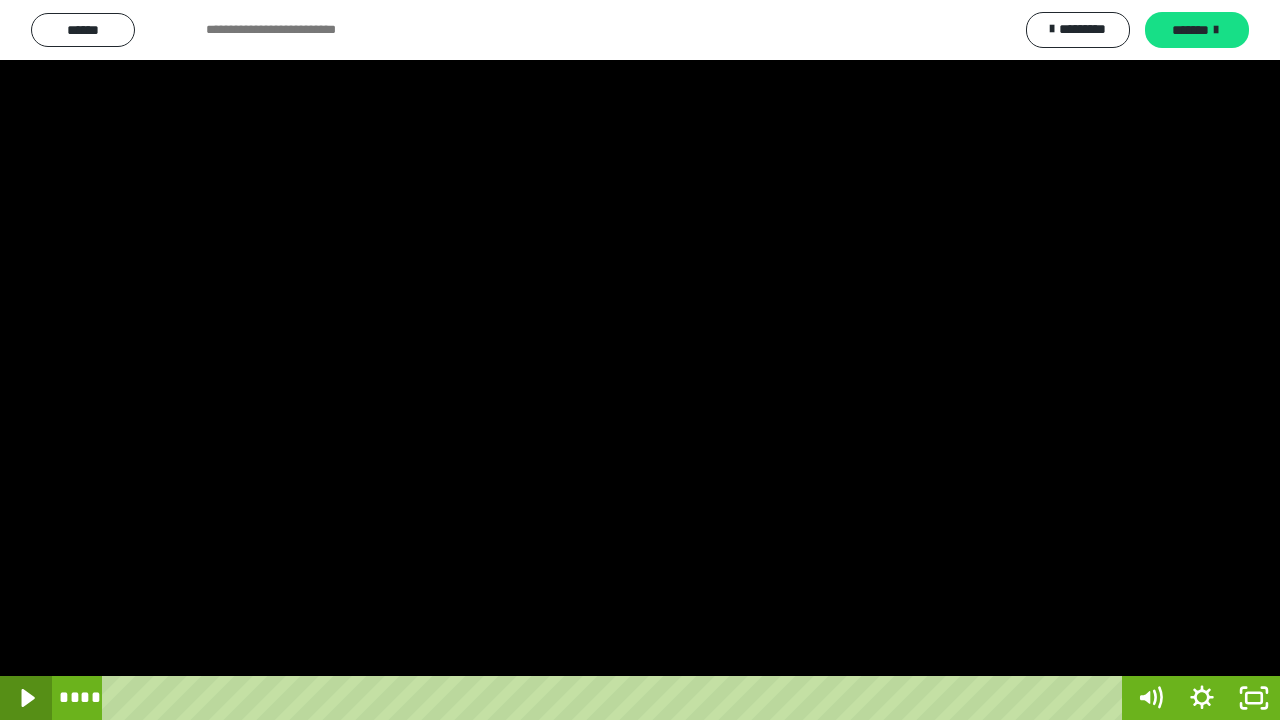 click at bounding box center [26, 698] 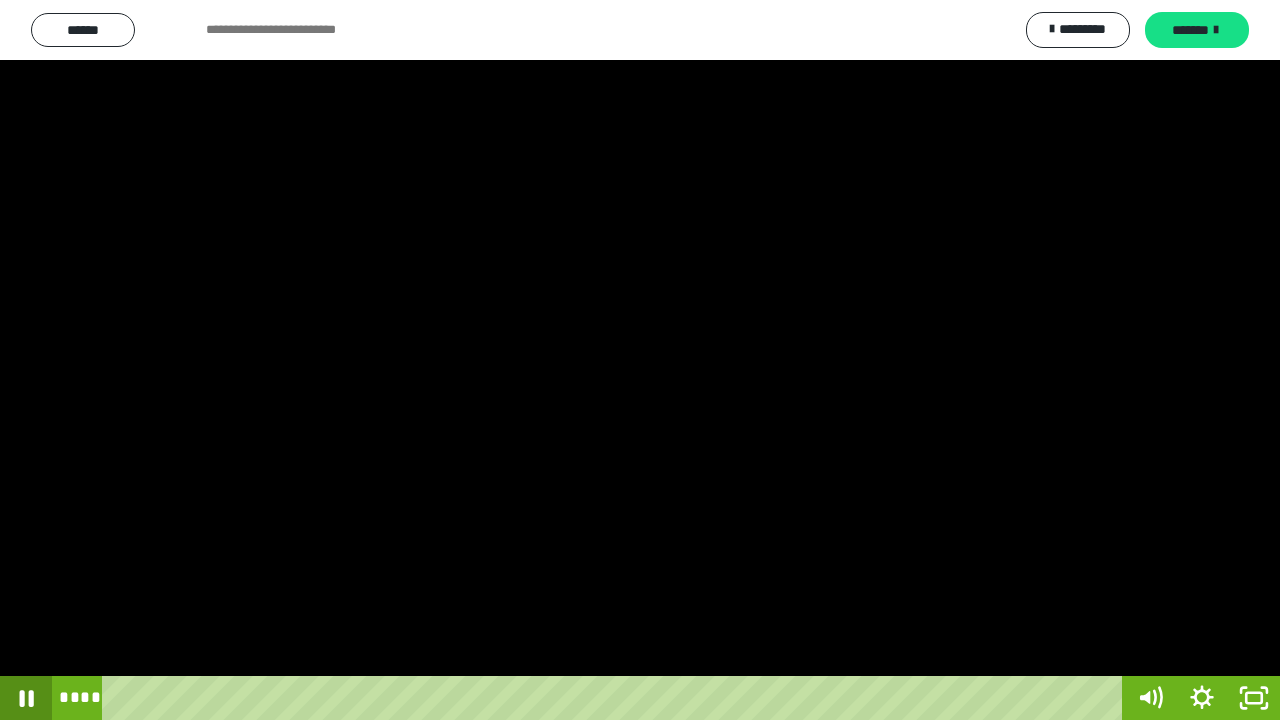 click at bounding box center [26, 698] 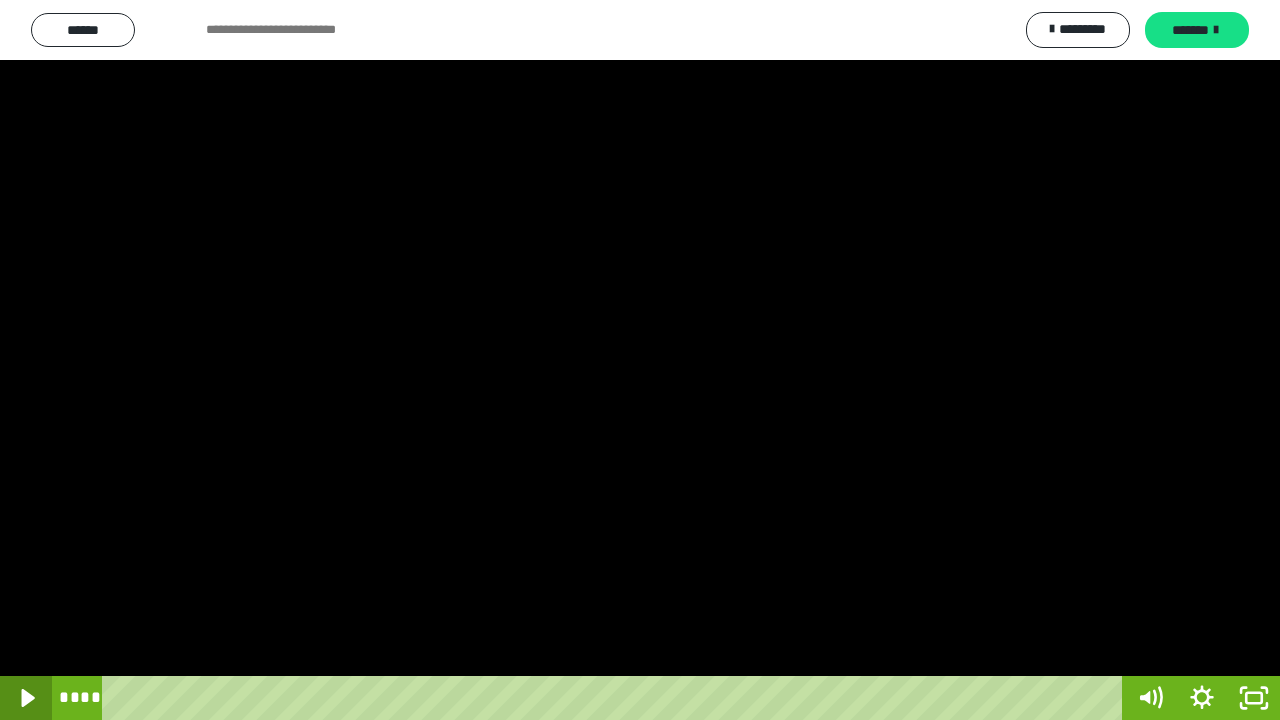 click at bounding box center [26, 698] 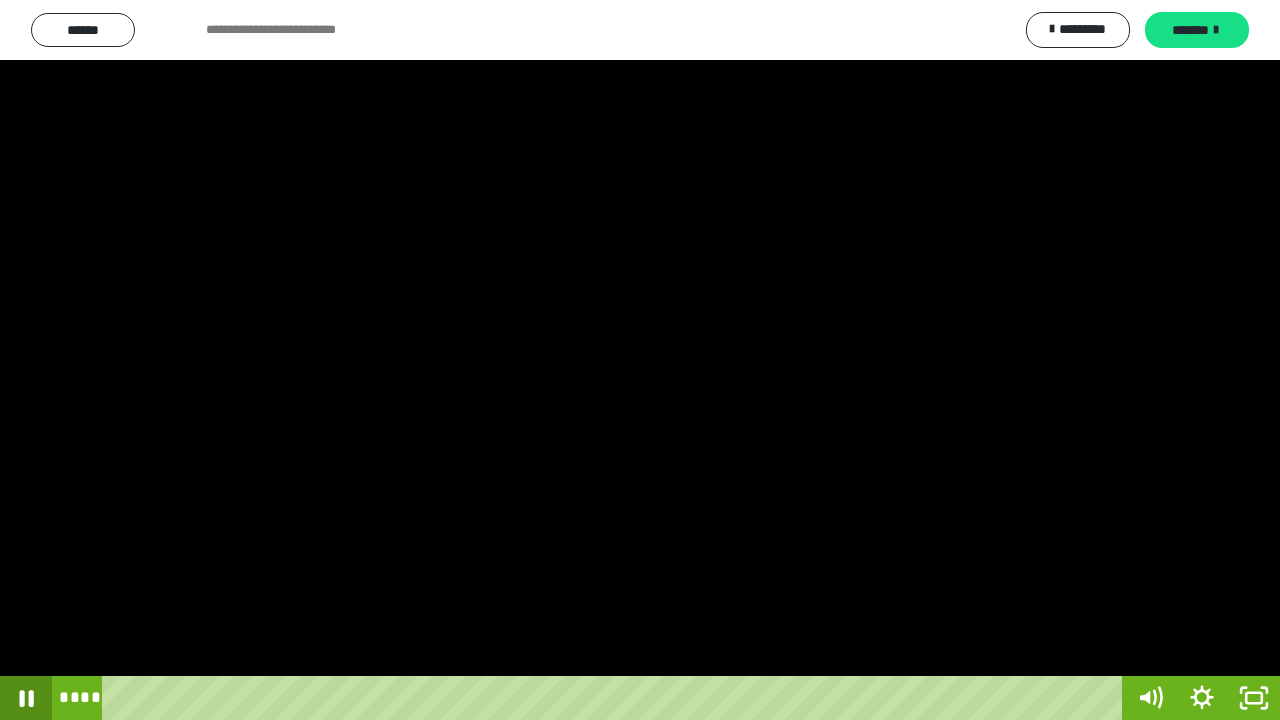 click at bounding box center (26, 698) 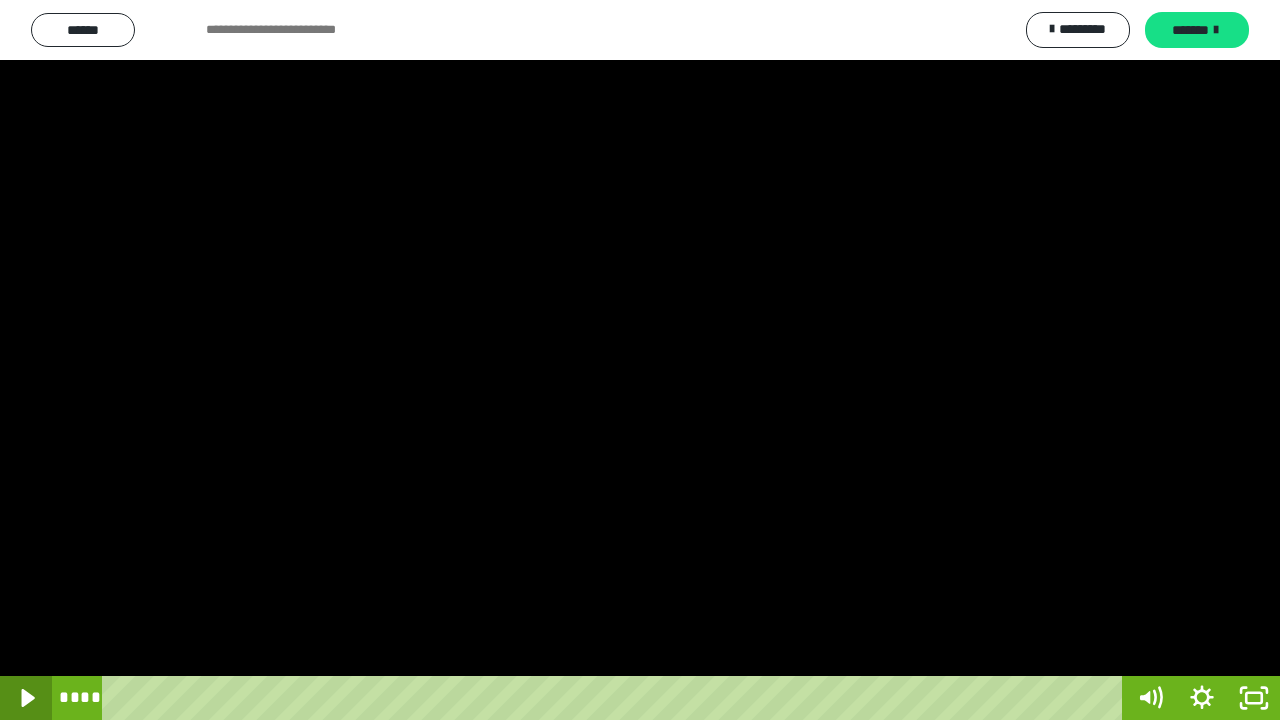 click at bounding box center [26, 698] 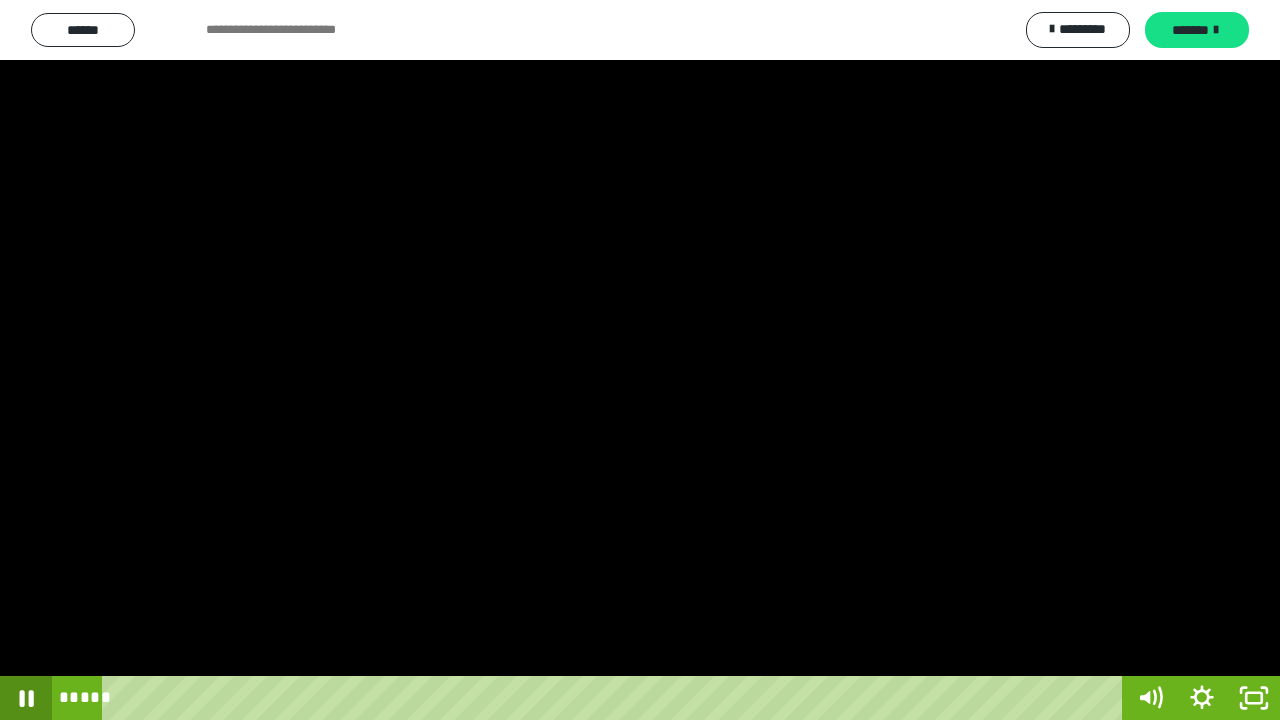 click at bounding box center [26, 698] 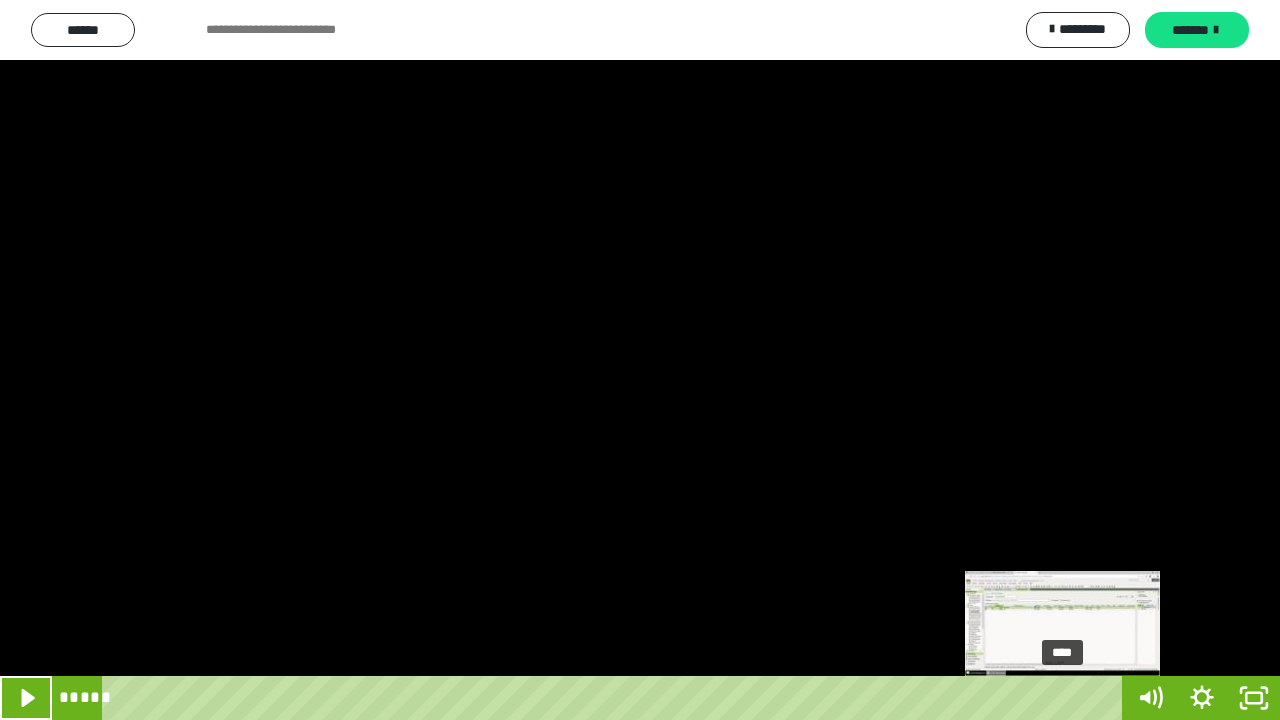 click on "****" at bounding box center [616, 698] 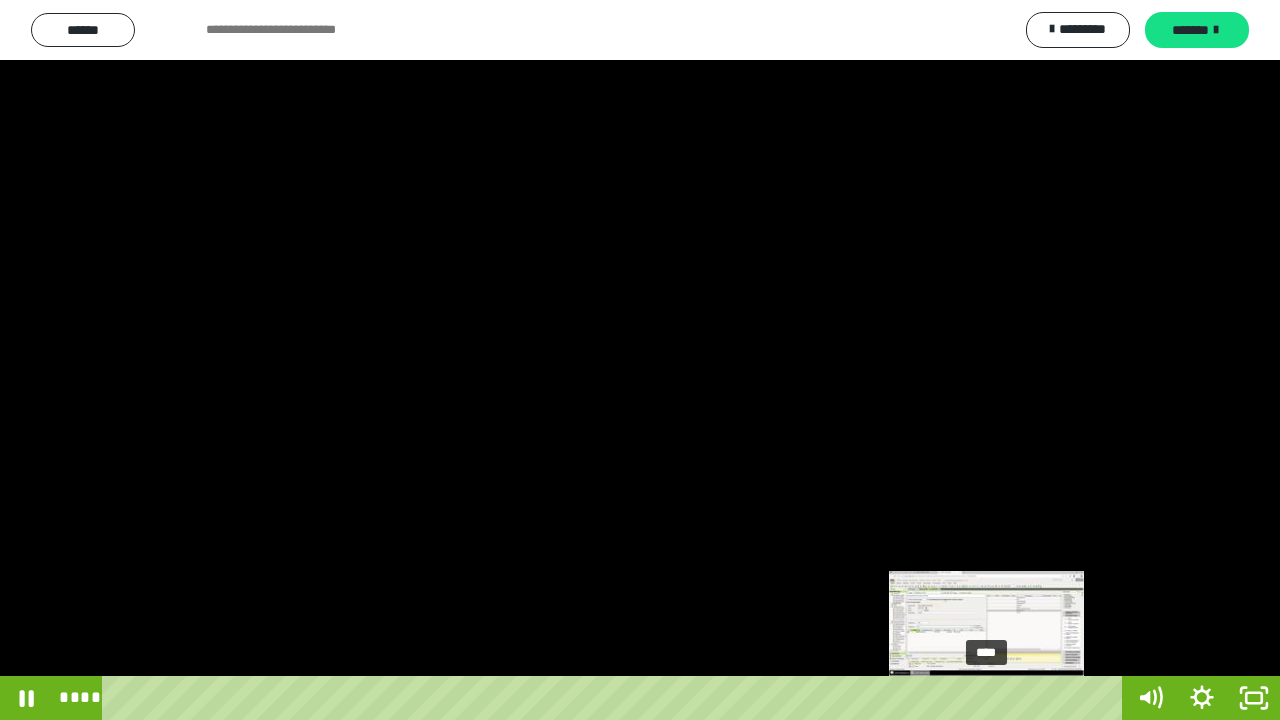 click on "****" at bounding box center (616, 698) 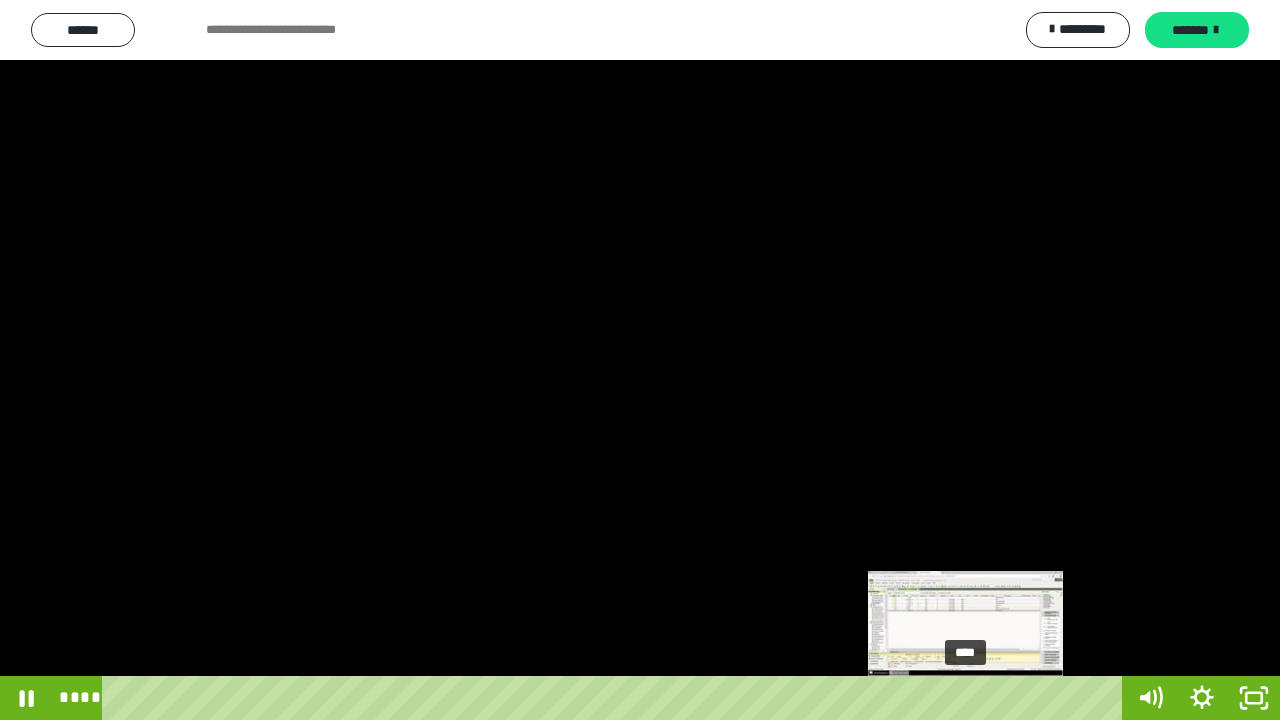 click on "****" at bounding box center [616, 698] 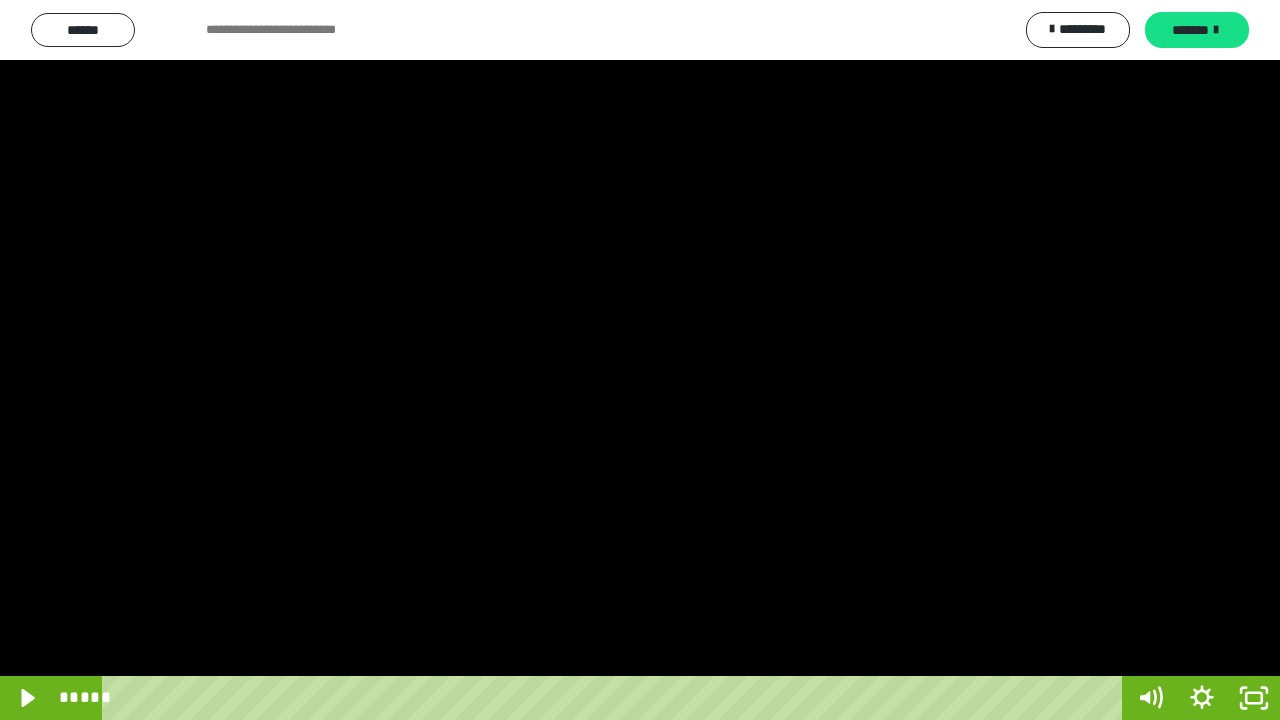 click at bounding box center (640, 360) 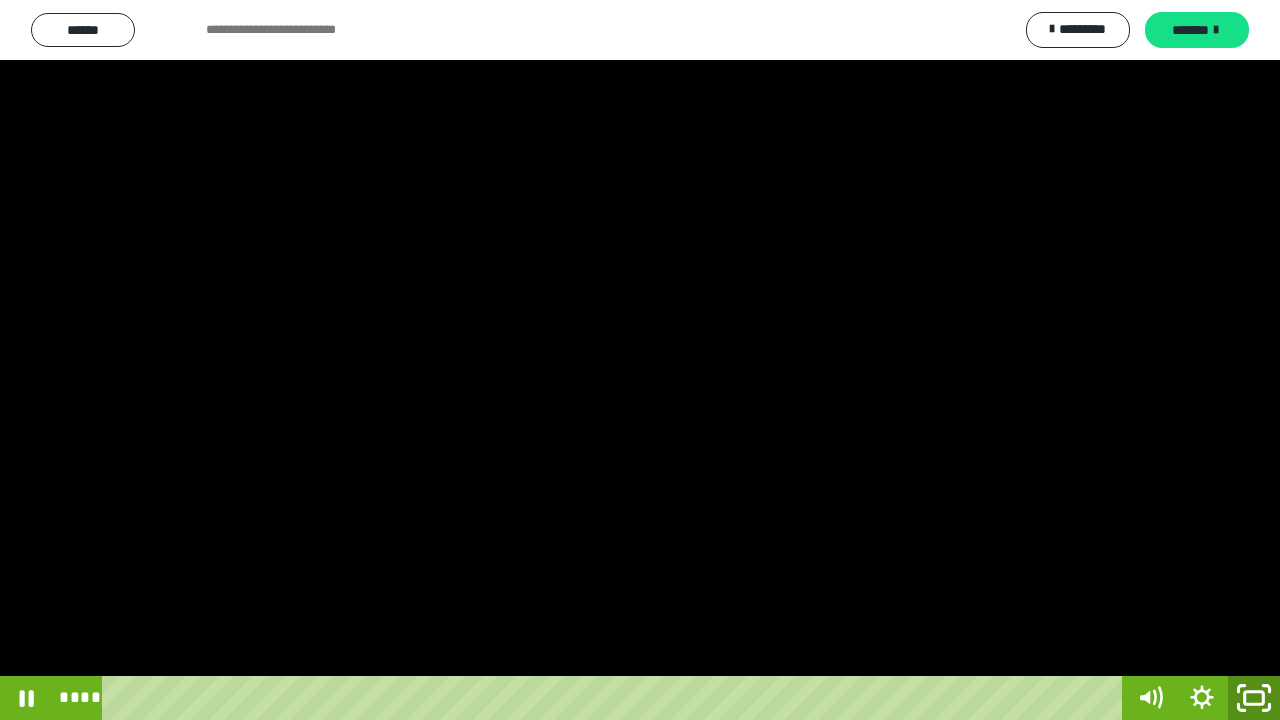 click 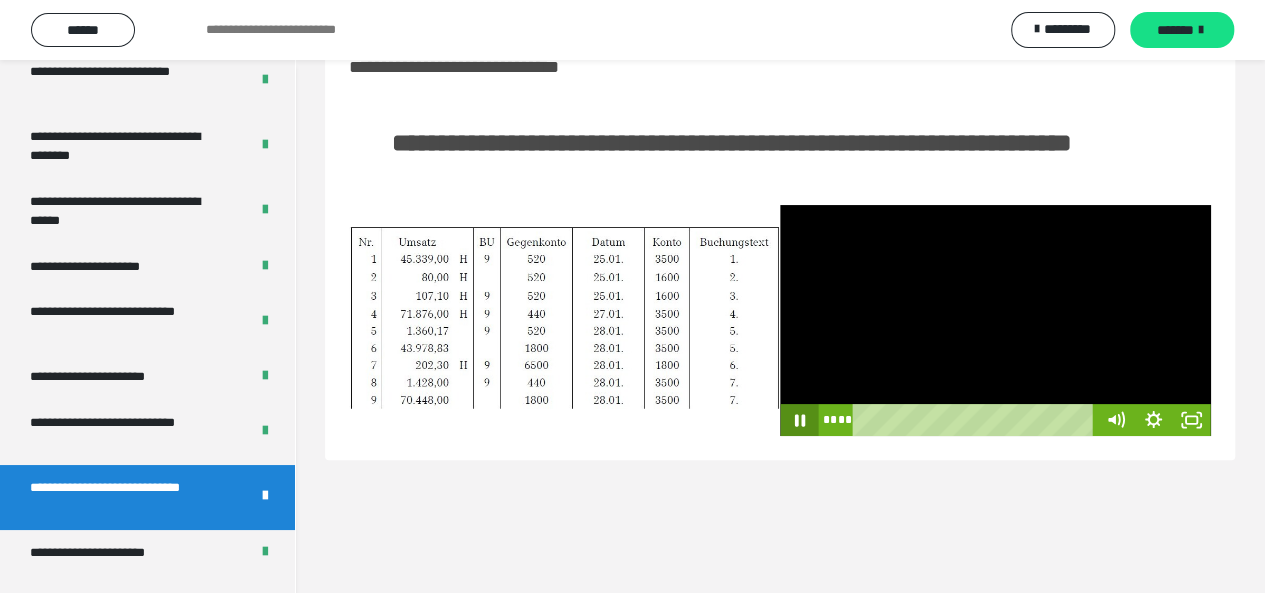 click 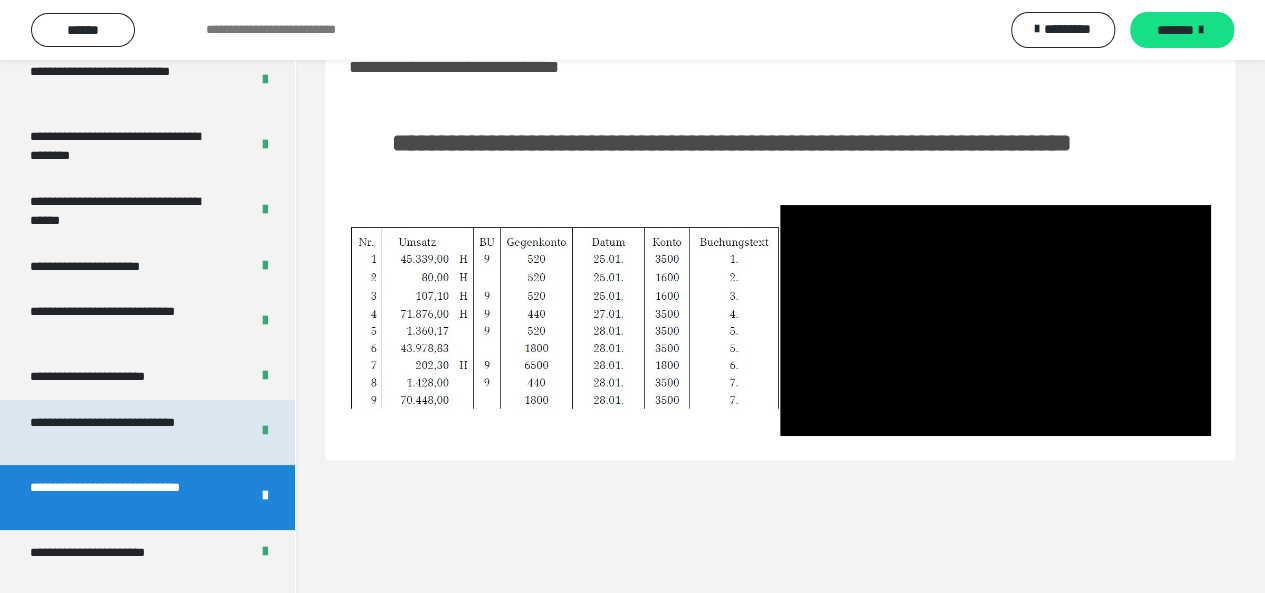 click on "**********" at bounding box center (124, 432) 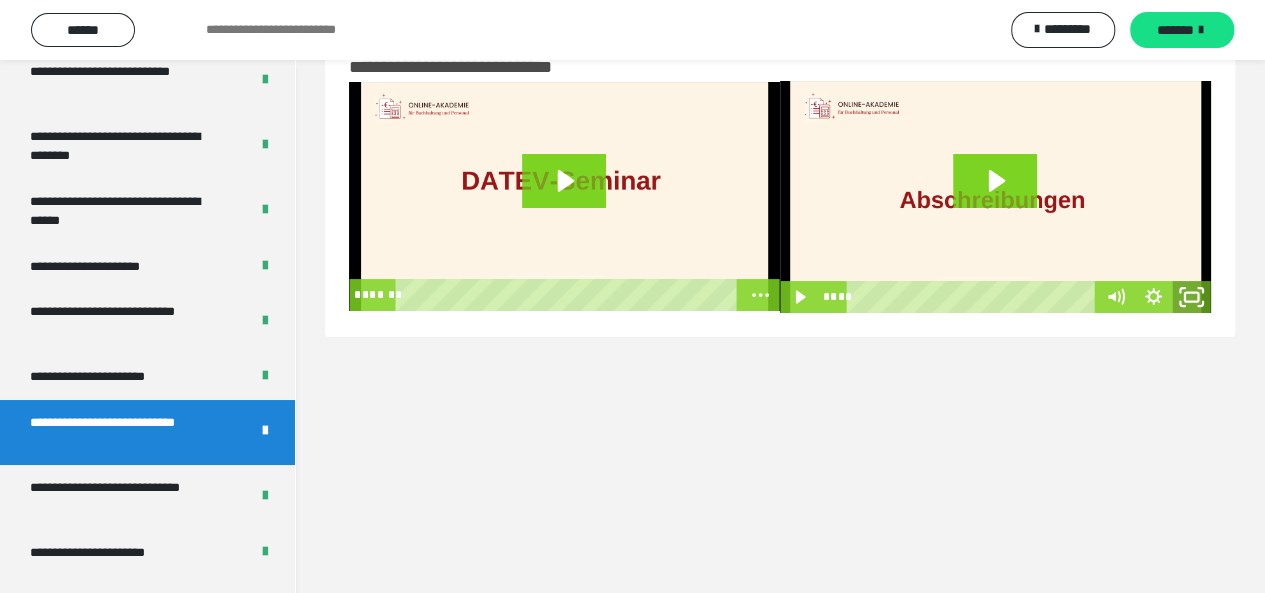 click 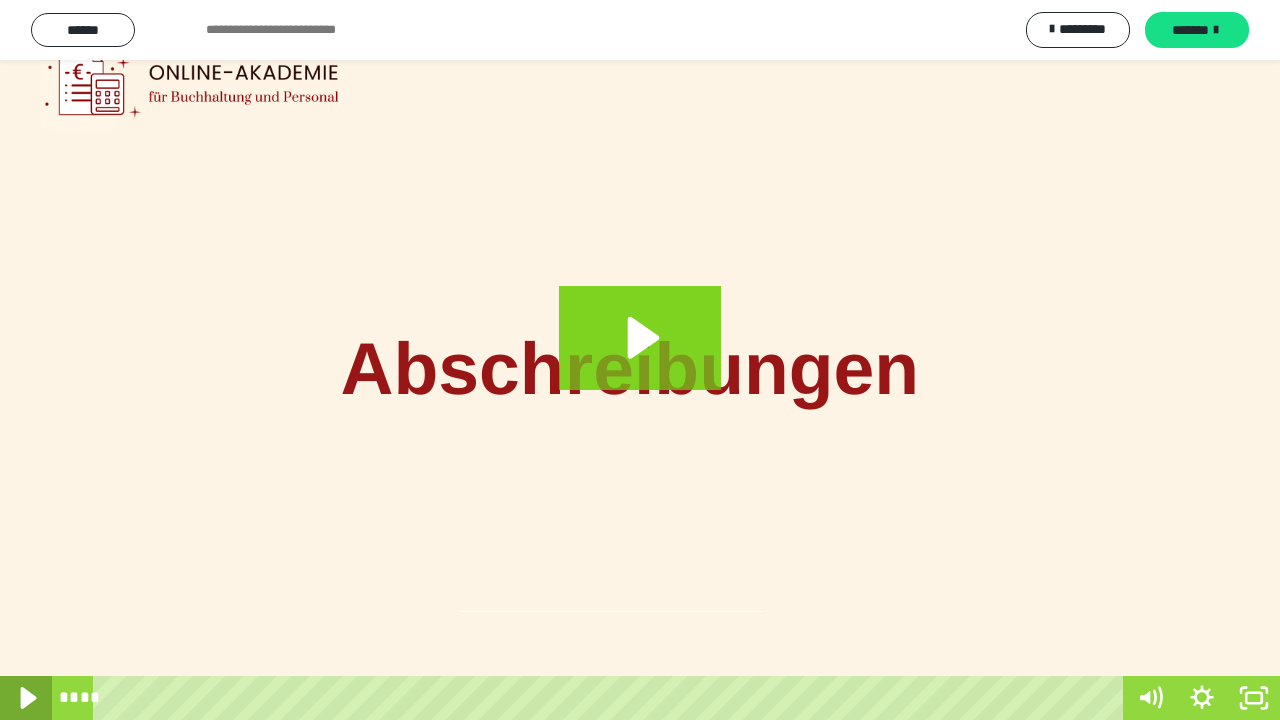 click 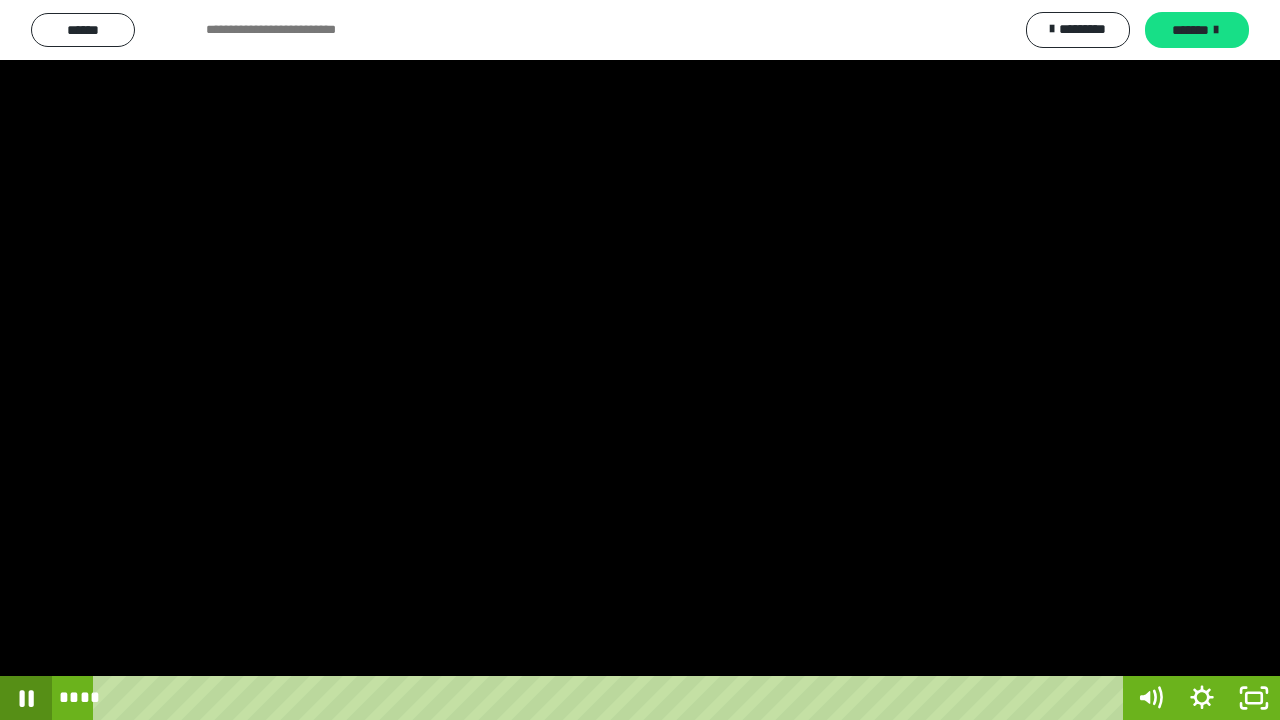click 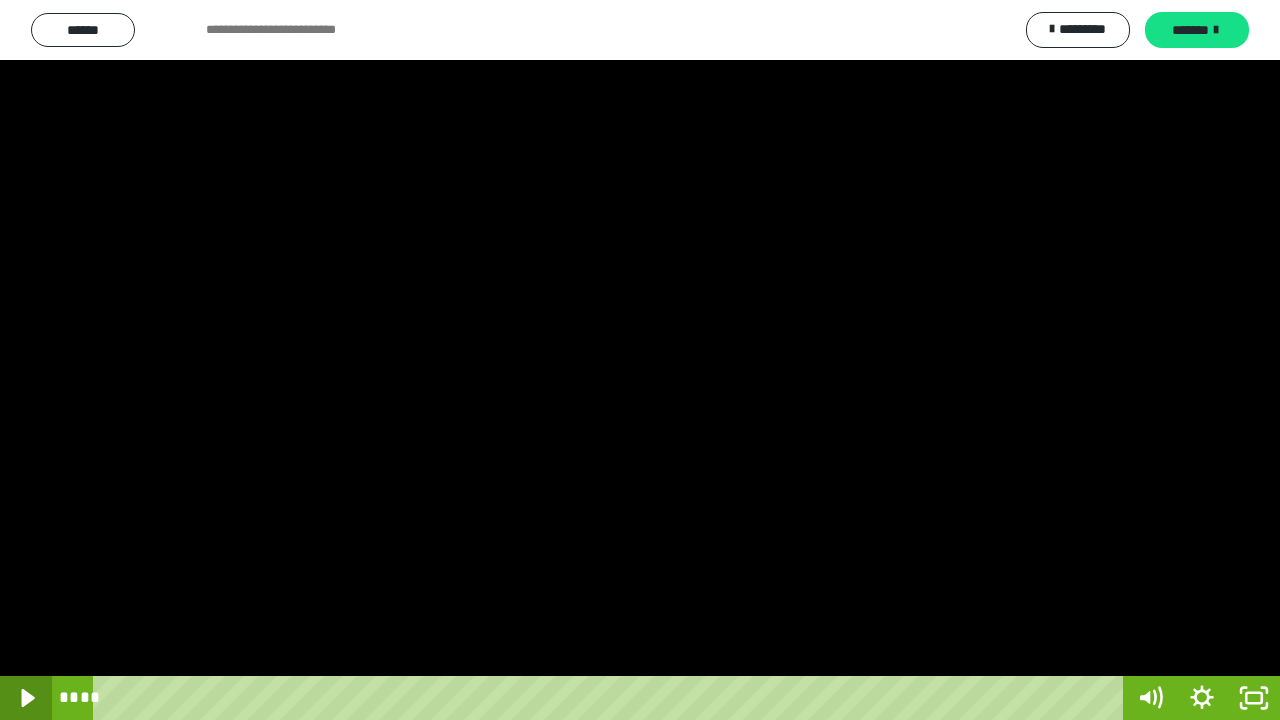 type 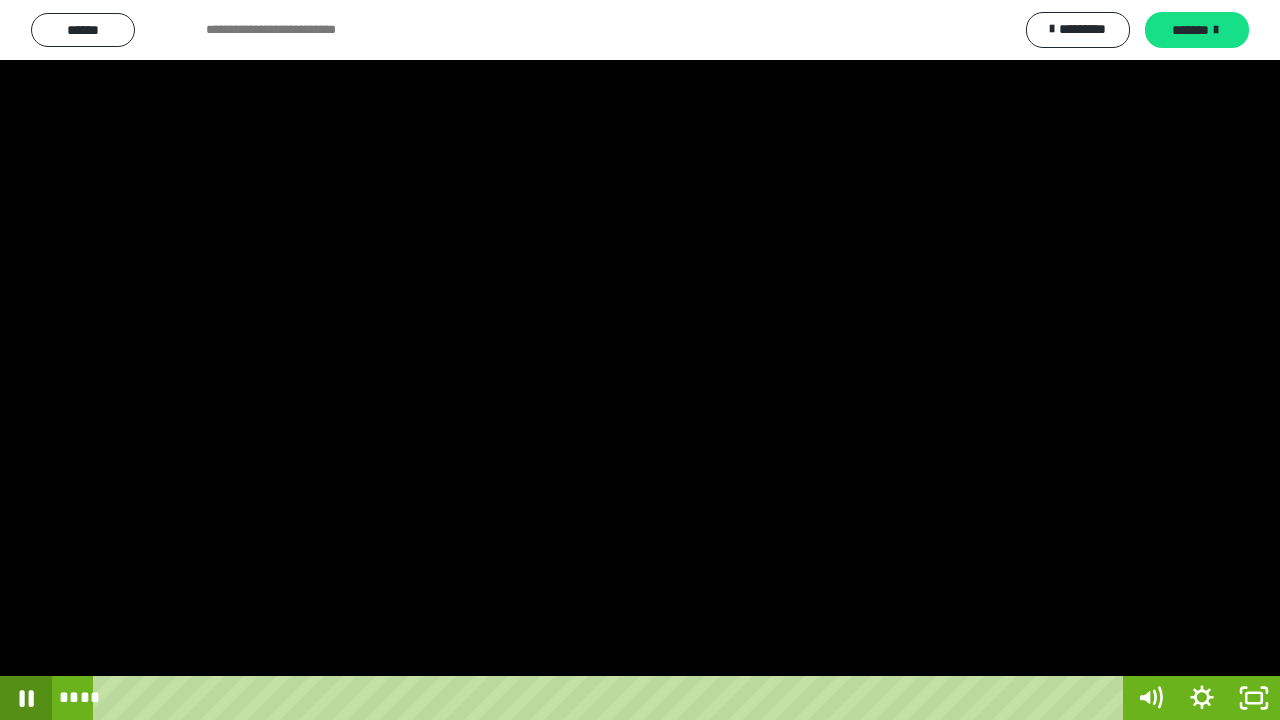 click at bounding box center [26, 698] 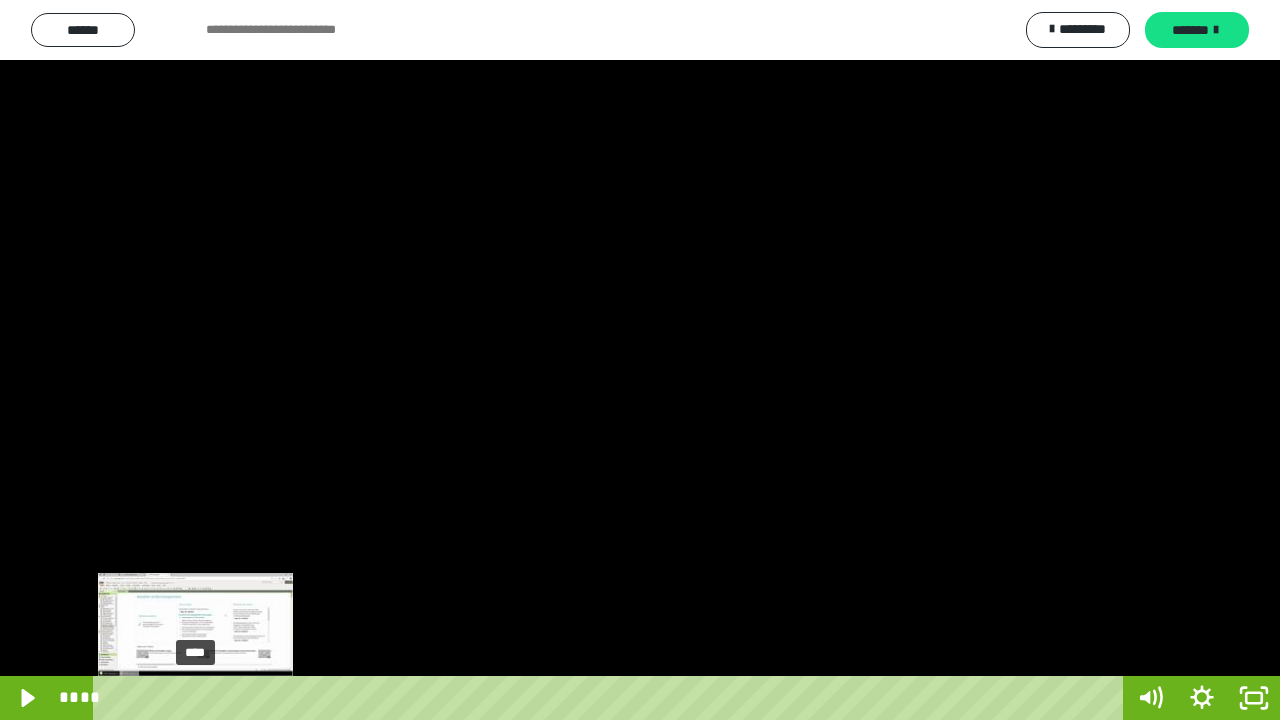 click on "****" at bounding box center (612, 698) 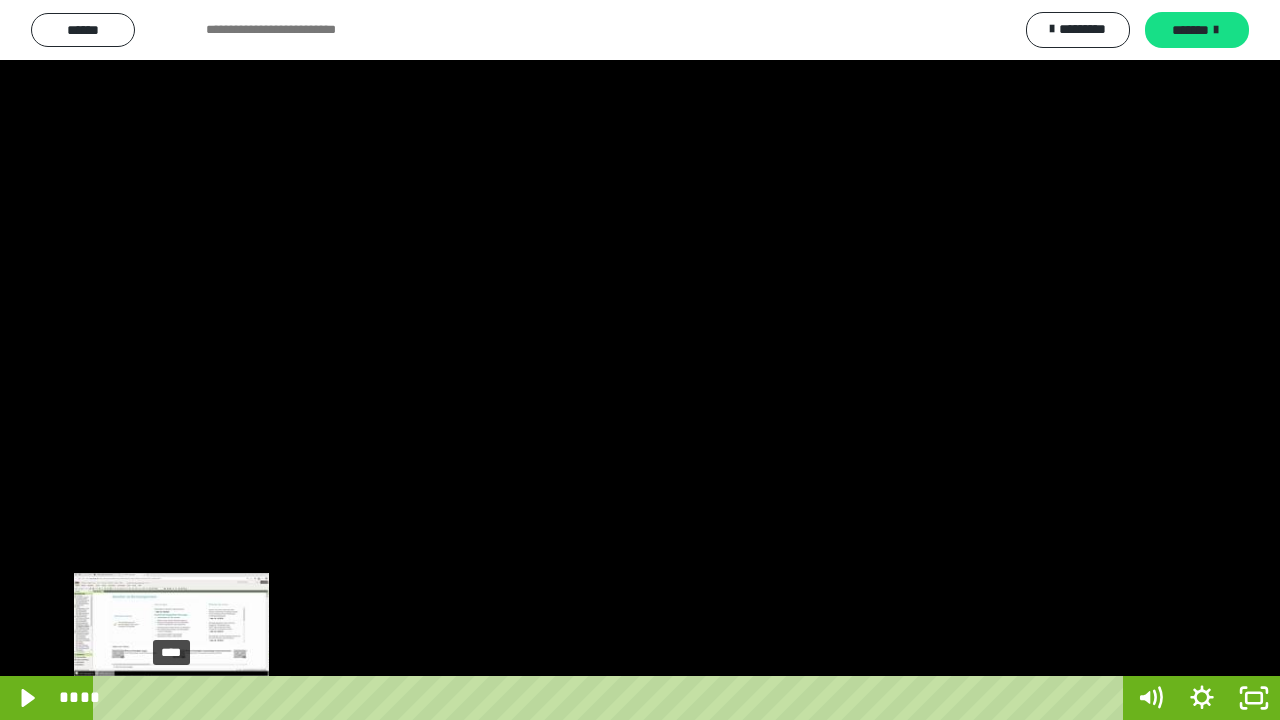 click on "****" at bounding box center (612, 698) 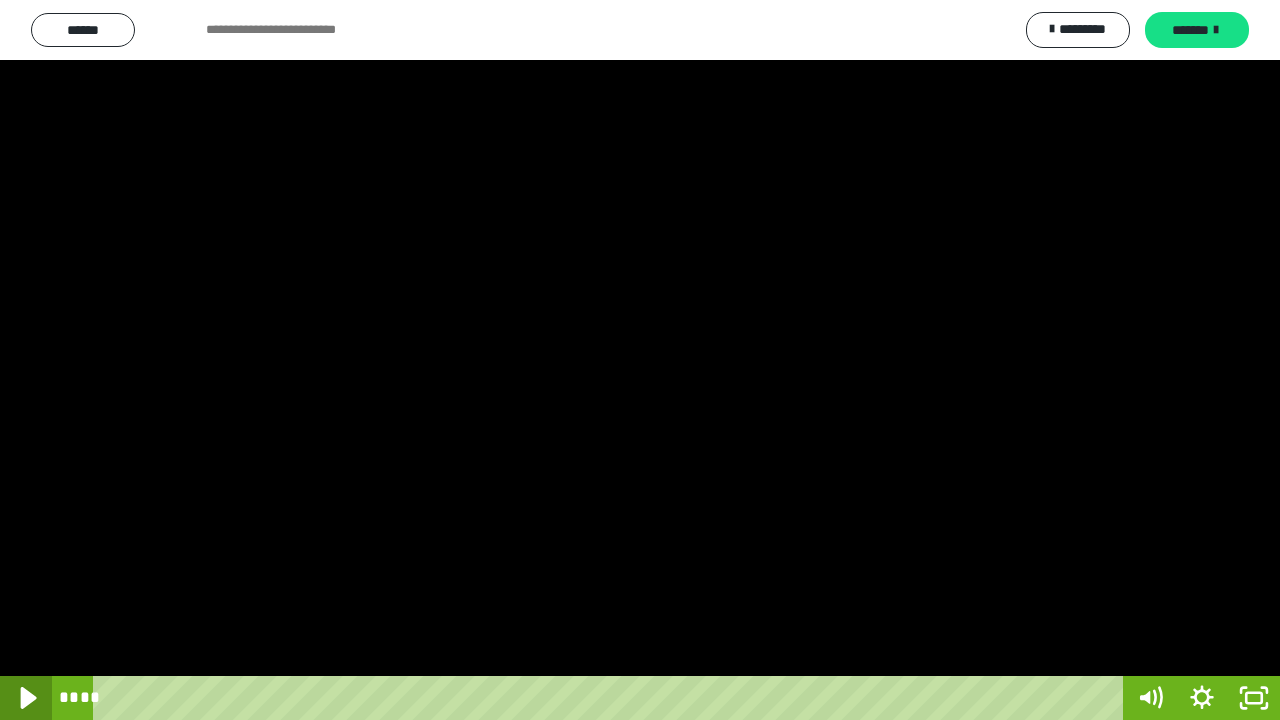 click 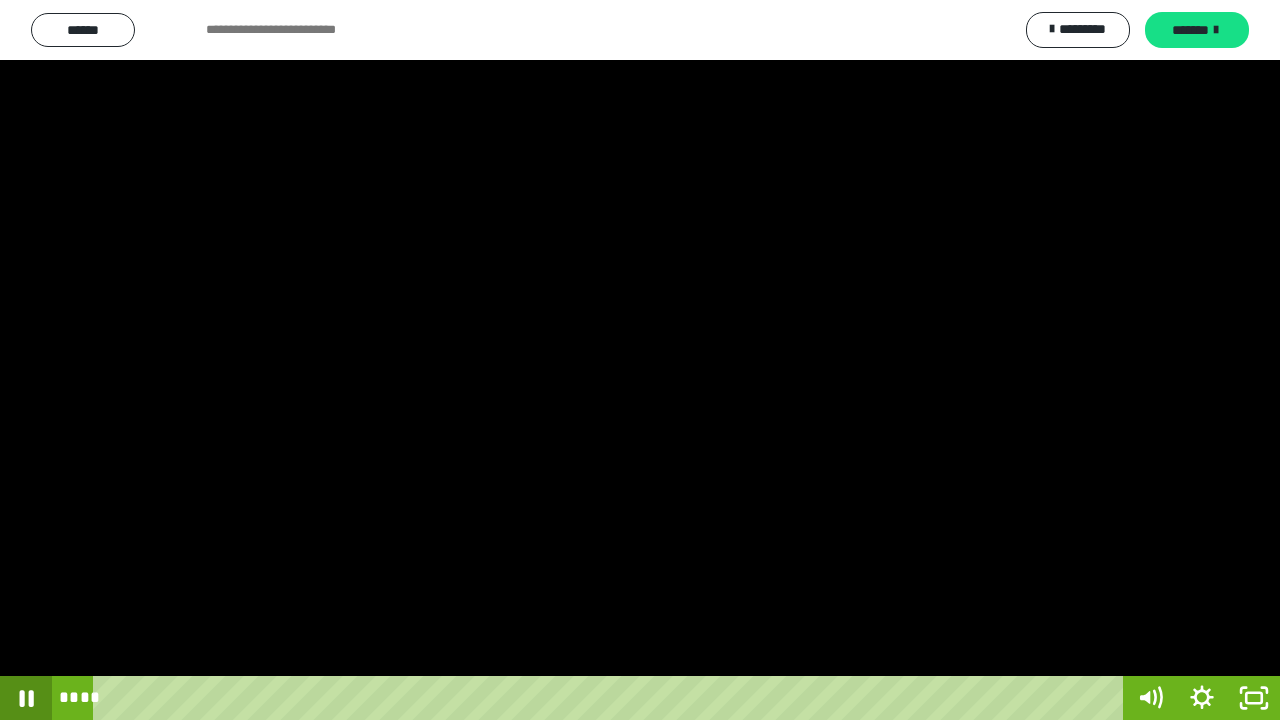 click at bounding box center [26, 698] 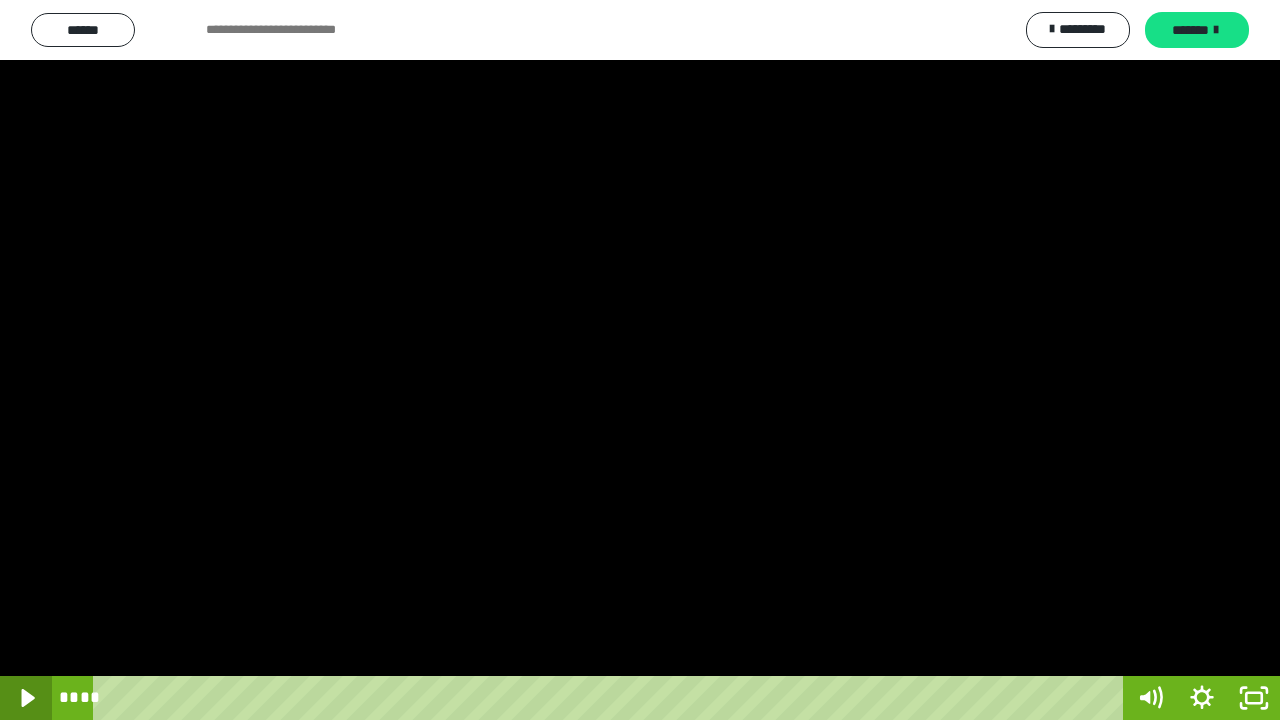 click at bounding box center [26, 698] 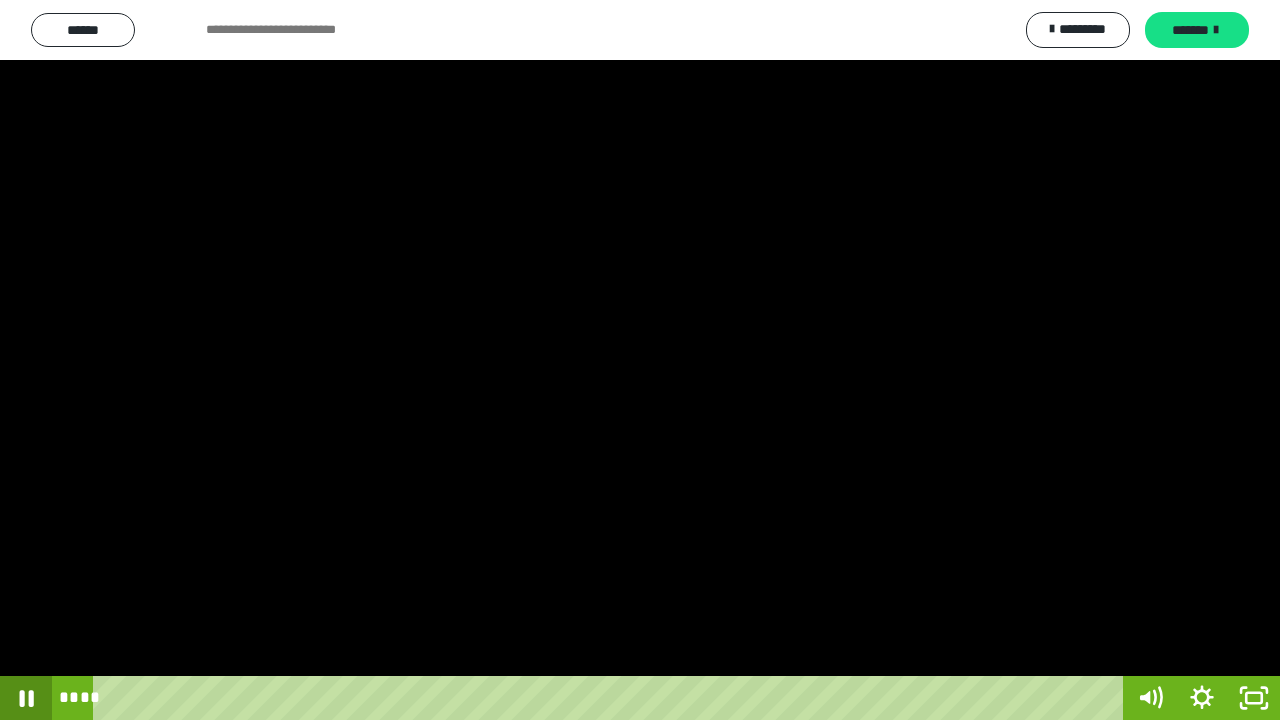 click at bounding box center (26, 698) 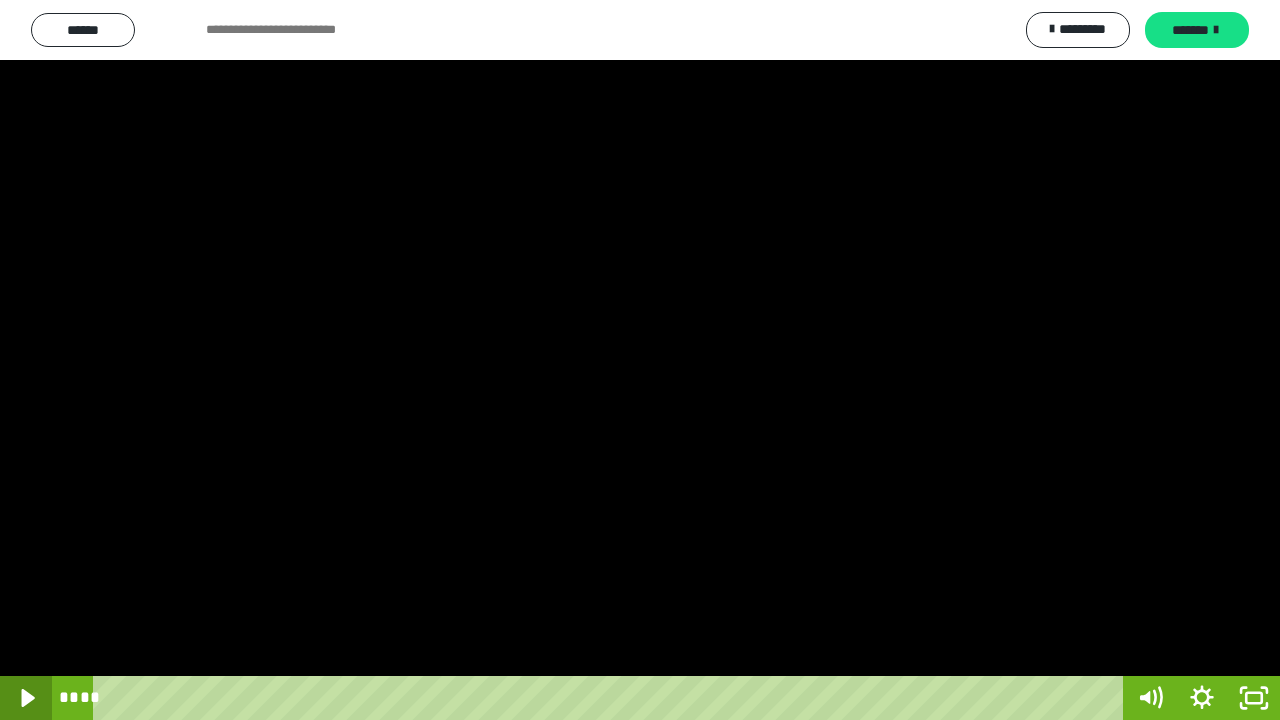 click at bounding box center (26, 698) 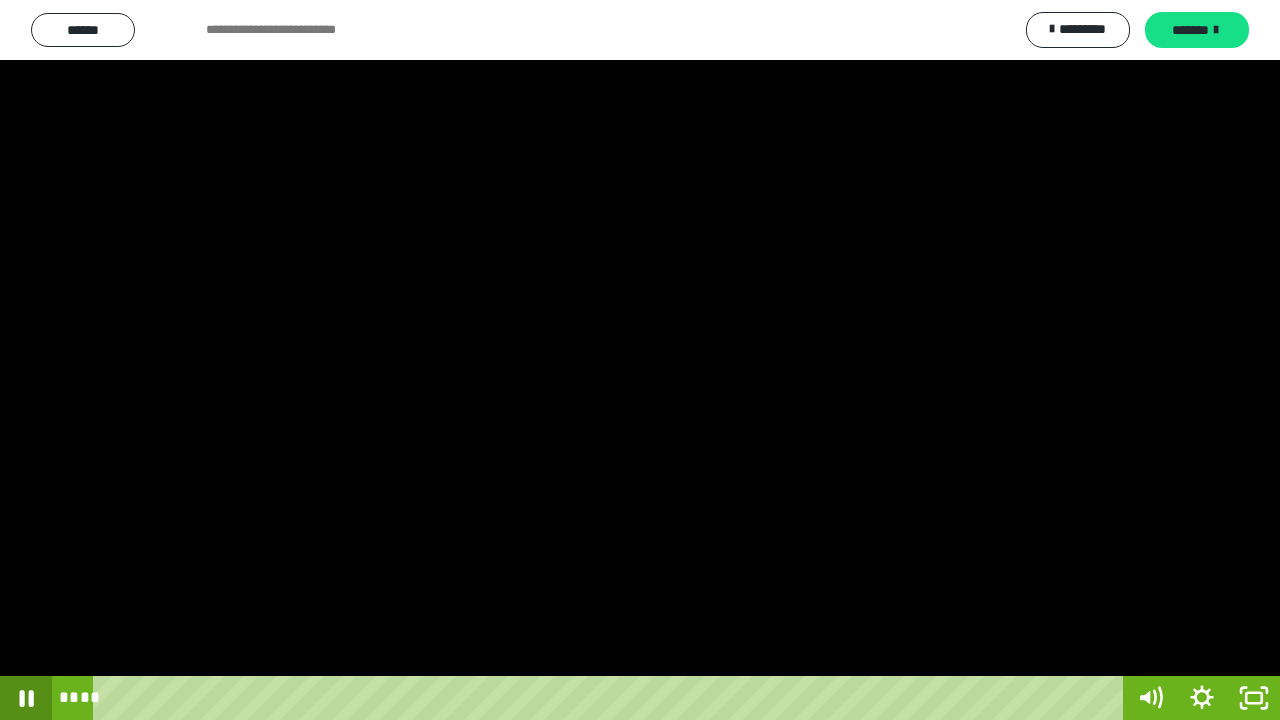 click at bounding box center (26, 698) 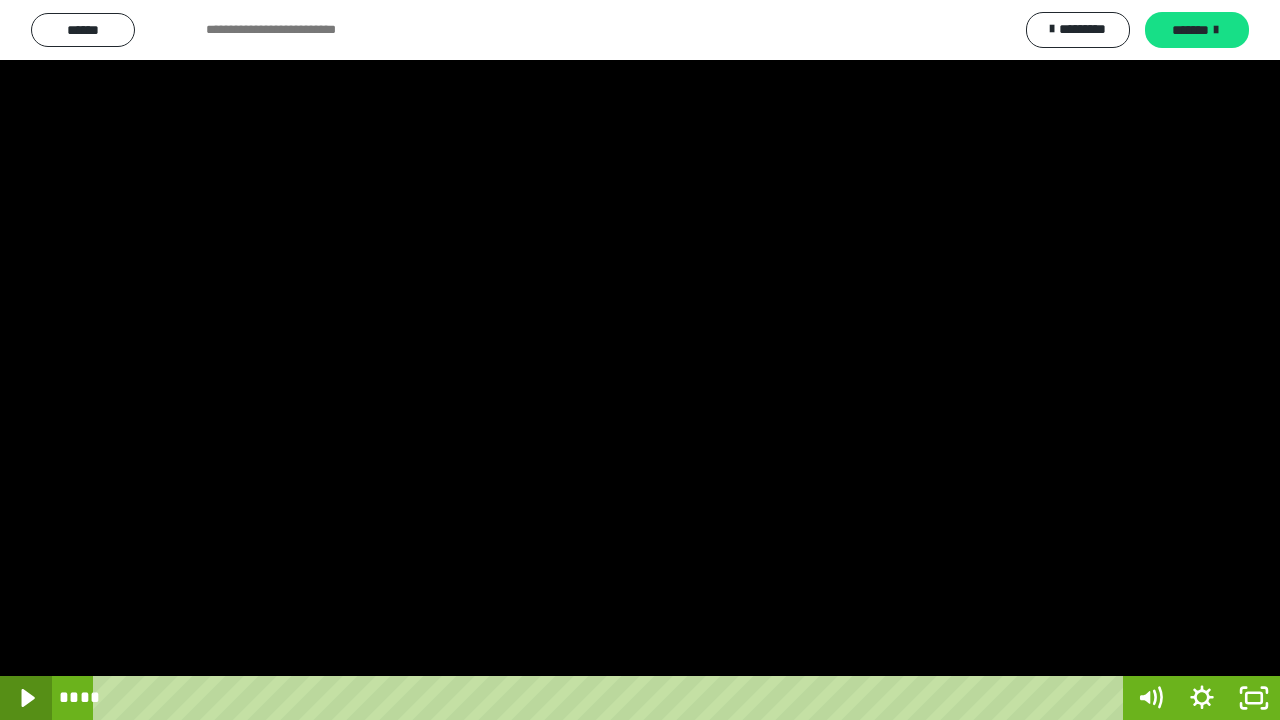 click at bounding box center [26, 698] 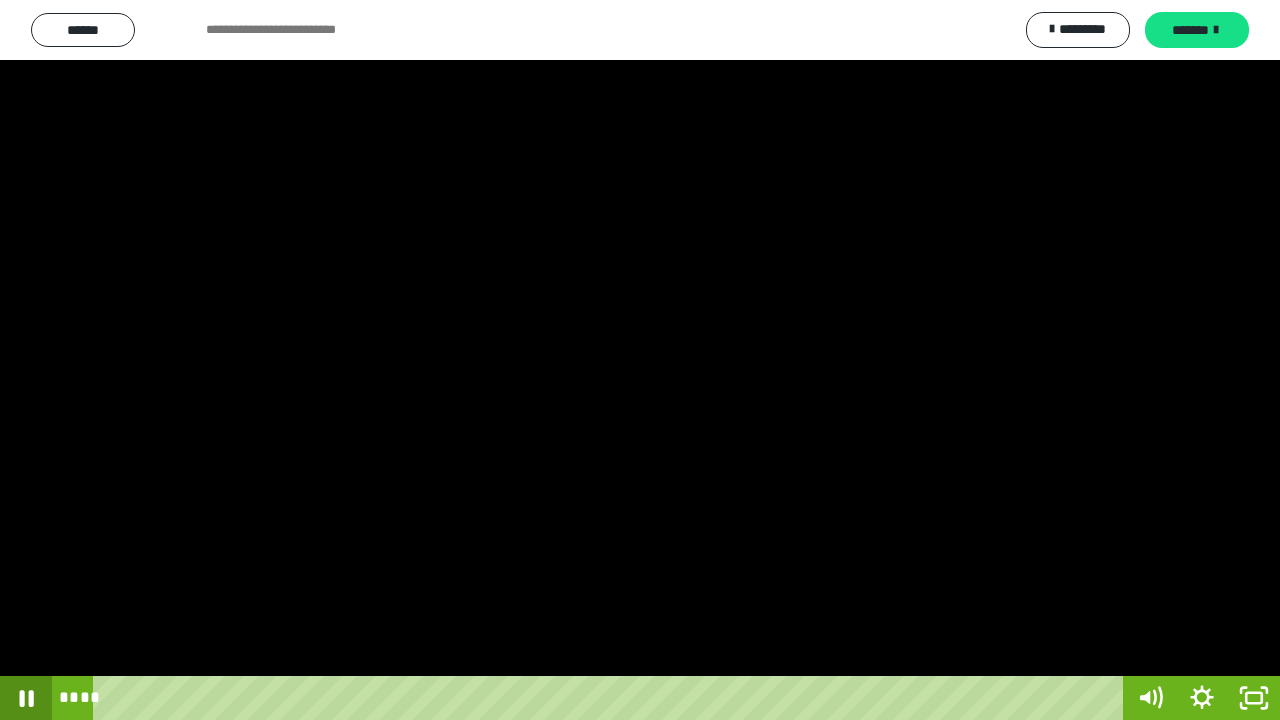 click at bounding box center [26, 698] 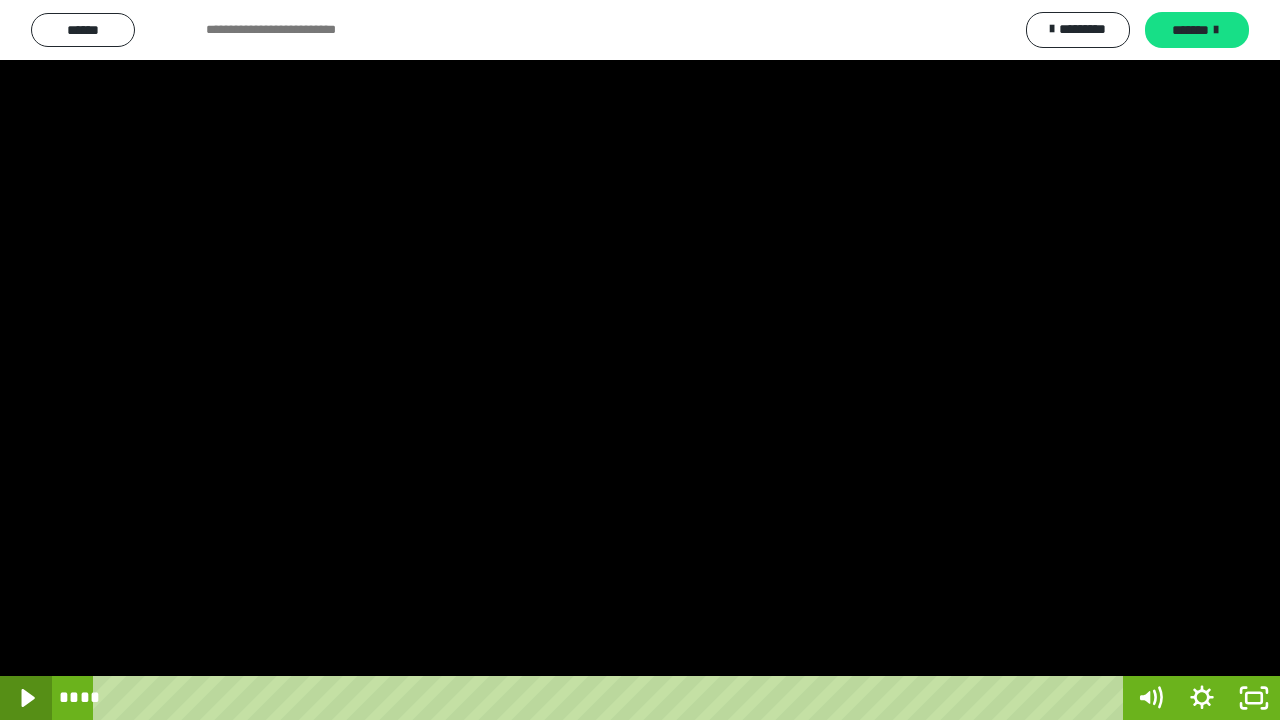 click at bounding box center [26, 698] 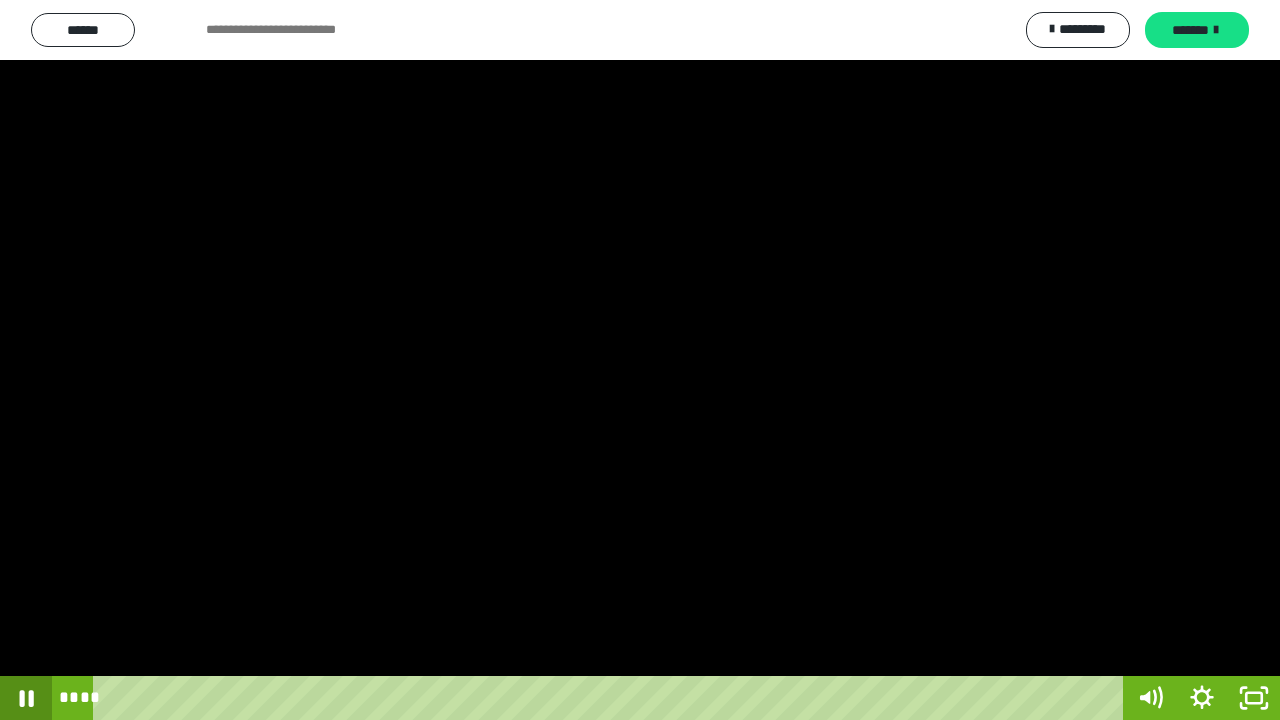 click at bounding box center (26, 698) 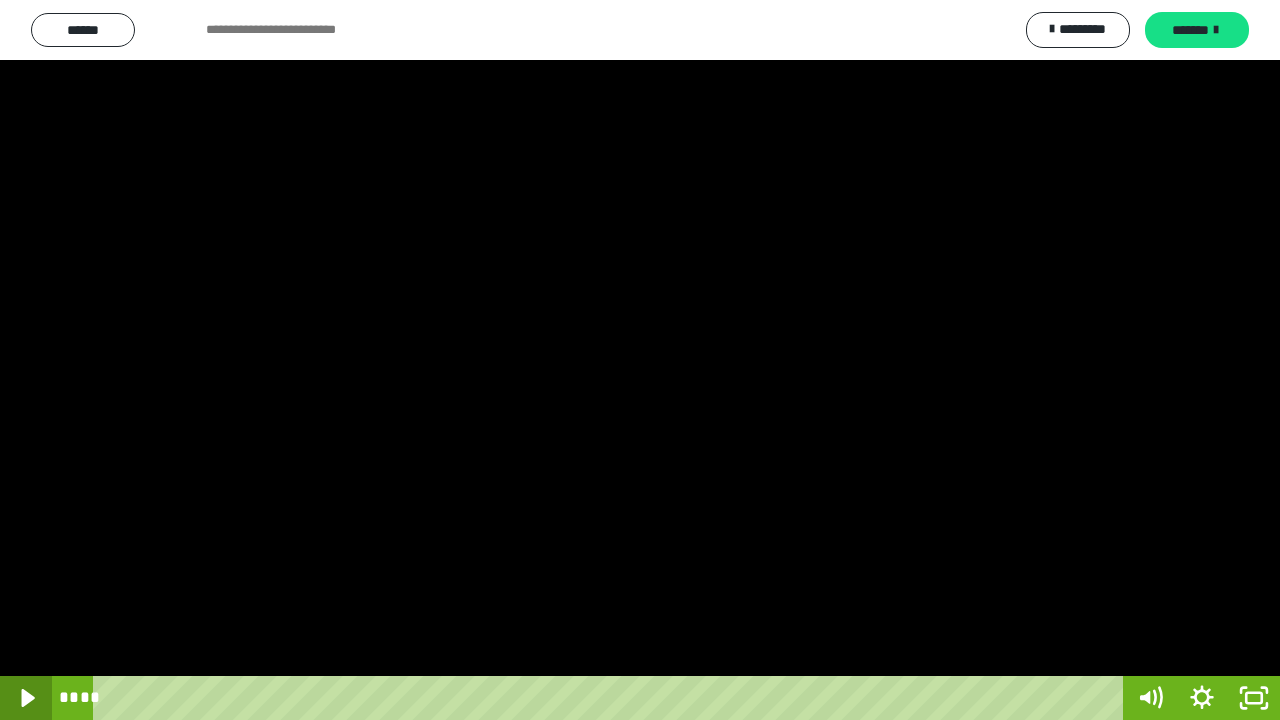 click at bounding box center (26, 698) 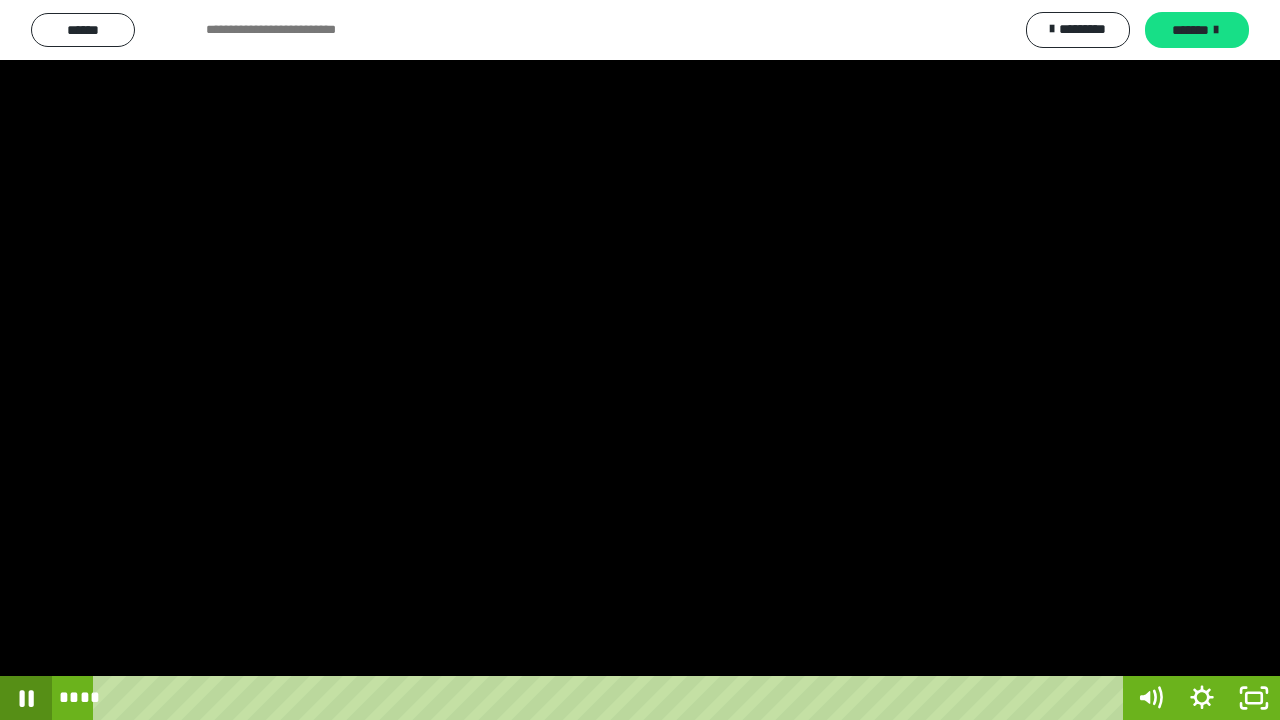click at bounding box center [26, 698] 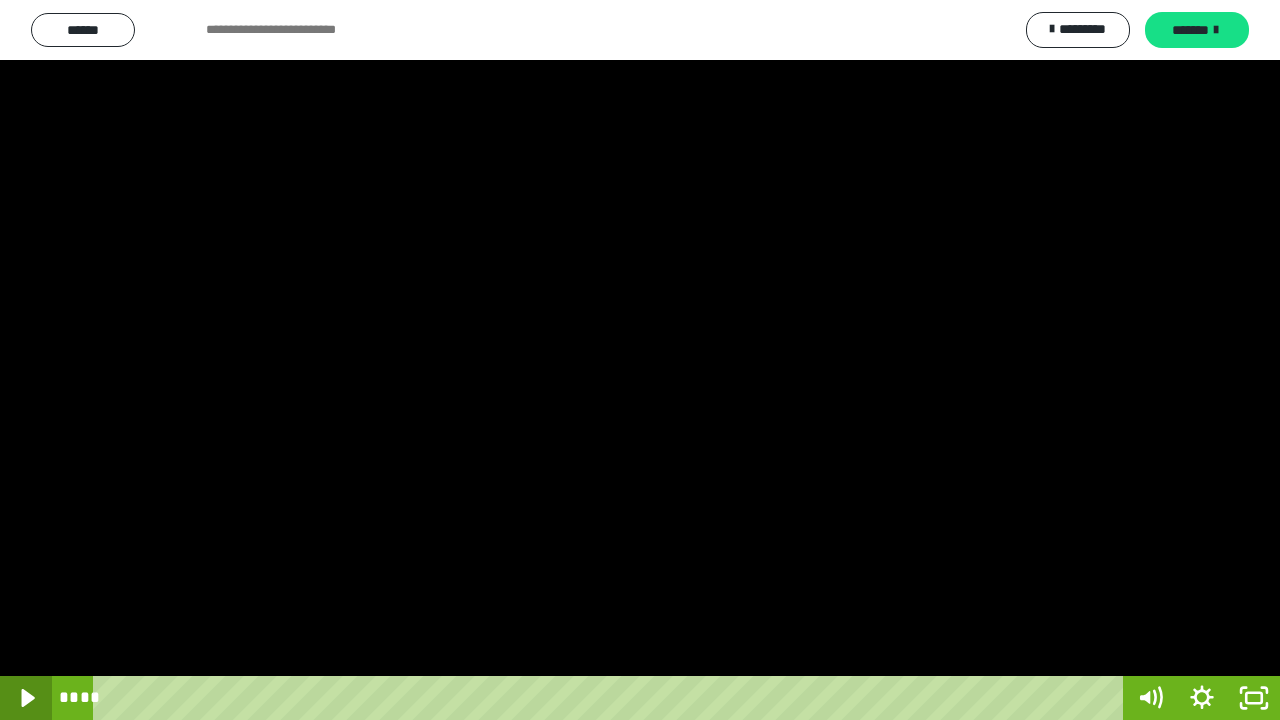 click at bounding box center [26, 698] 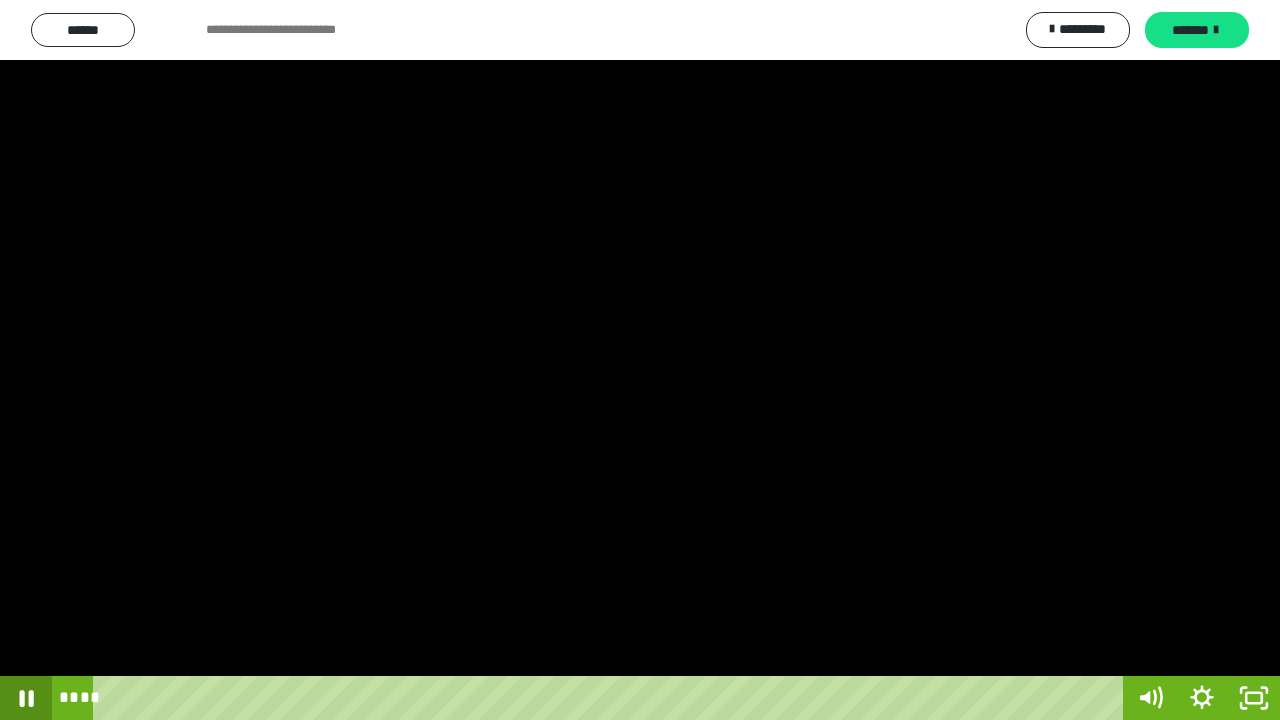 click at bounding box center (26, 698) 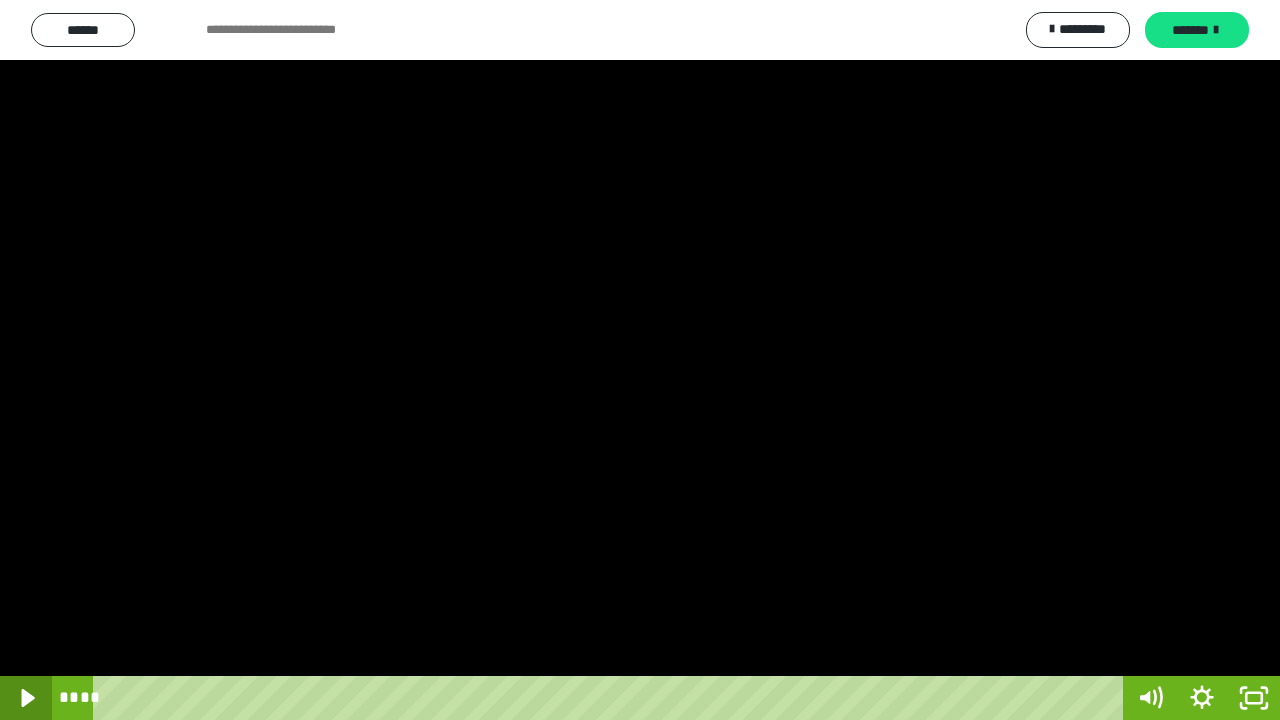 click at bounding box center [26, 698] 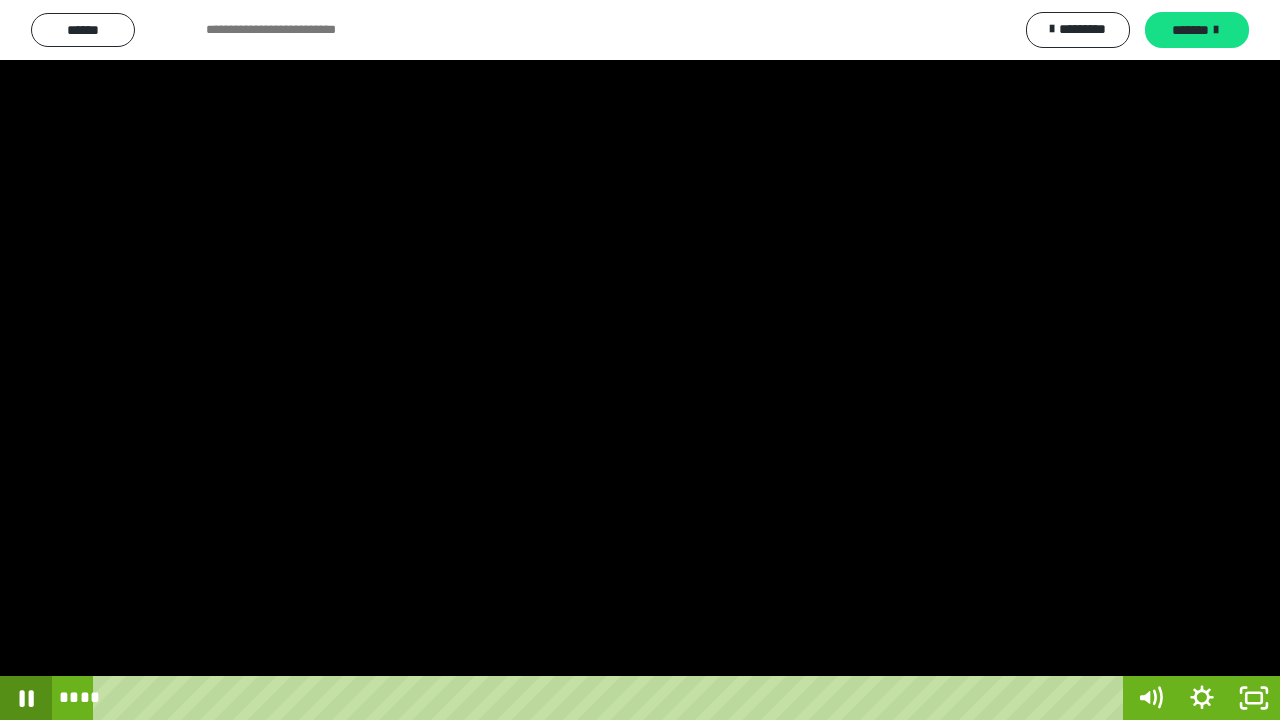 click at bounding box center (26, 698) 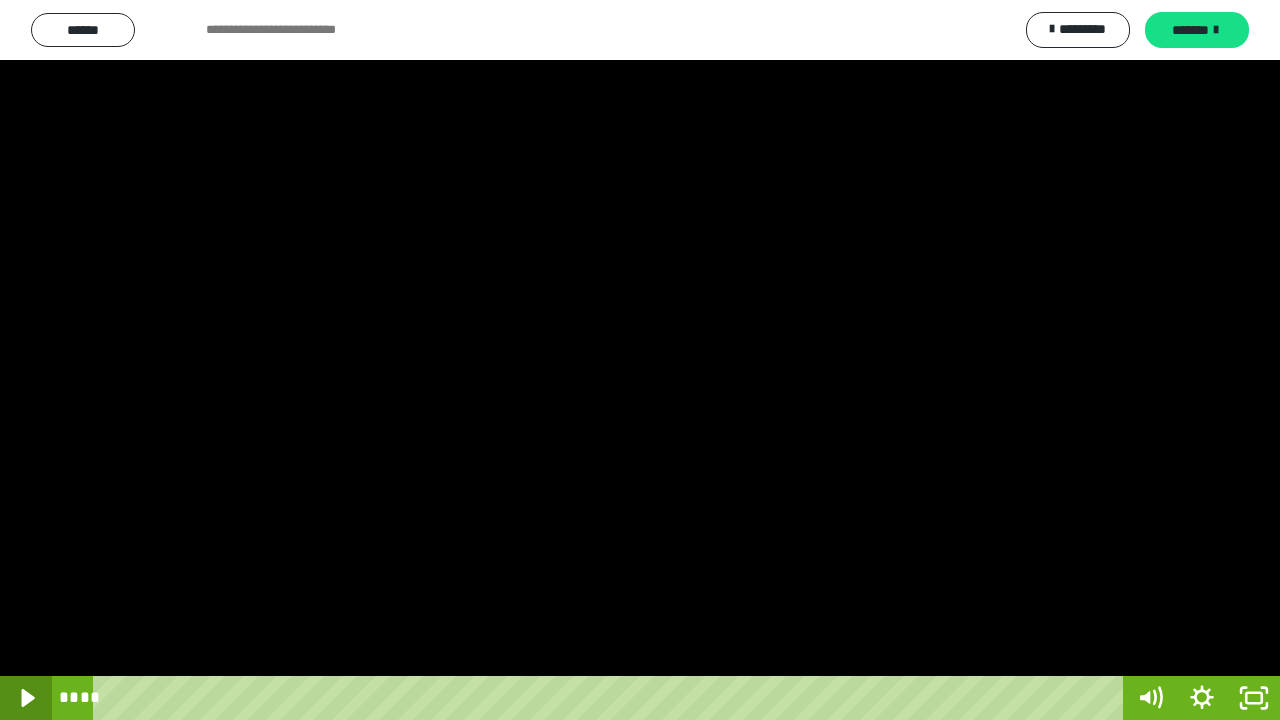 click at bounding box center (26, 698) 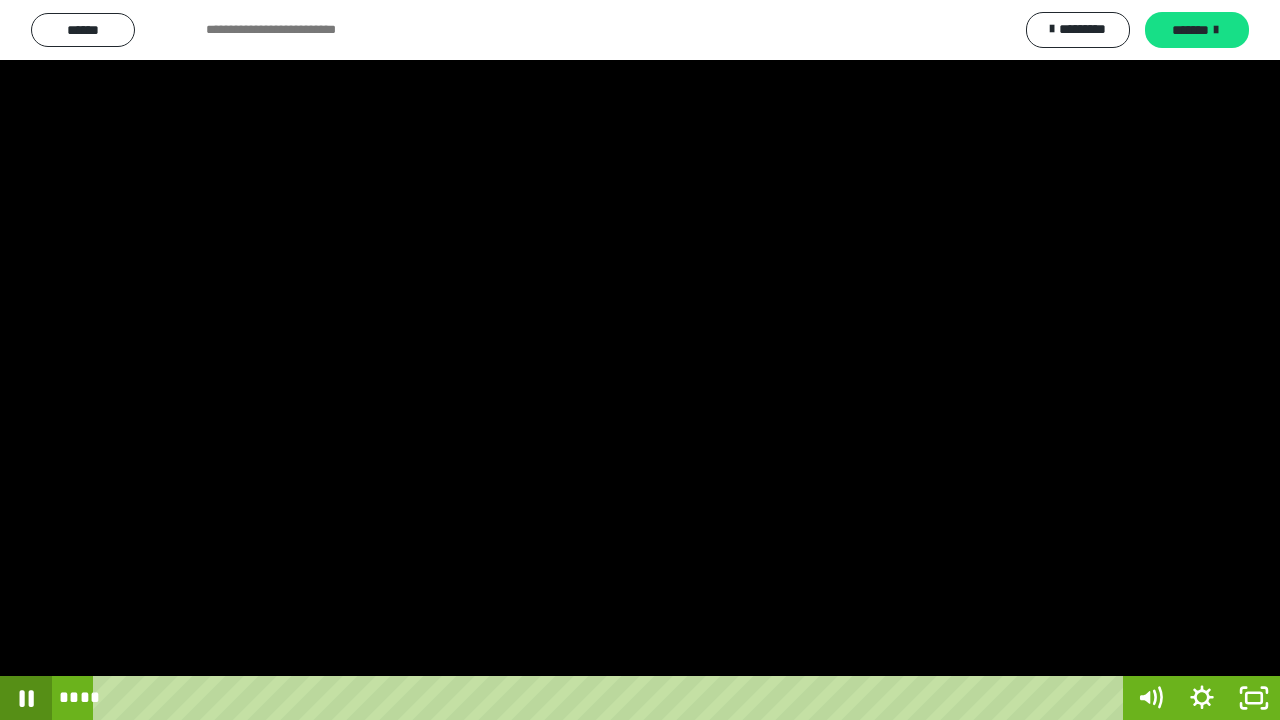 click at bounding box center [26, 698] 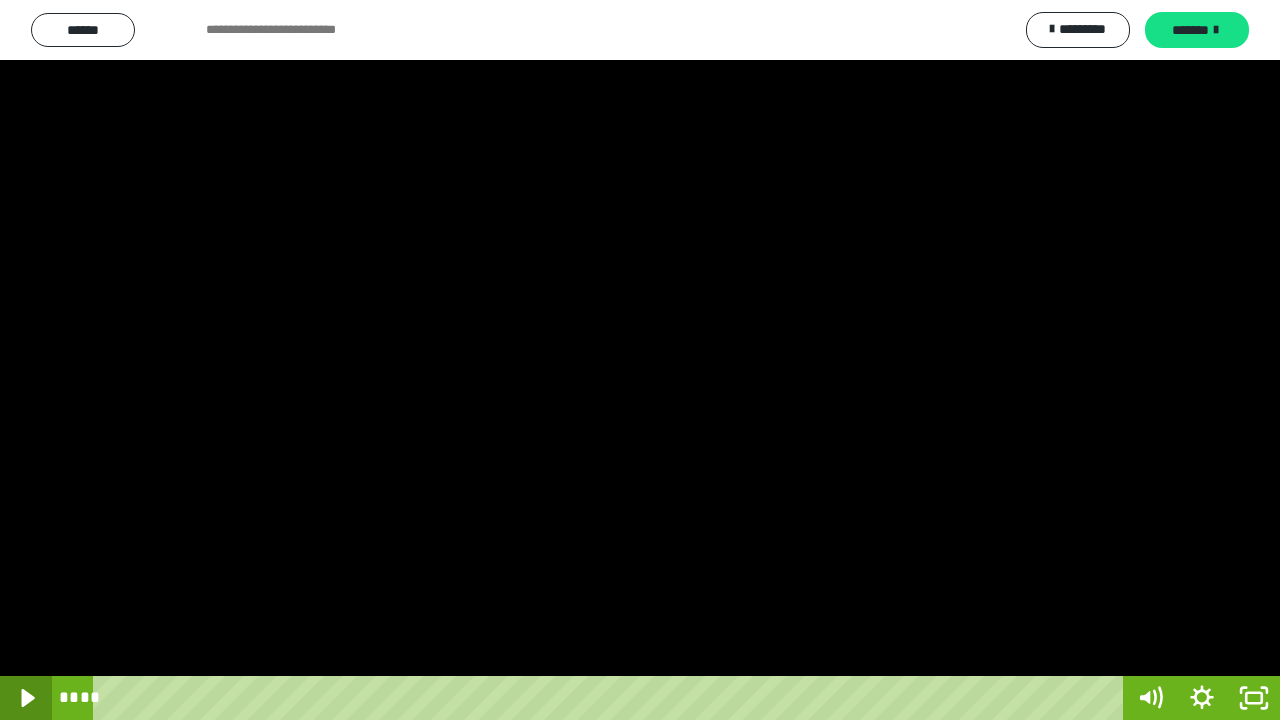 click at bounding box center [26, 698] 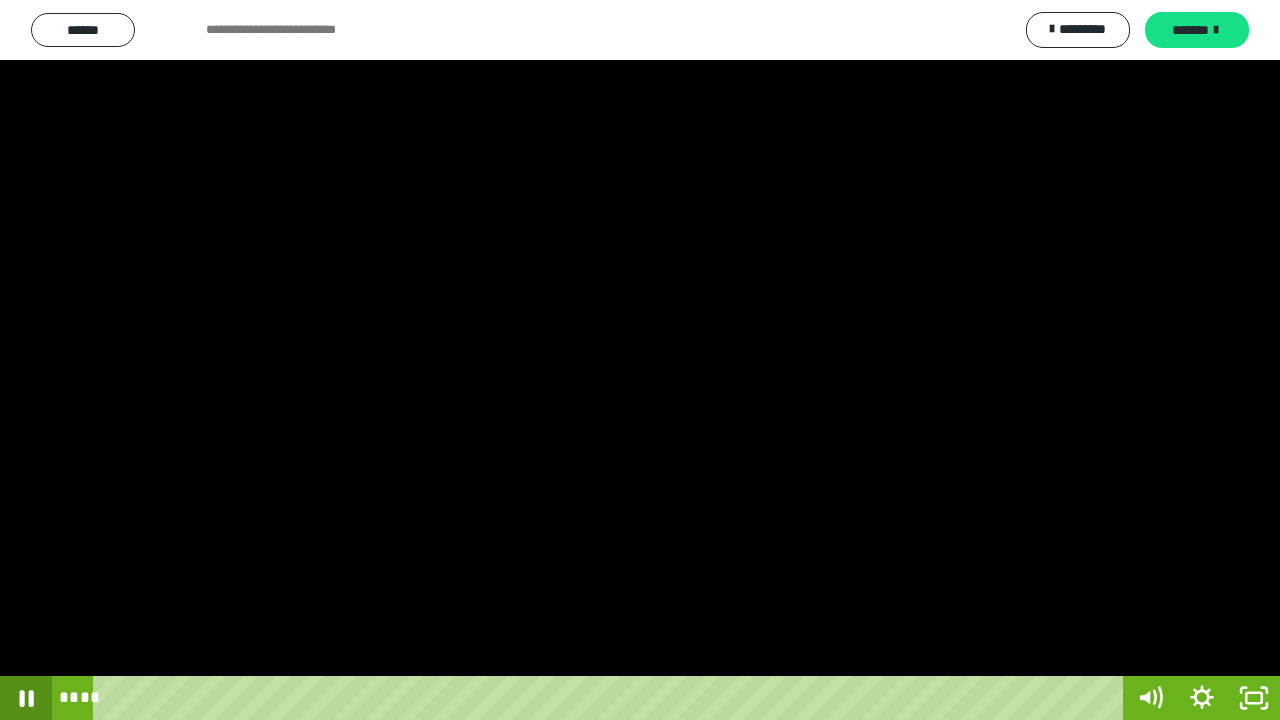click at bounding box center (26, 698) 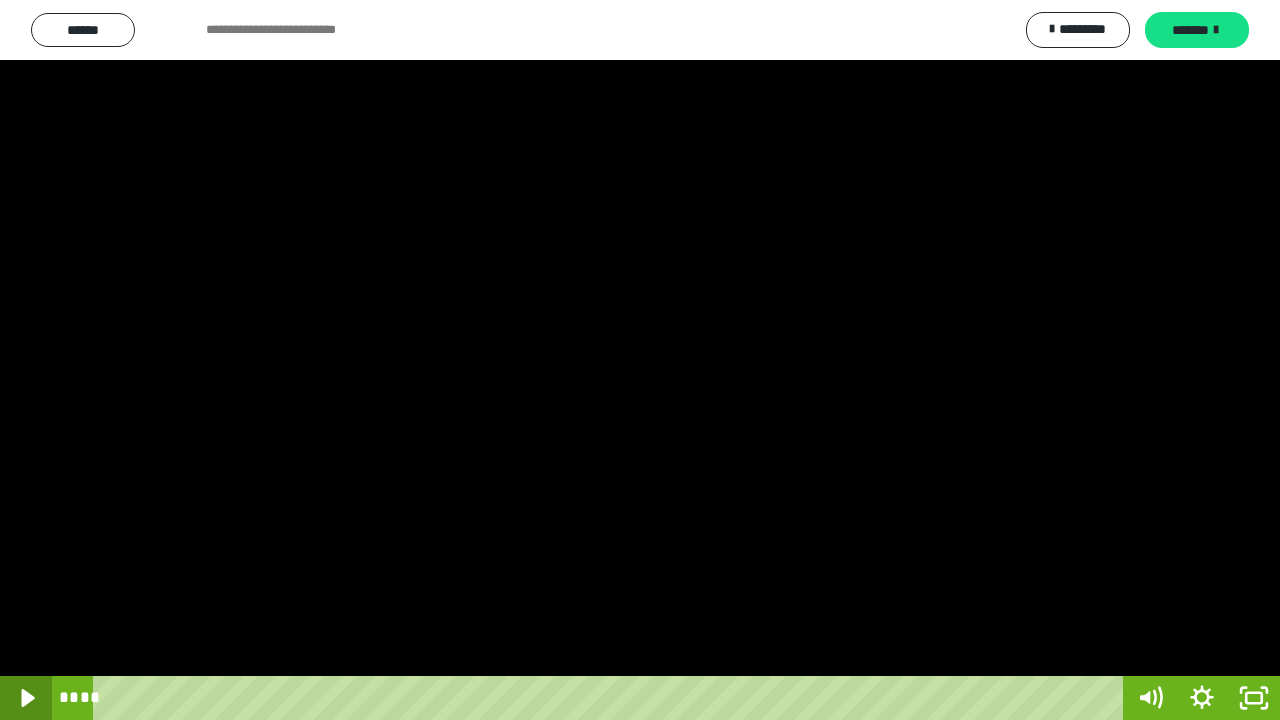 click at bounding box center [26, 698] 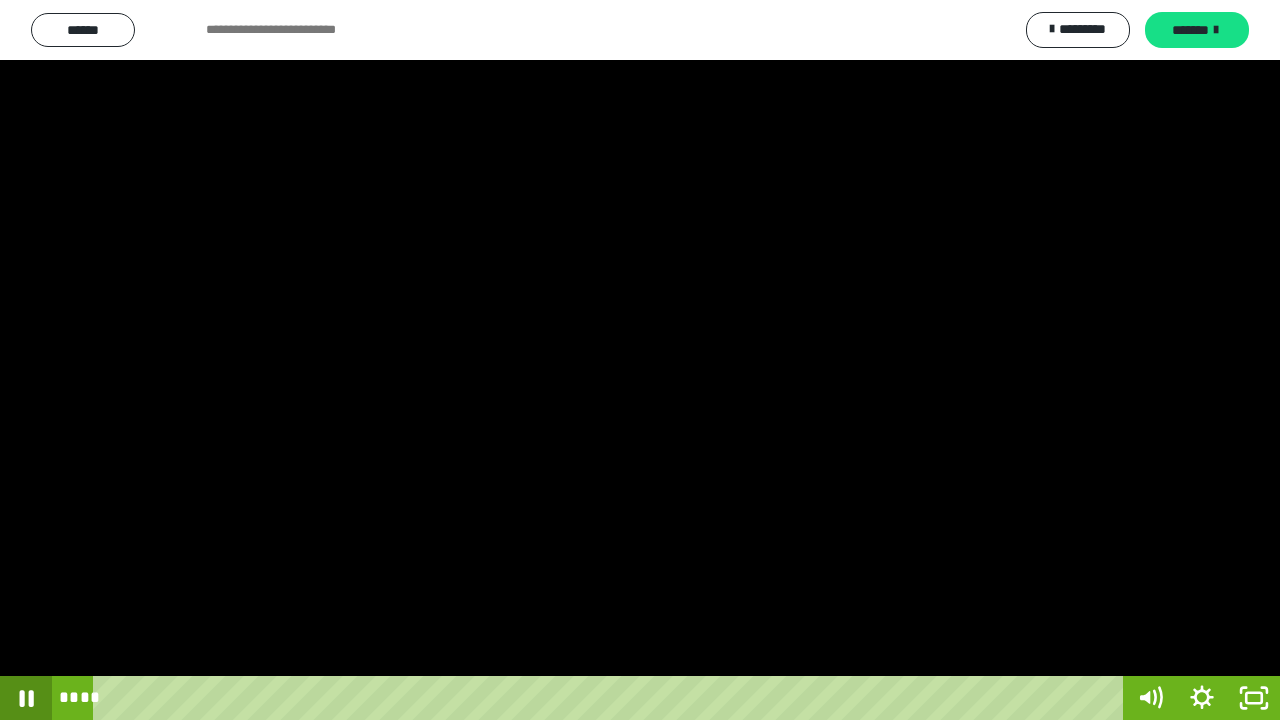 click at bounding box center [26, 698] 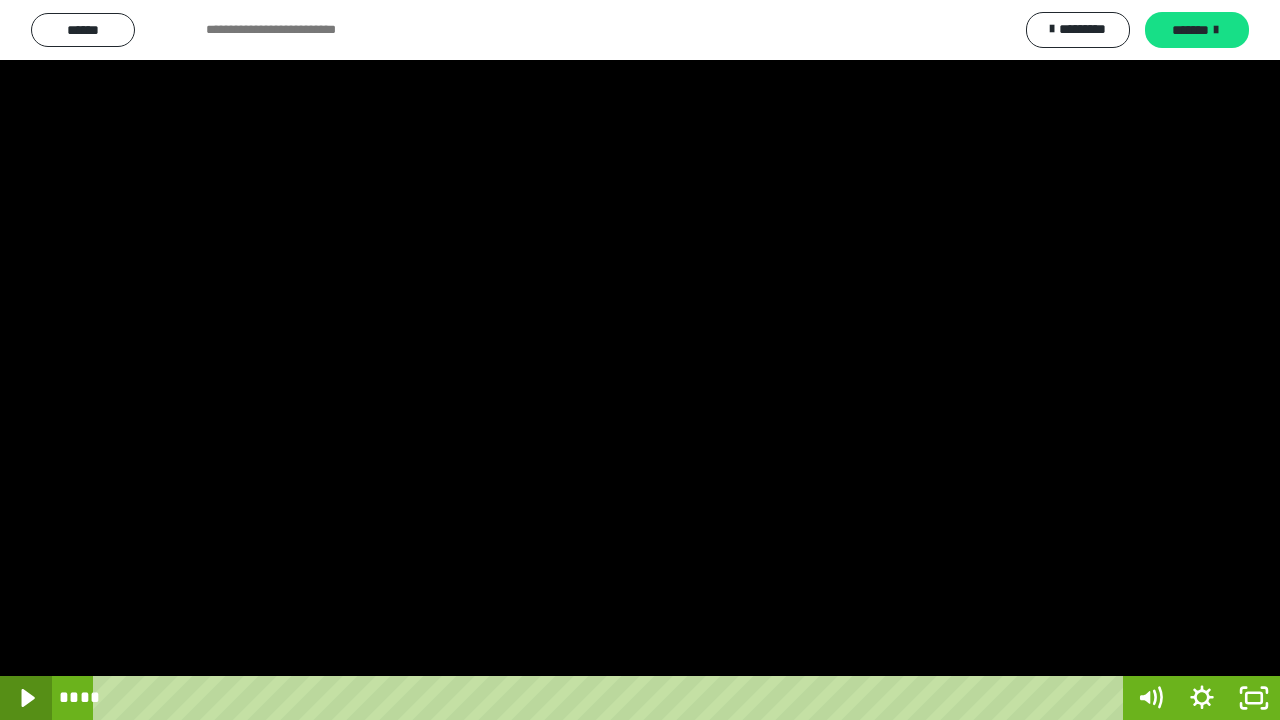 click at bounding box center (26, 698) 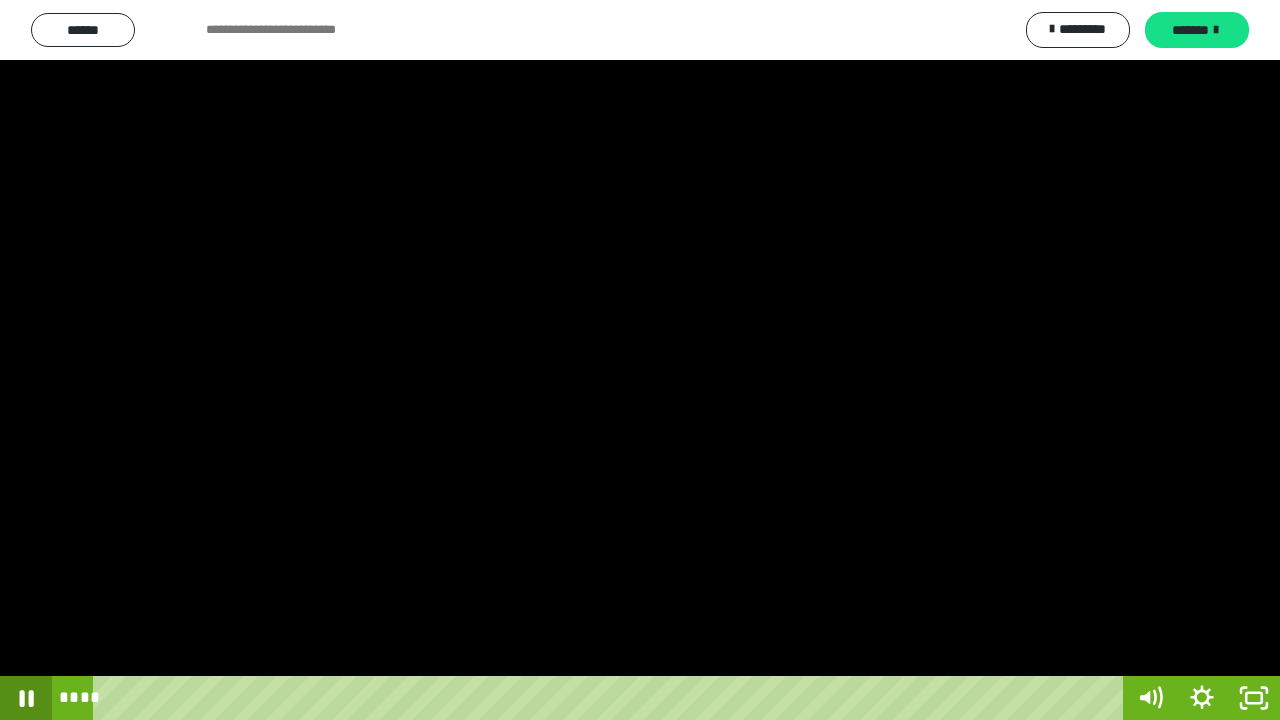 click at bounding box center [26, 698] 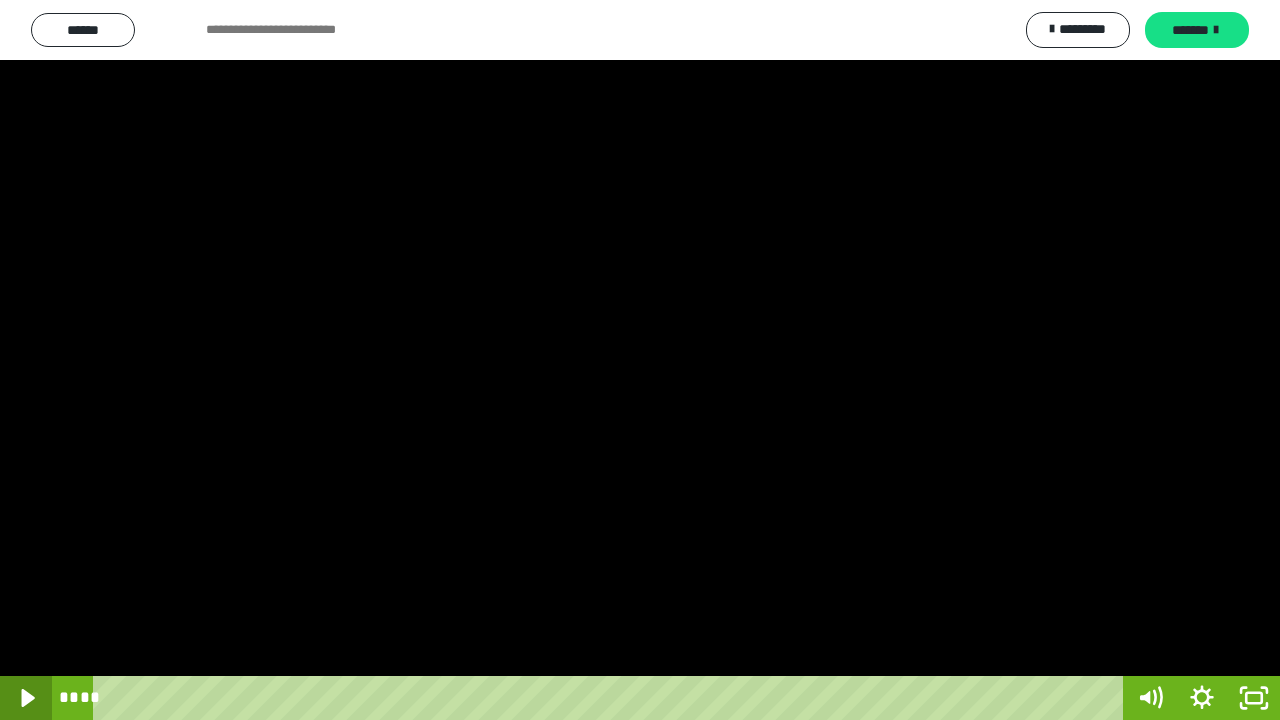 click at bounding box center [26, 698] 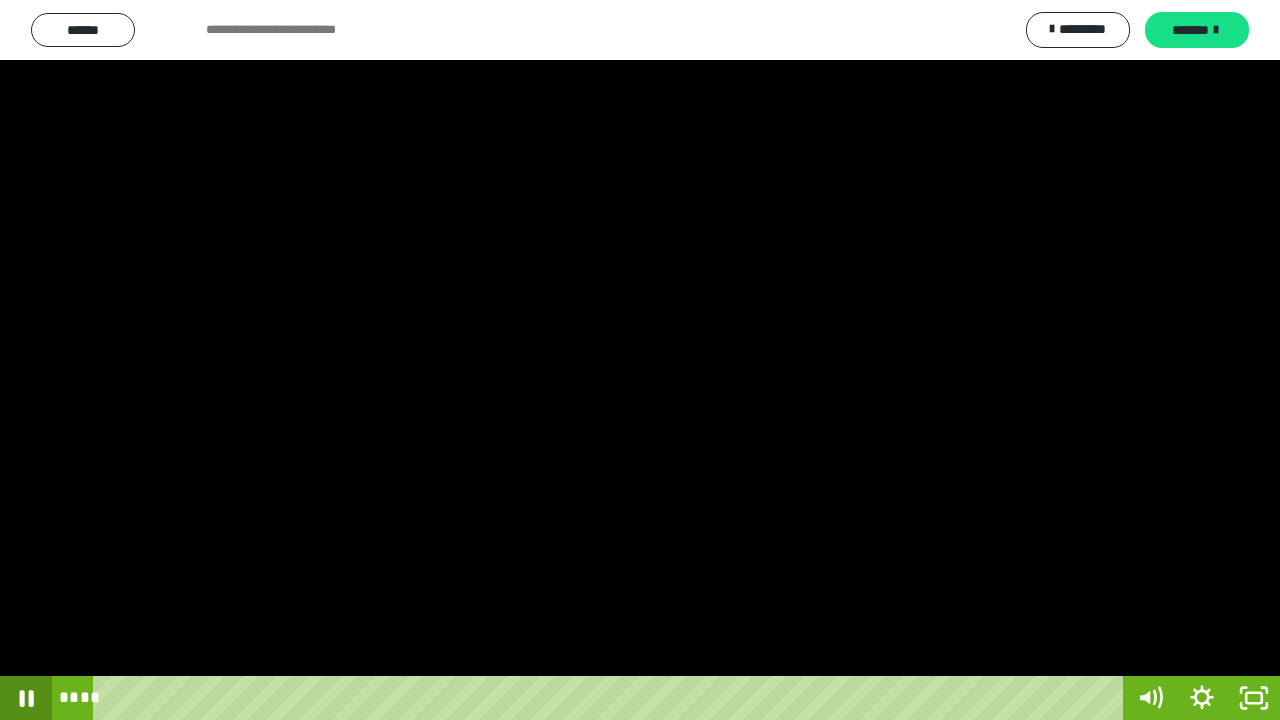 click at bounding box center [26, 698] 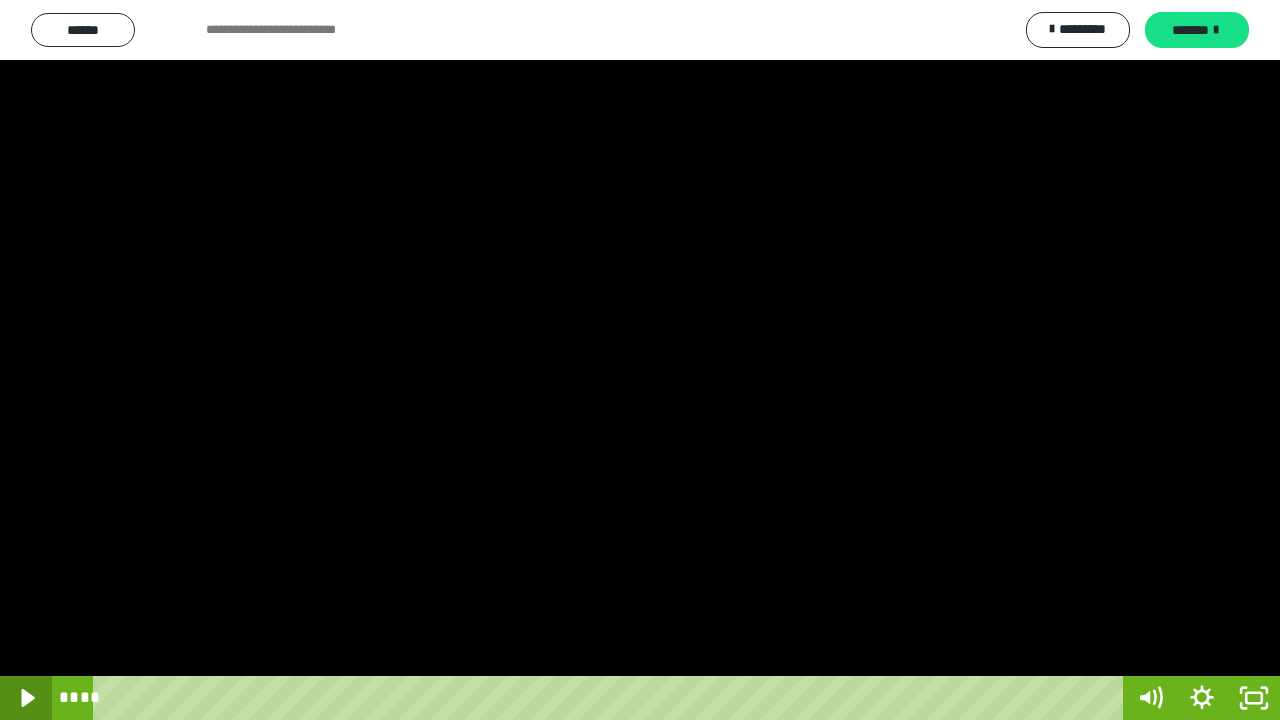 click at bounding box center [26, 698] 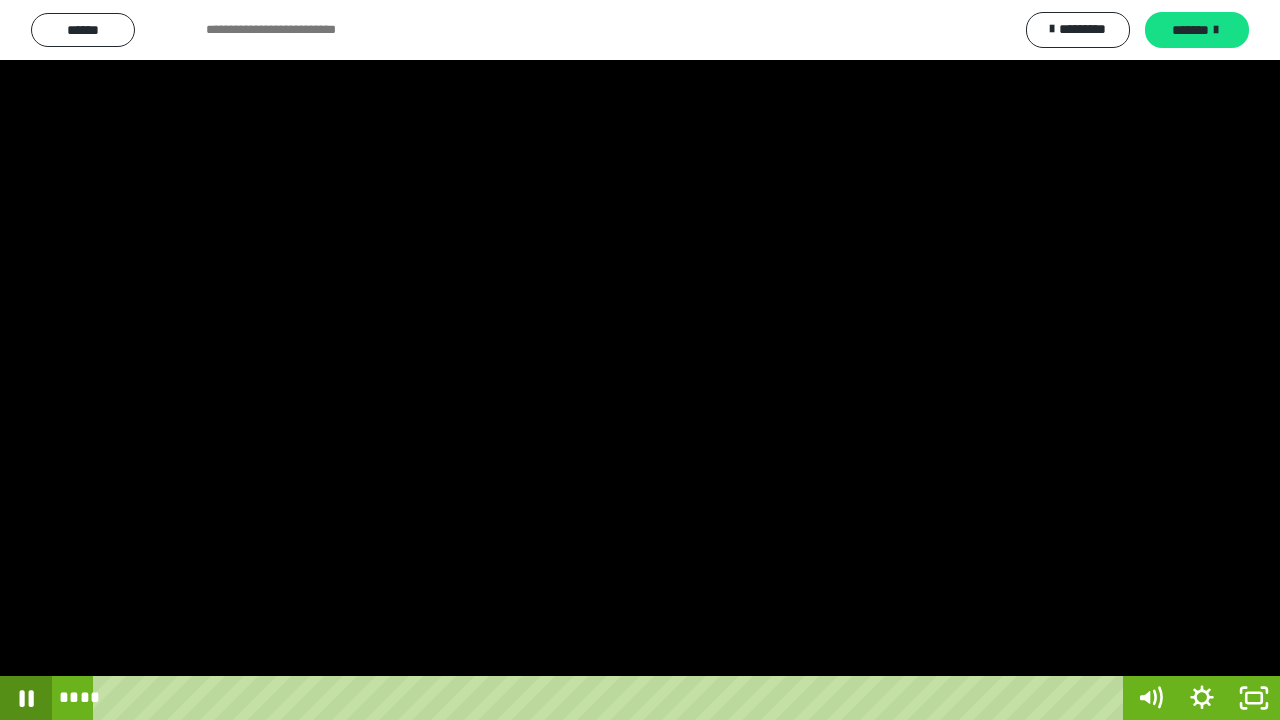 click at bounding box center (26, 698) 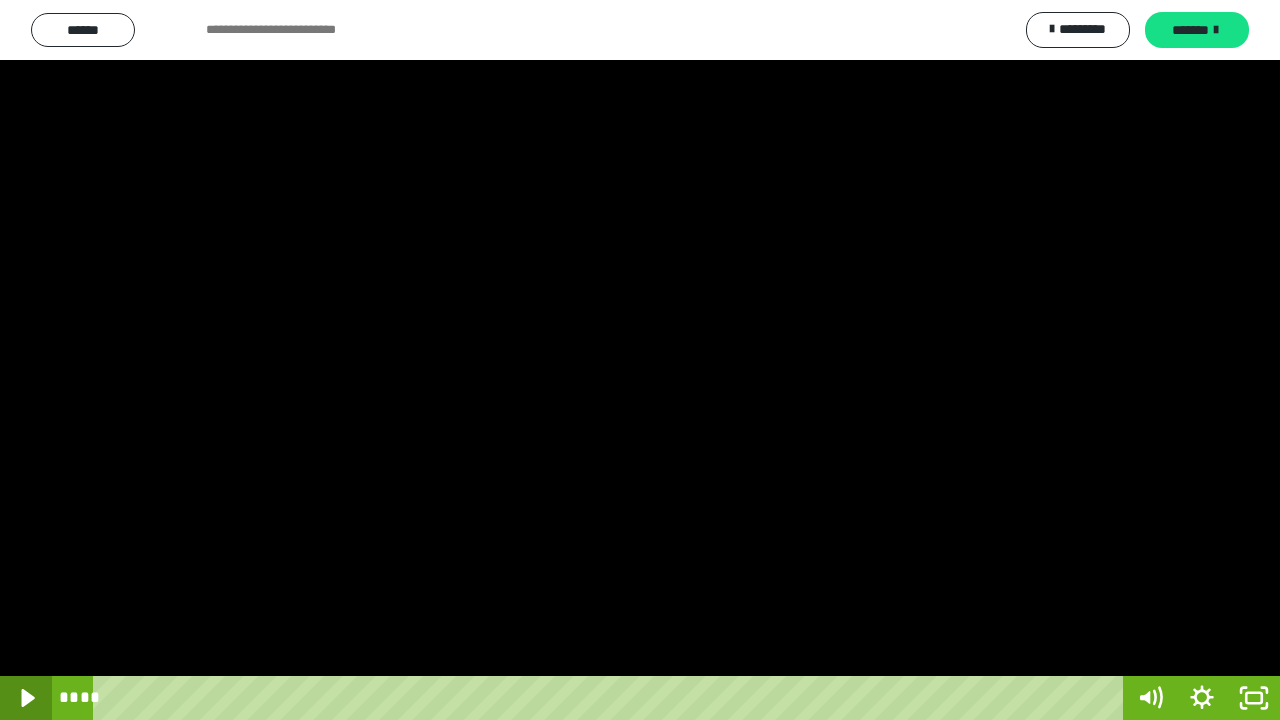 click at bounding box center (26, 698) 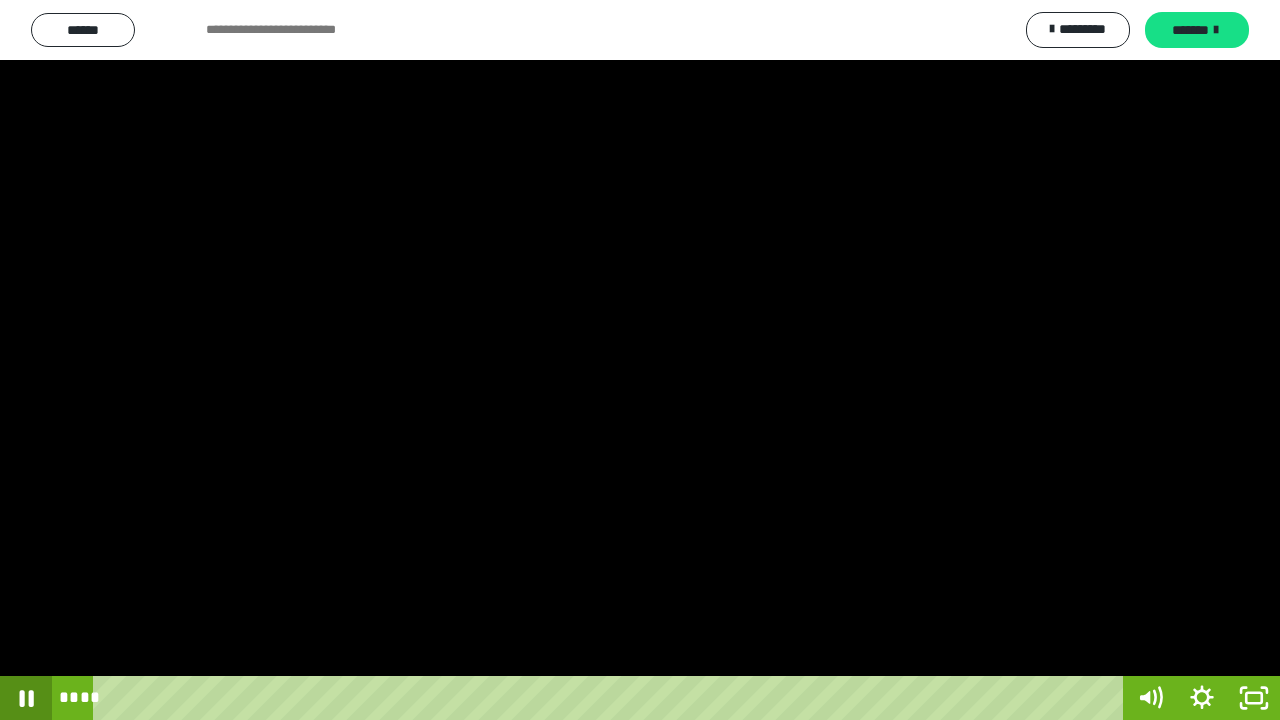click at bounding box center [26, 698] 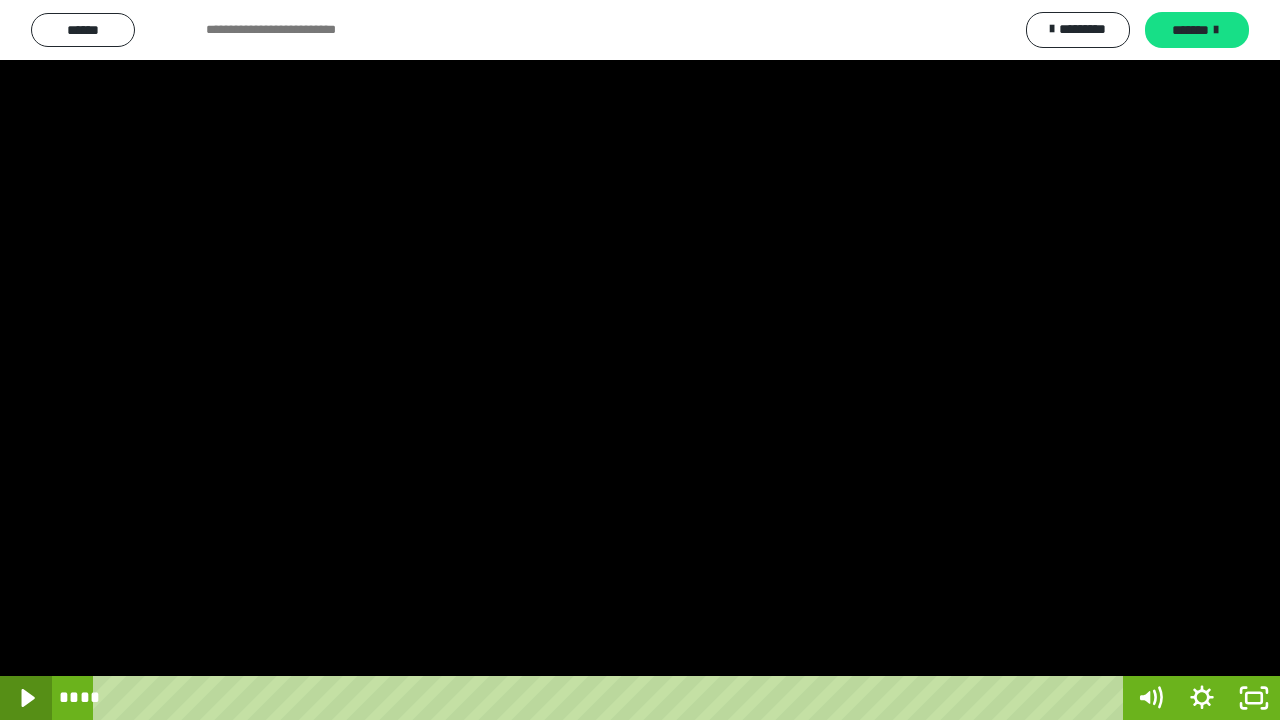 click at bounding box center (26, 698) 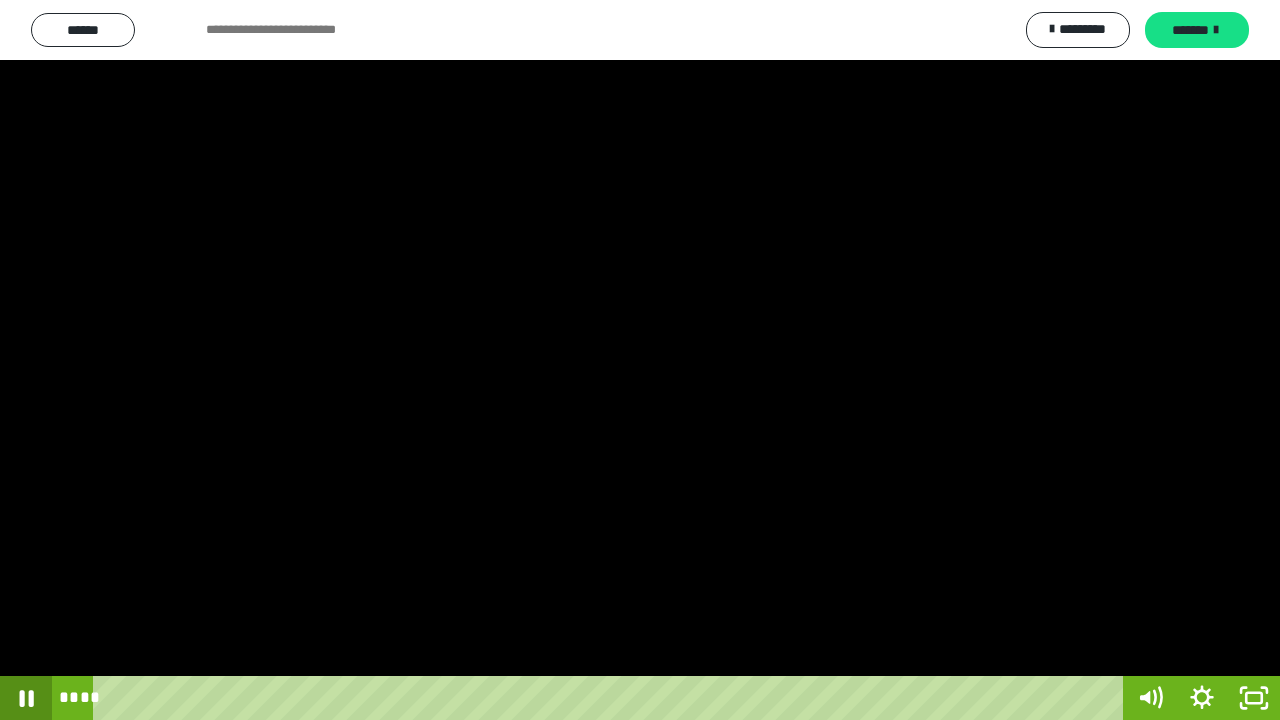 click at bounding box center [26, 698] 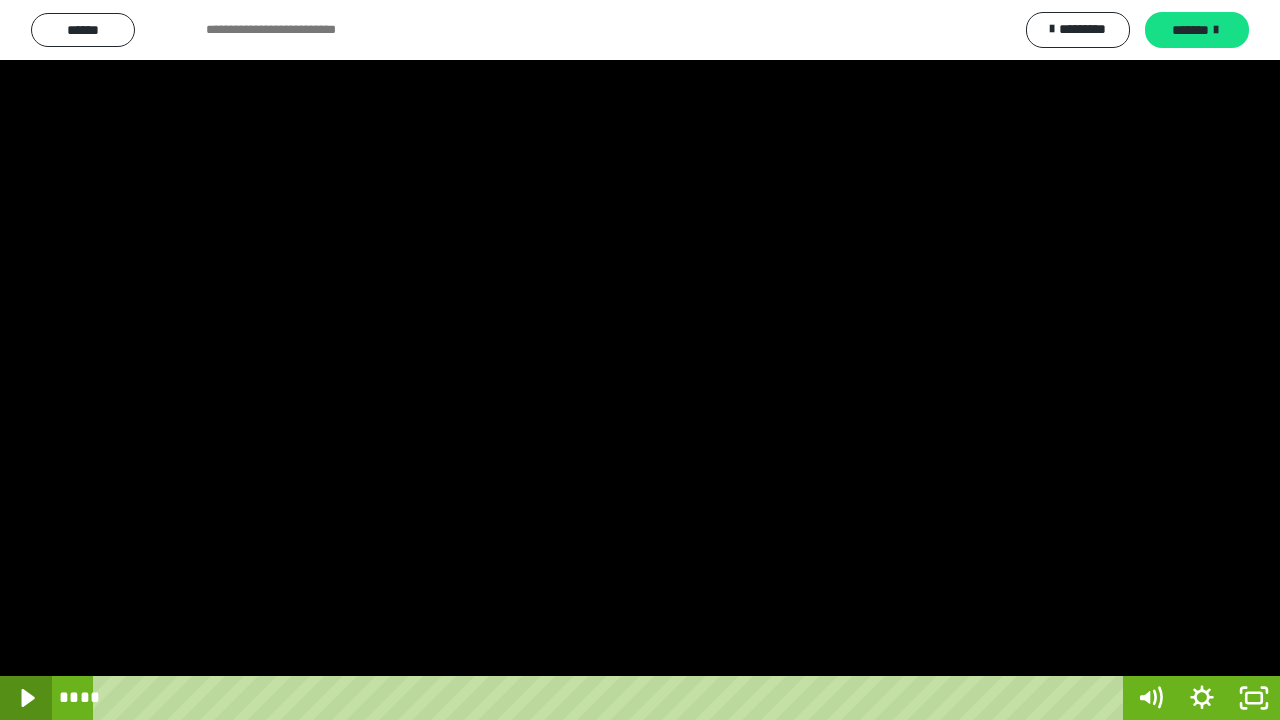 click at bounding box center (26, 698) 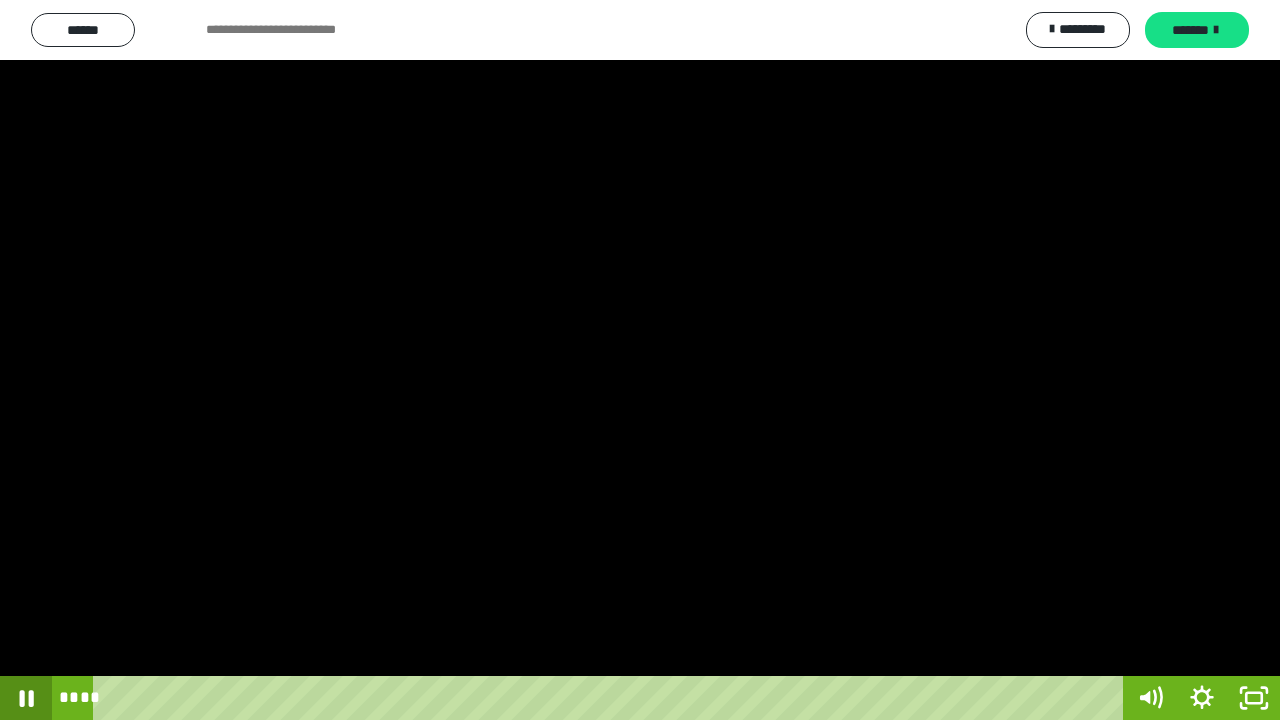 click at bounding box center (26, 698) 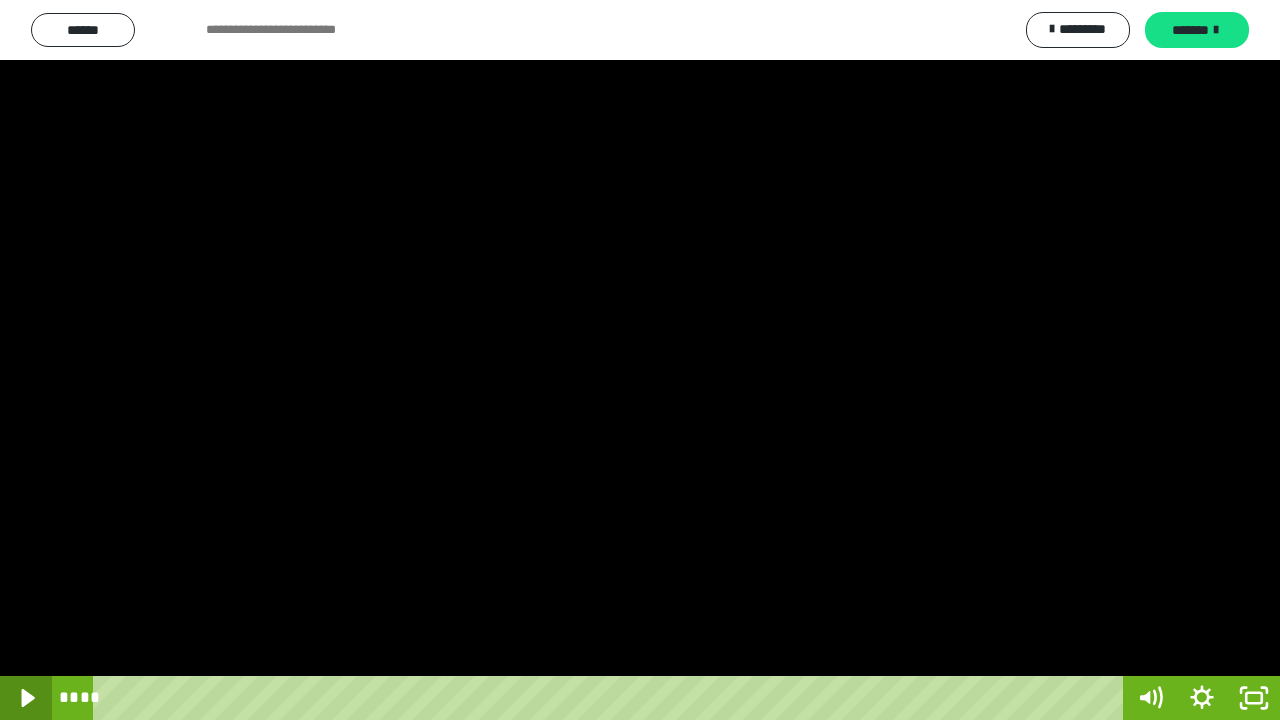 click at bounding box center (26, 698) 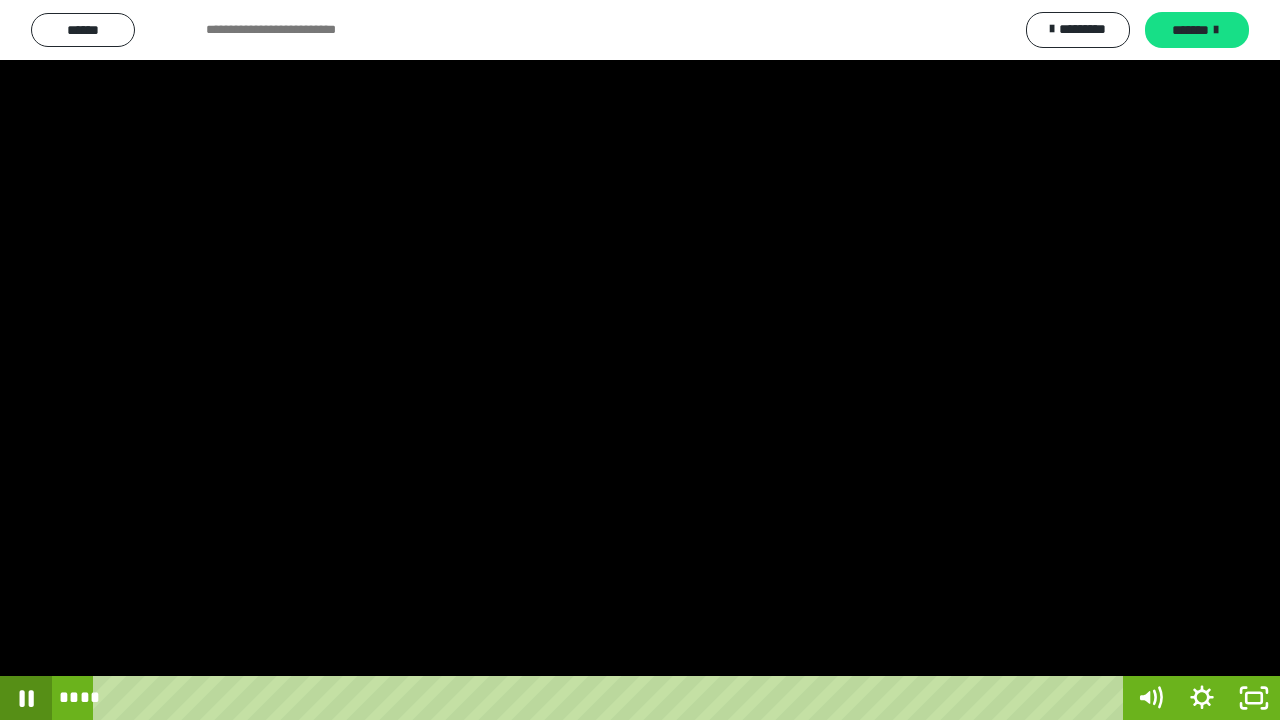 click at bounding box center [26, 698] 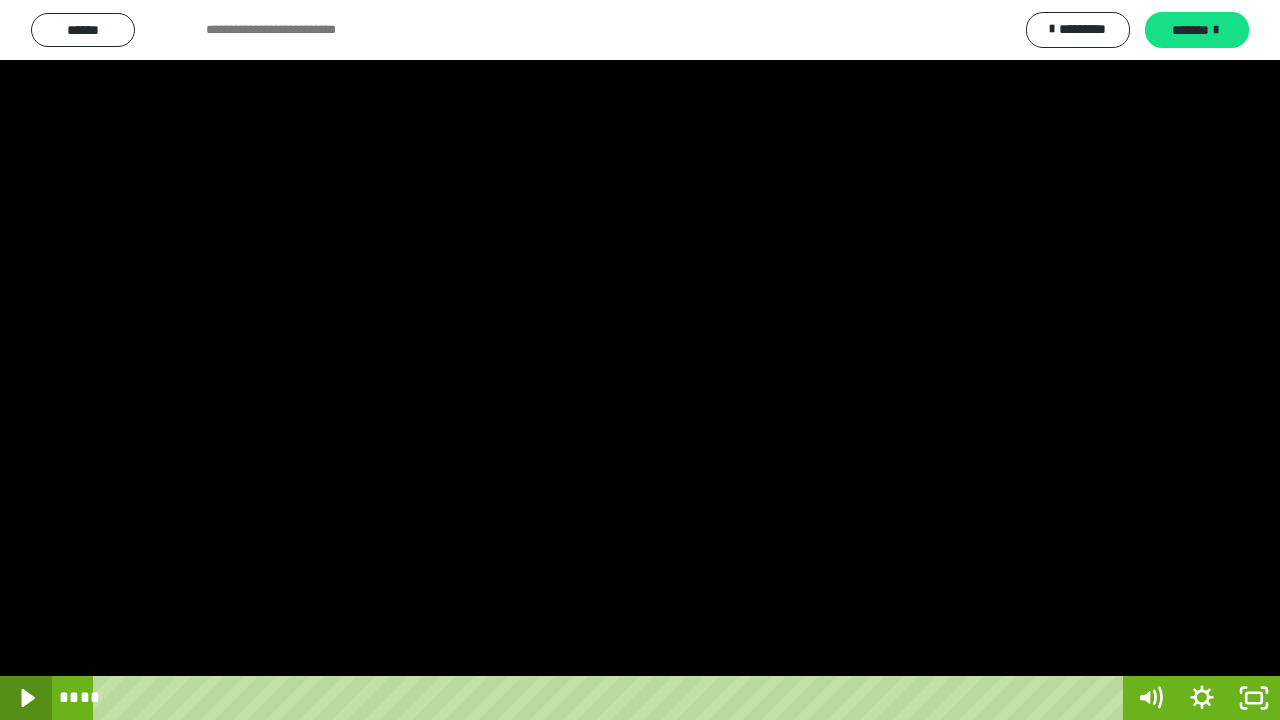 click at bounding box center [26, 698] 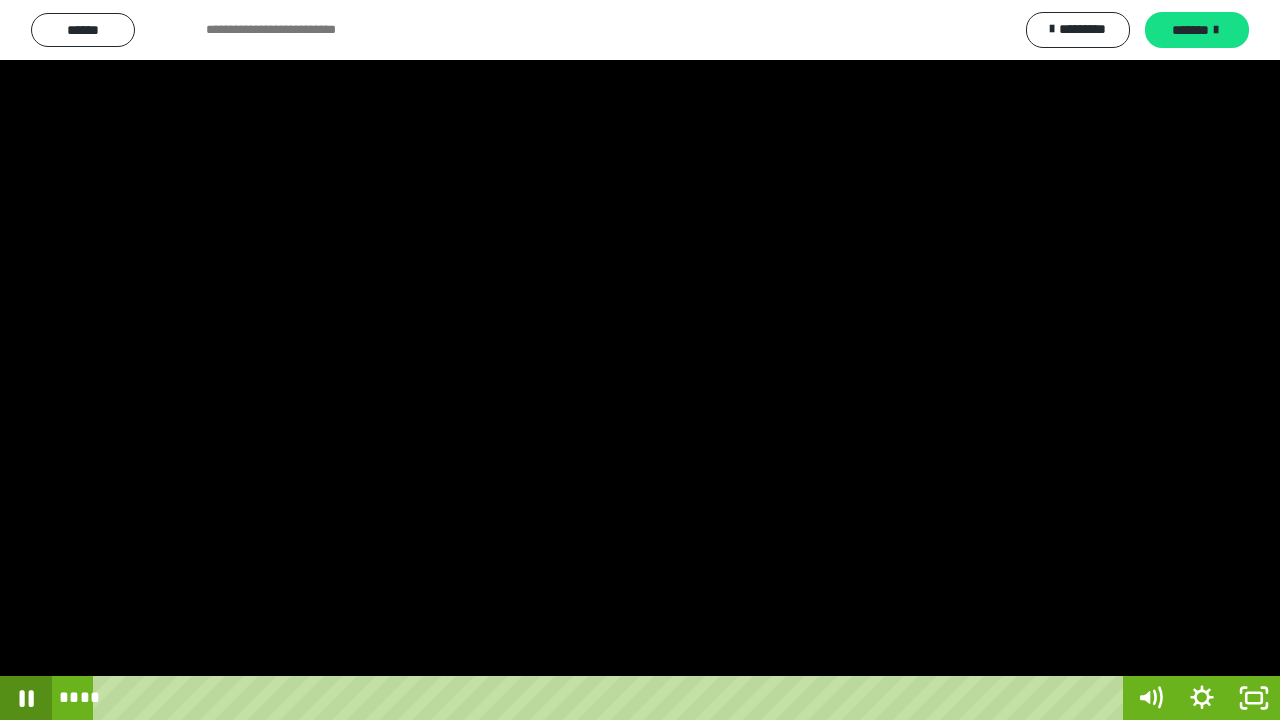 click at bounding box center [26, 698] 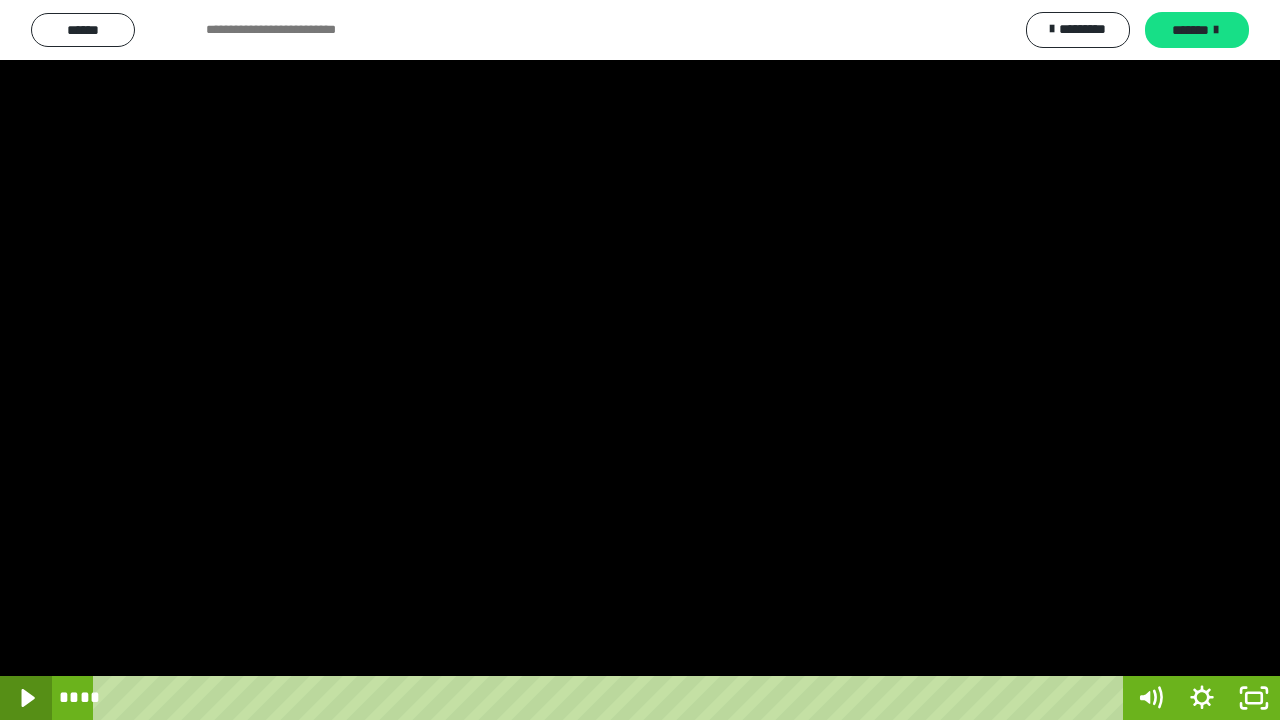 click at bounding box center [26, 698] 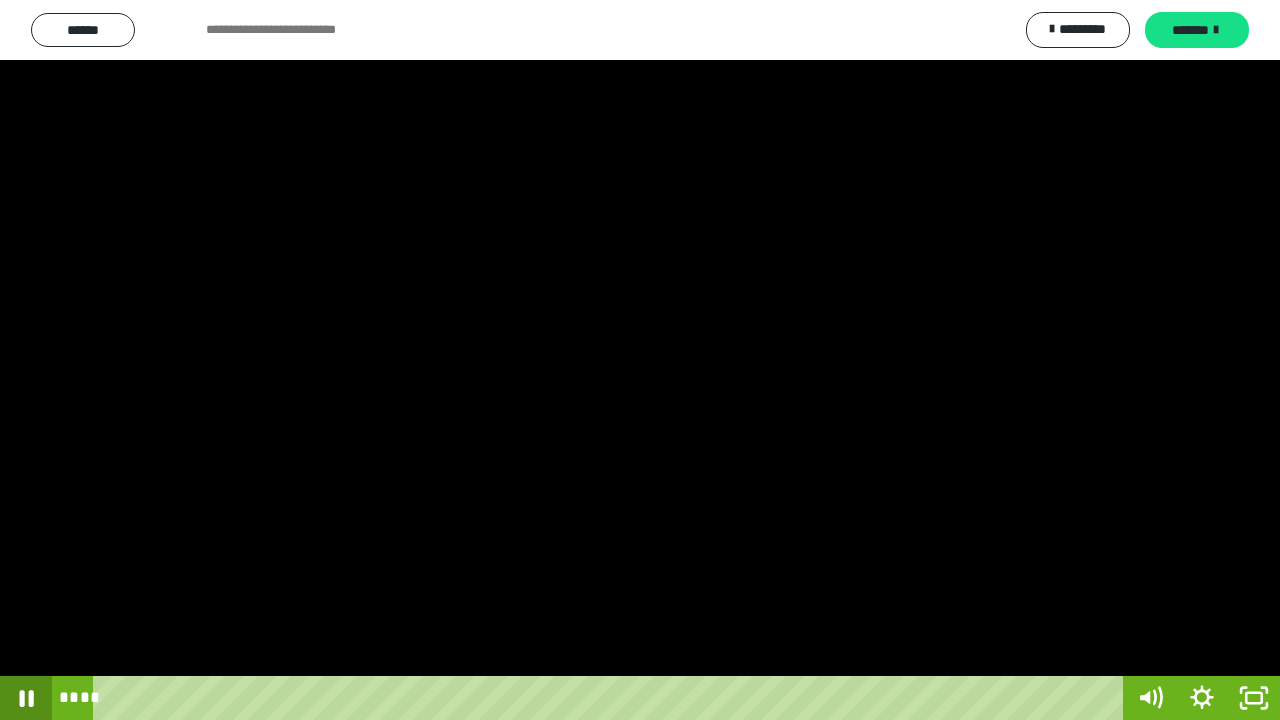 click at bounding box center (26, 698) 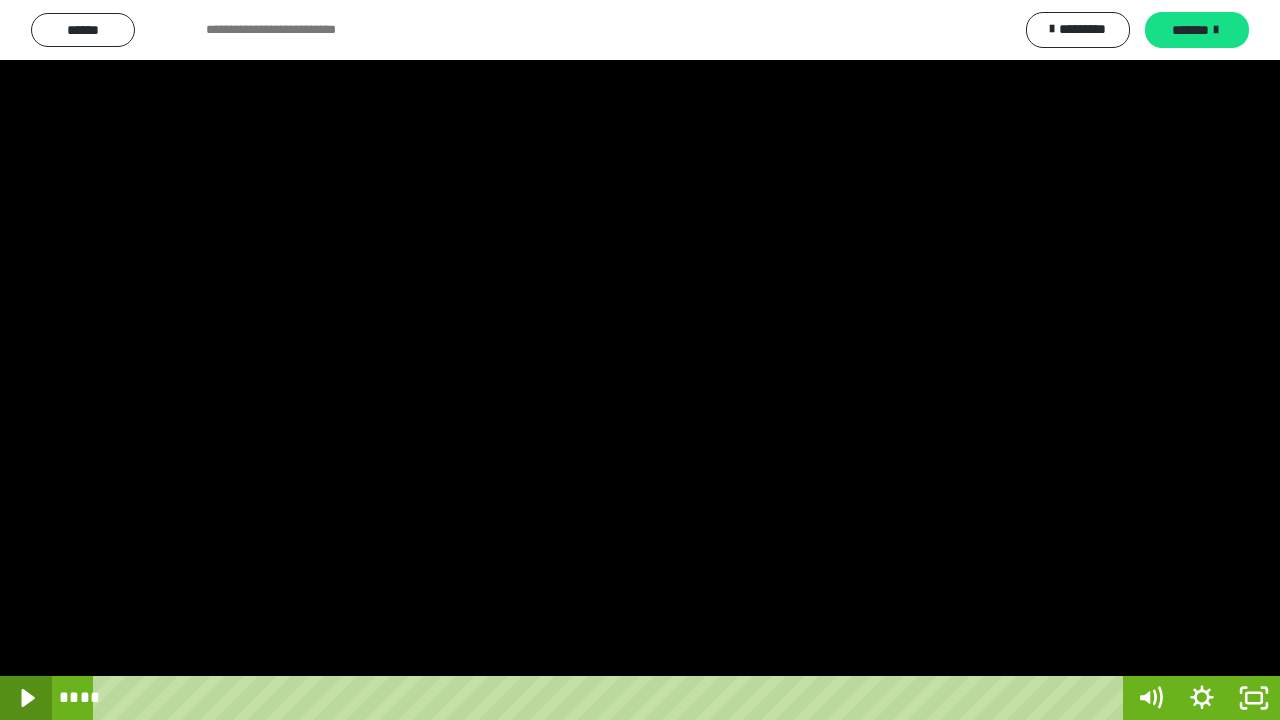 click at bounding box center (26, 698) 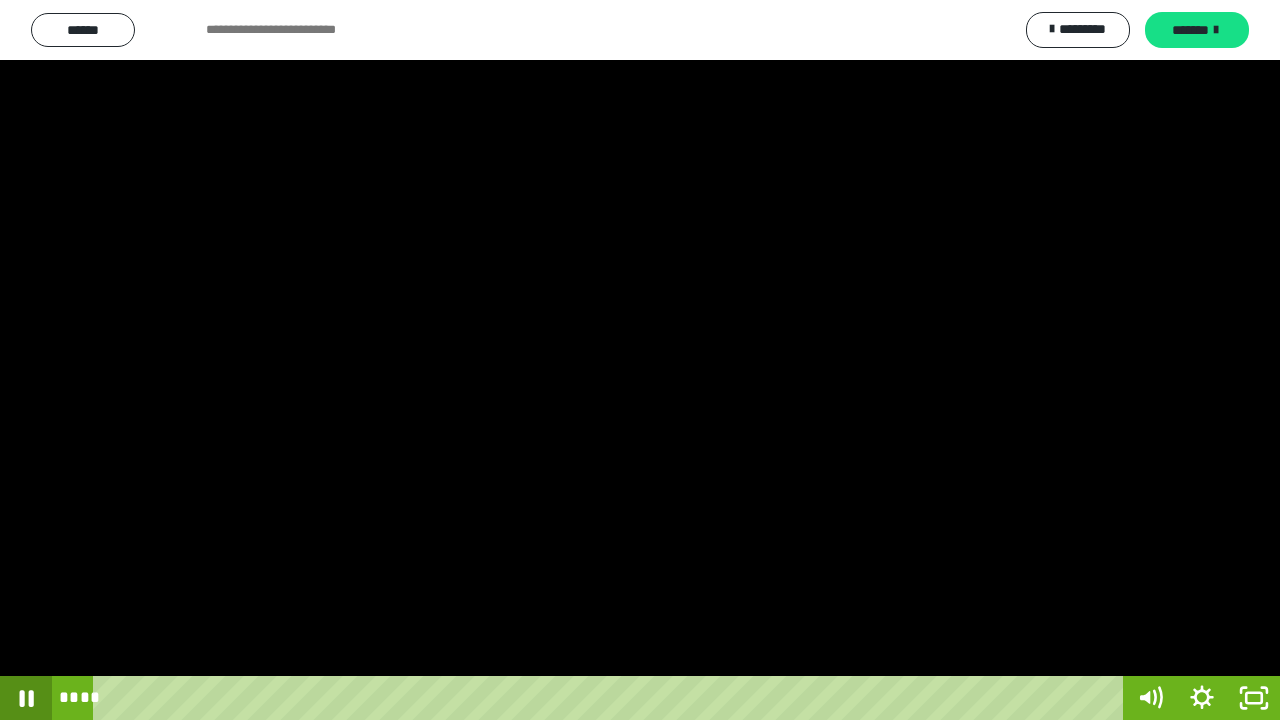 click at bounding box center [26, 698] 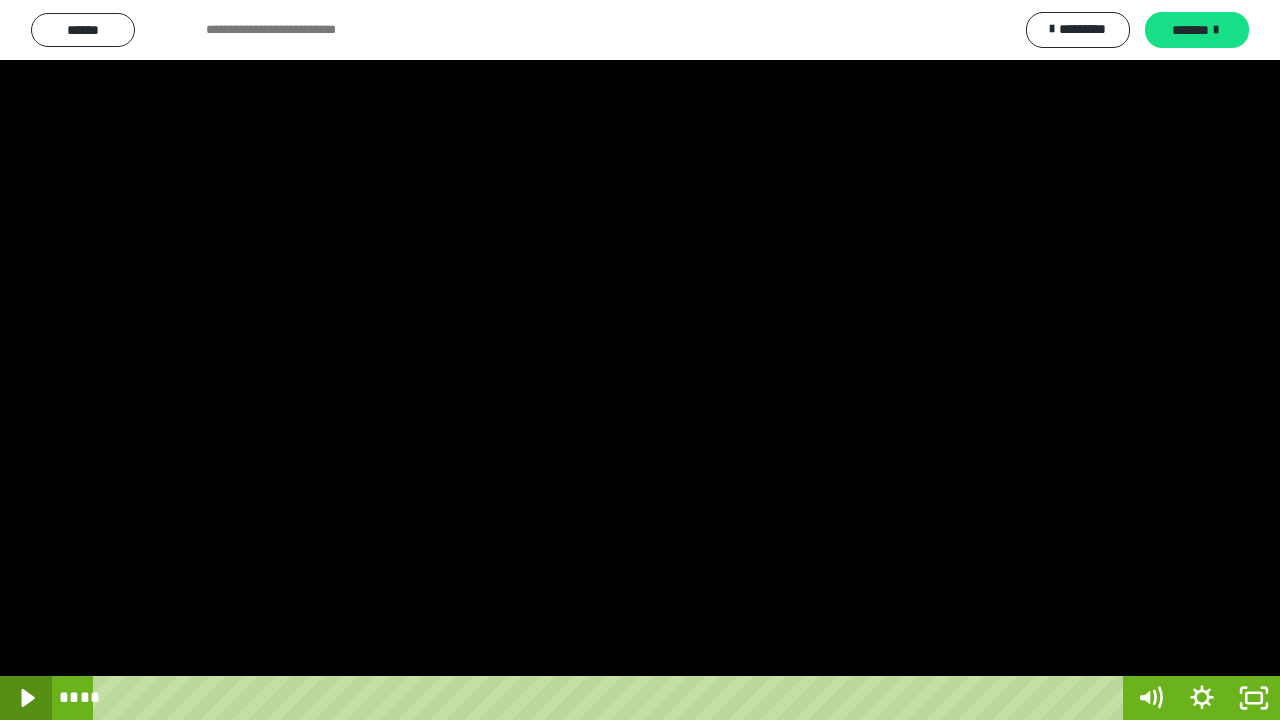 click at bounding box center [26, 698] 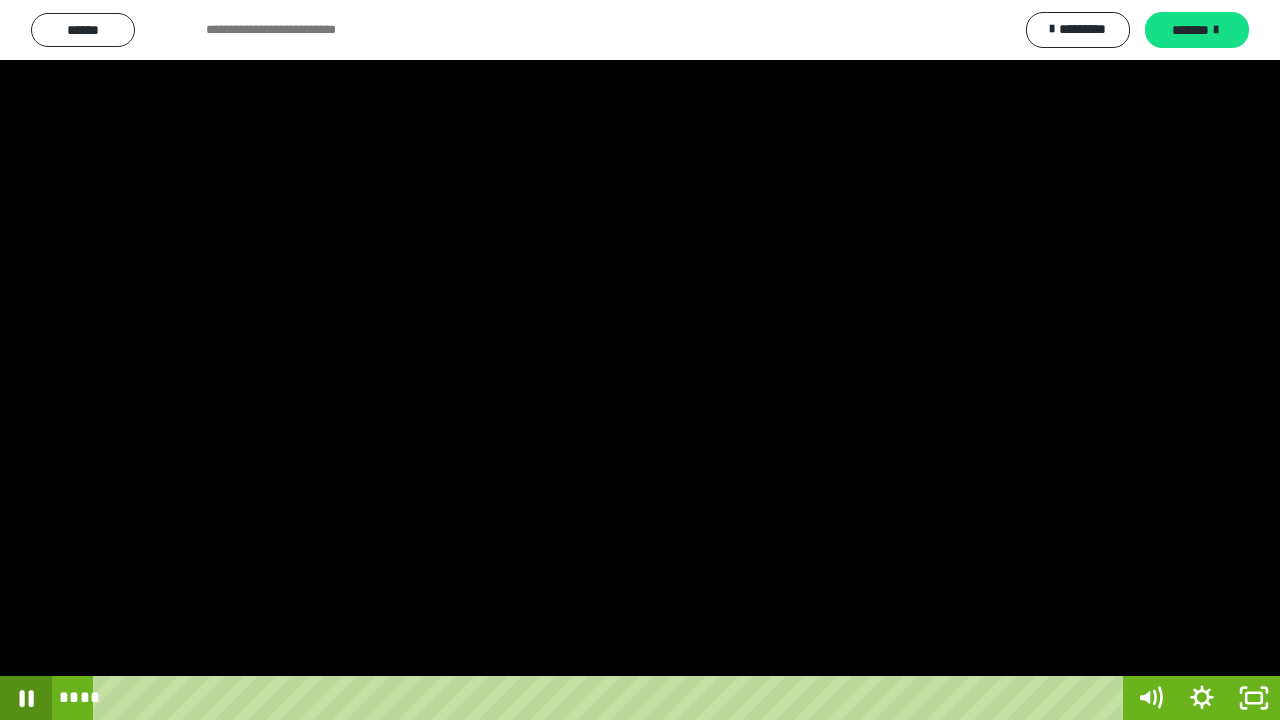 click at bounding box center [26, 698] 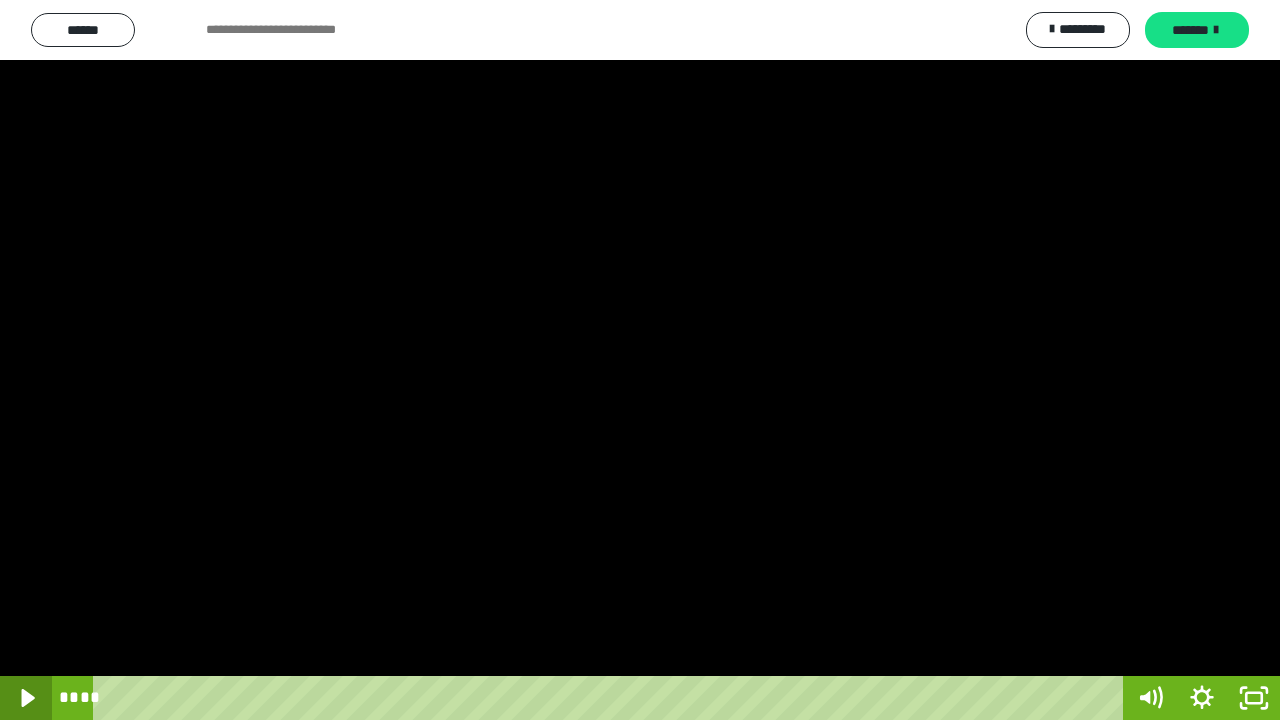 click at bounding box center (26, 698) 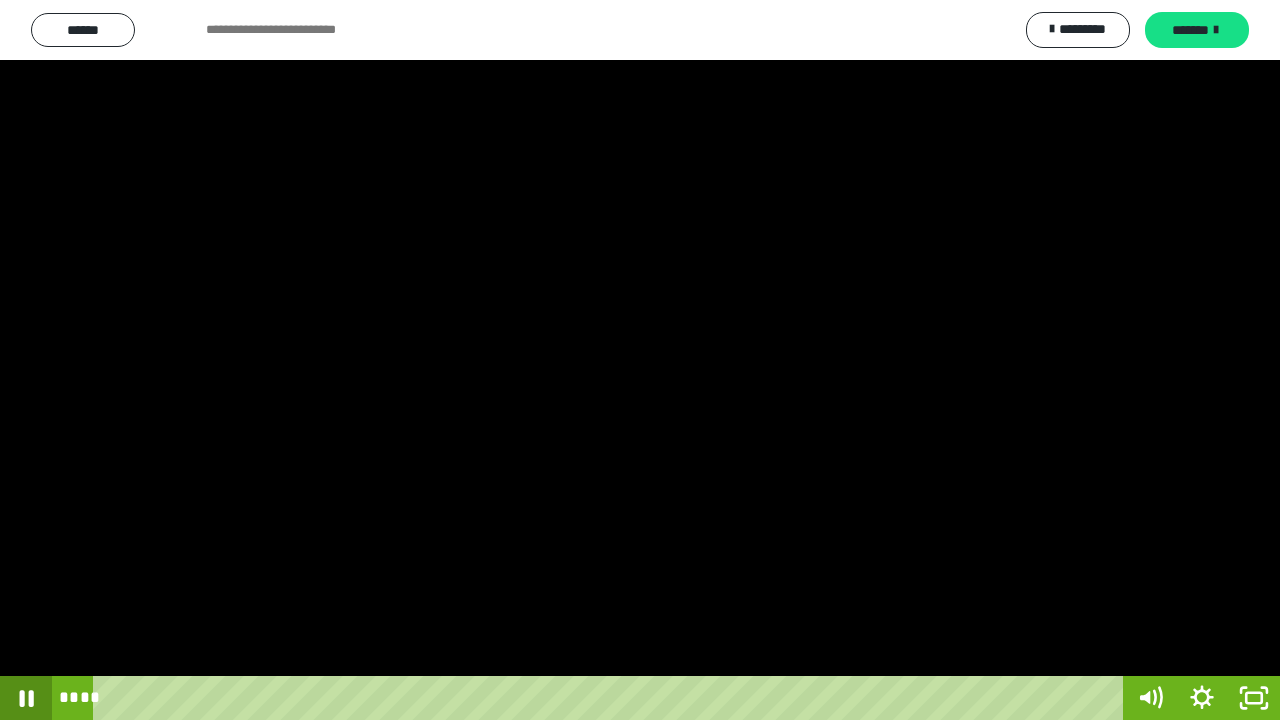 click at bounding box center [26, 698] 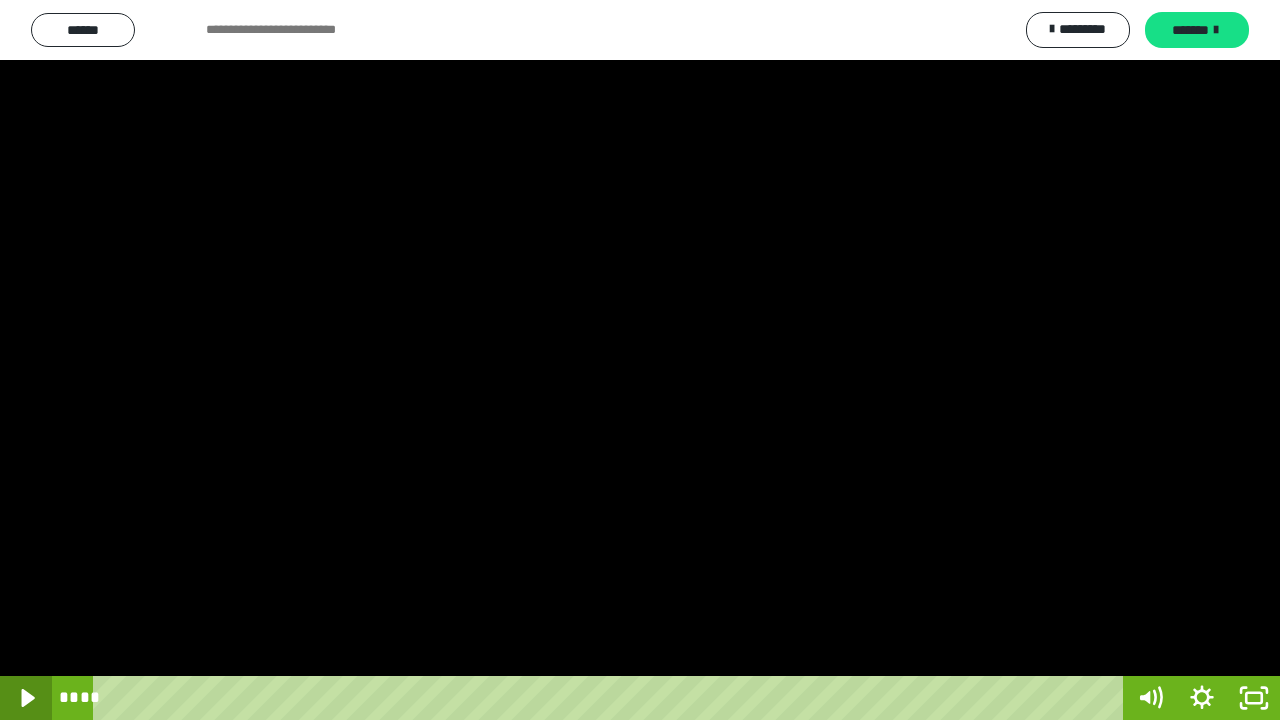 click at bounding box center (26, 698) 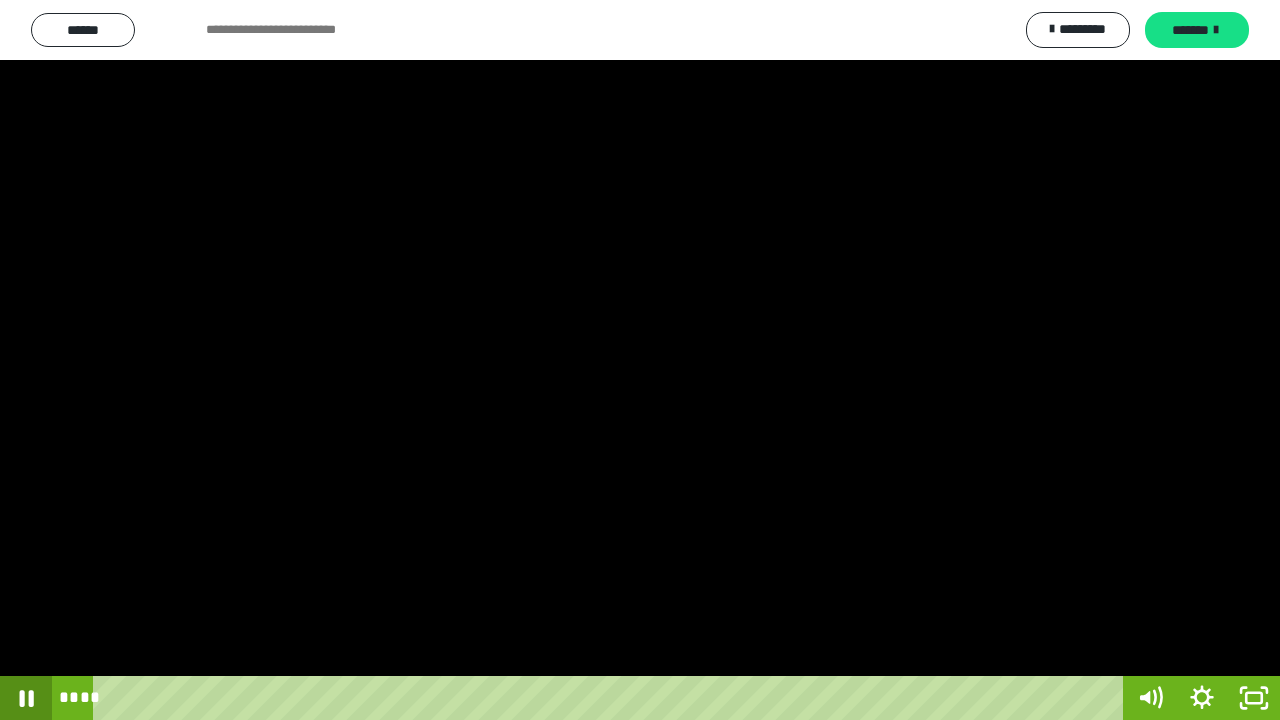 click at bounding box center (26, 698) 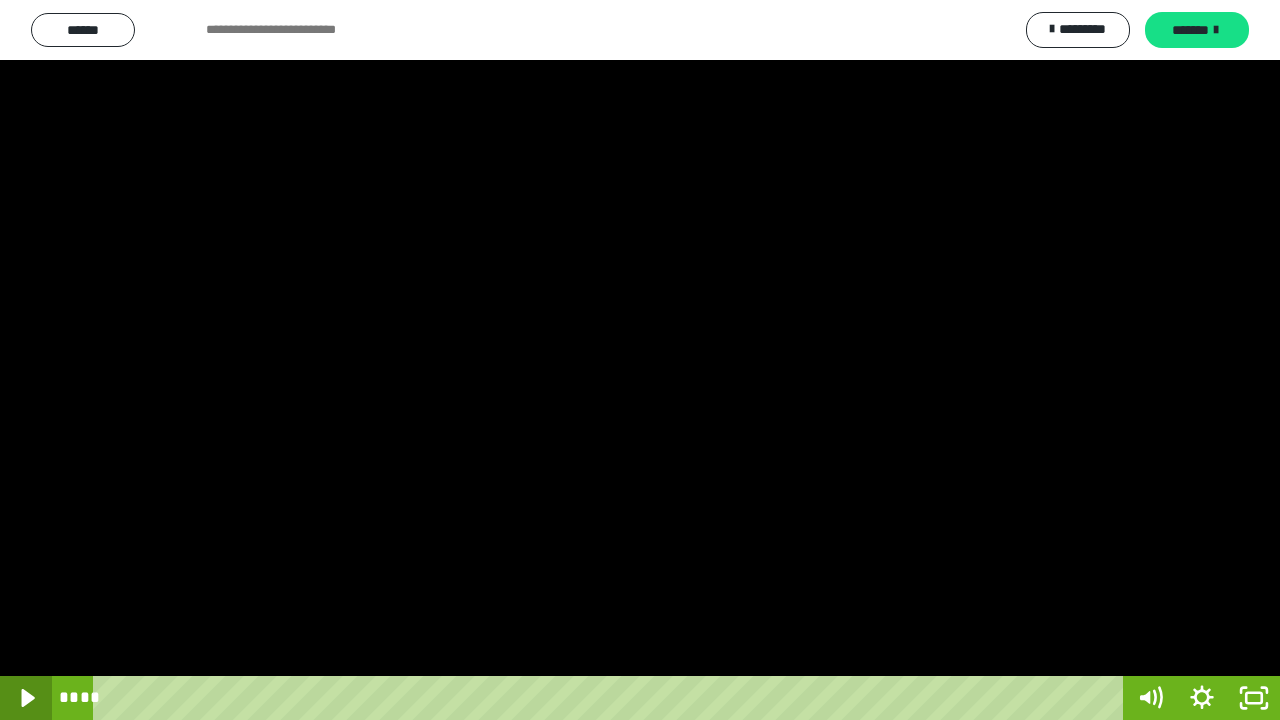 click at bounding box center [26, 698] 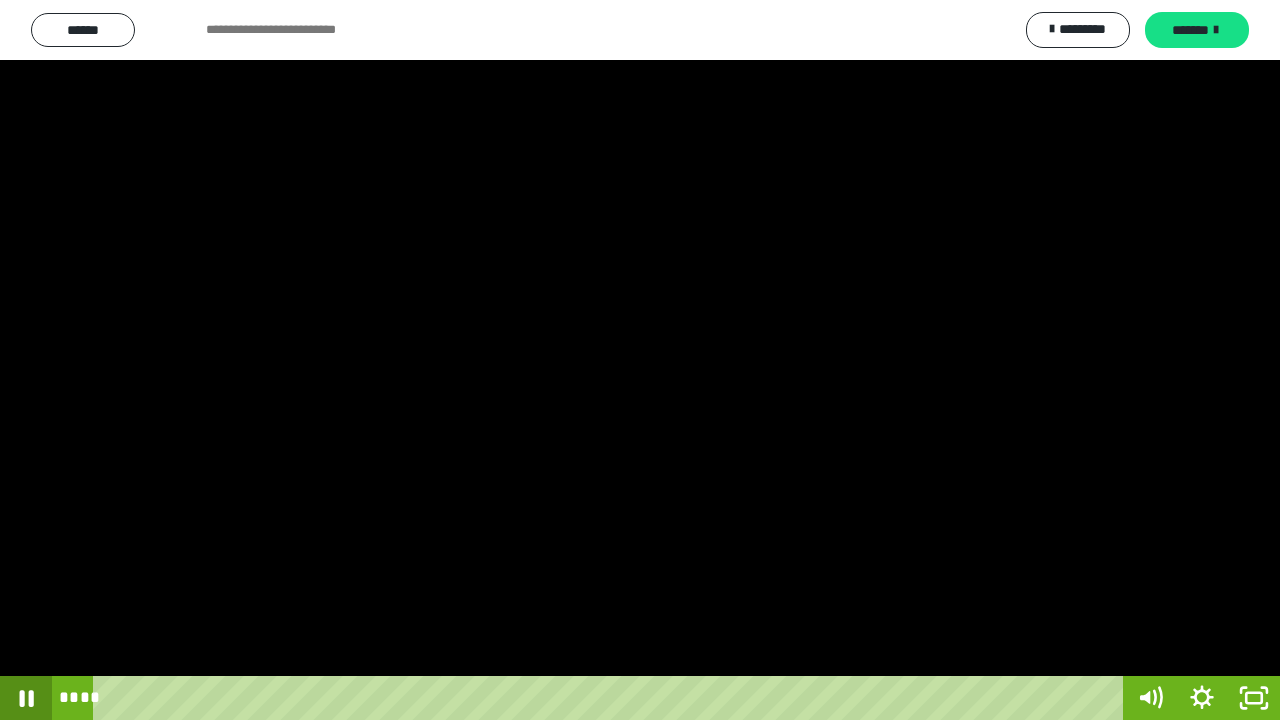 click at bounding box center [26, 698] 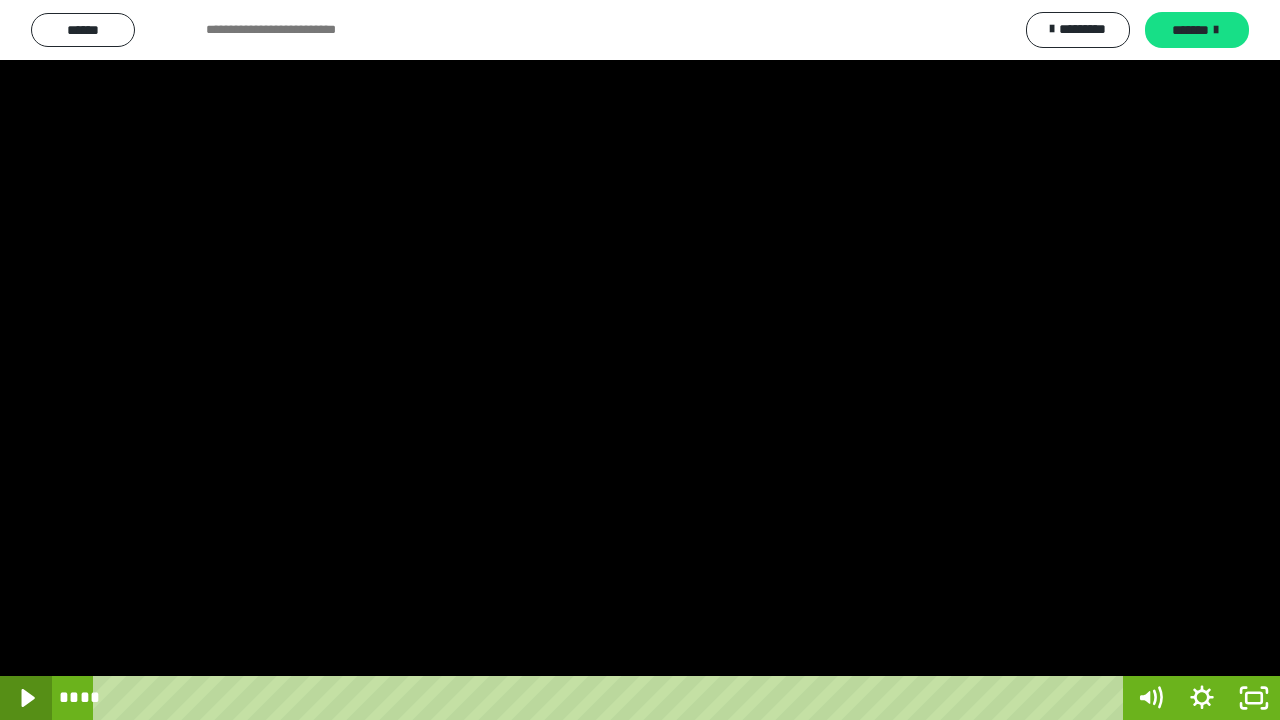 click at bounding box center (26, 698) 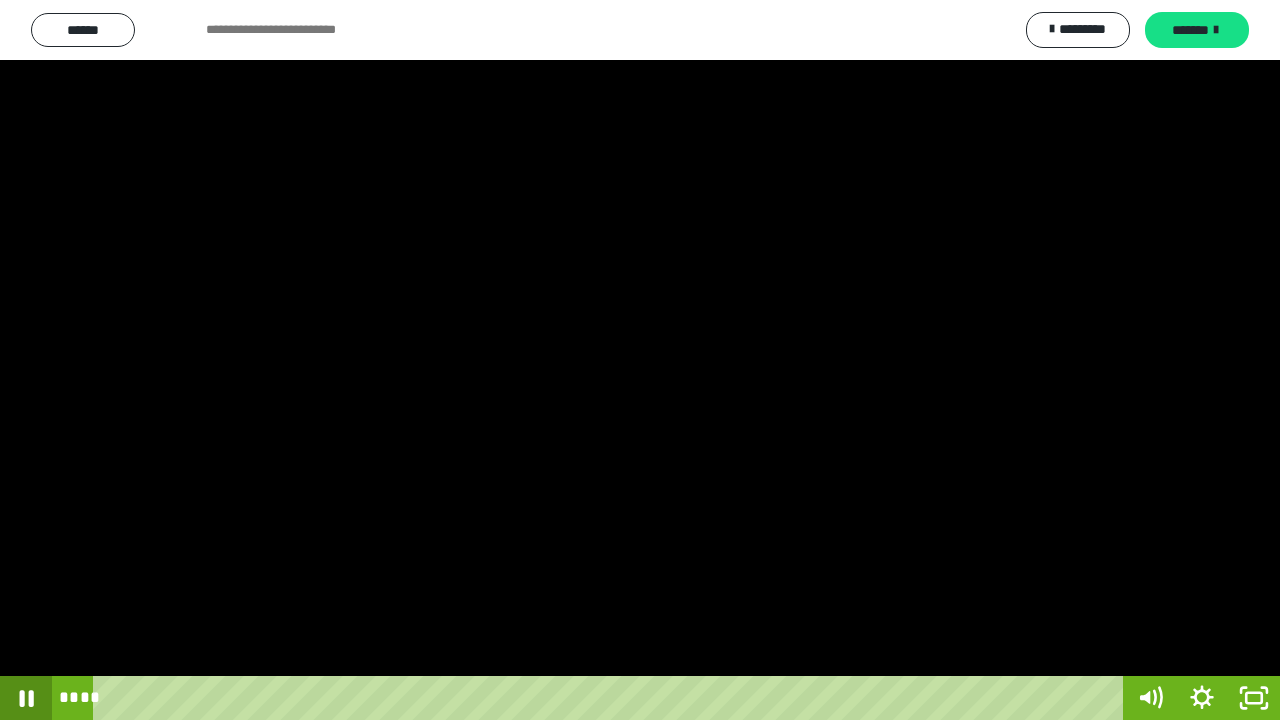 click at bounding box center [26, 698] 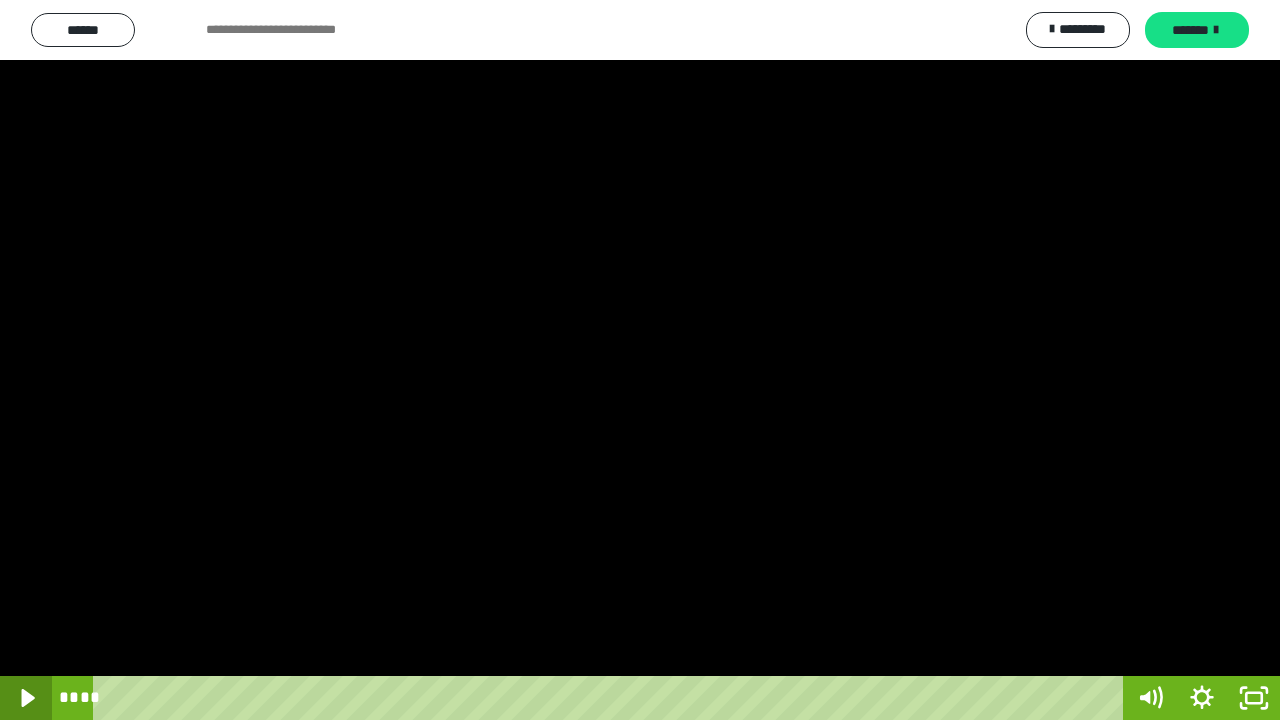 click at bounding box center [26, 698] 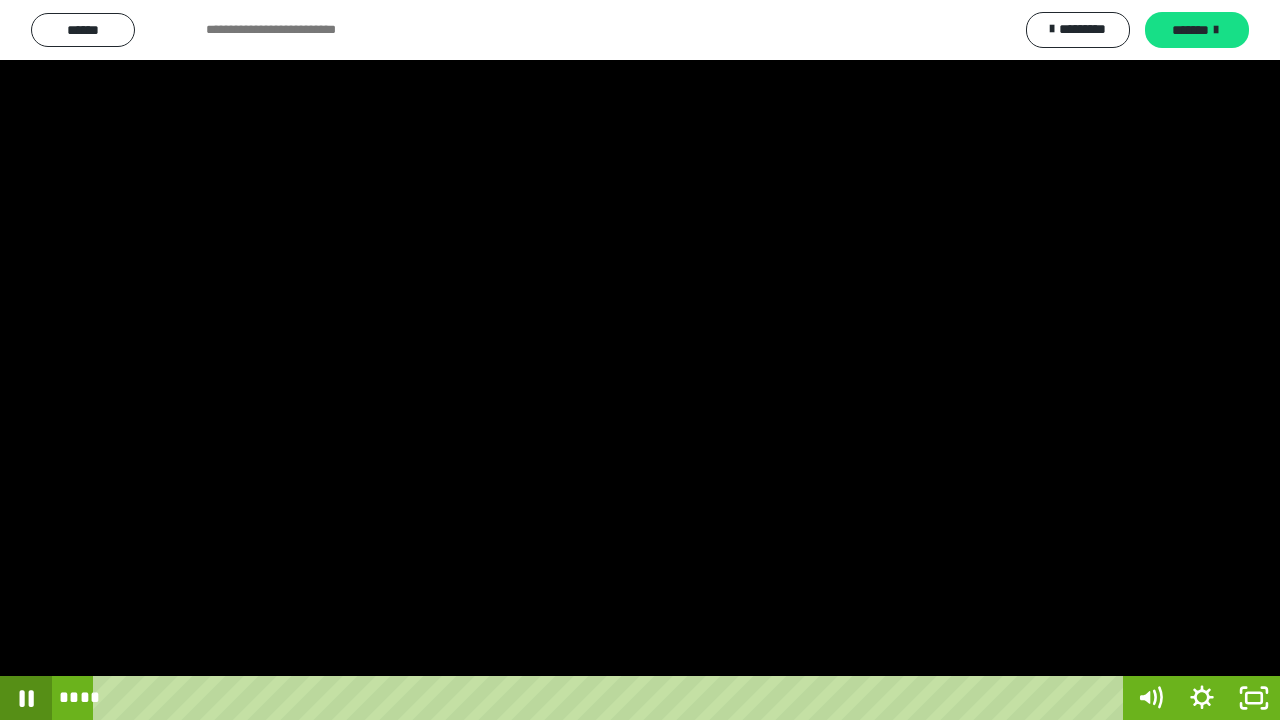 click at bounding box center (26, 698) 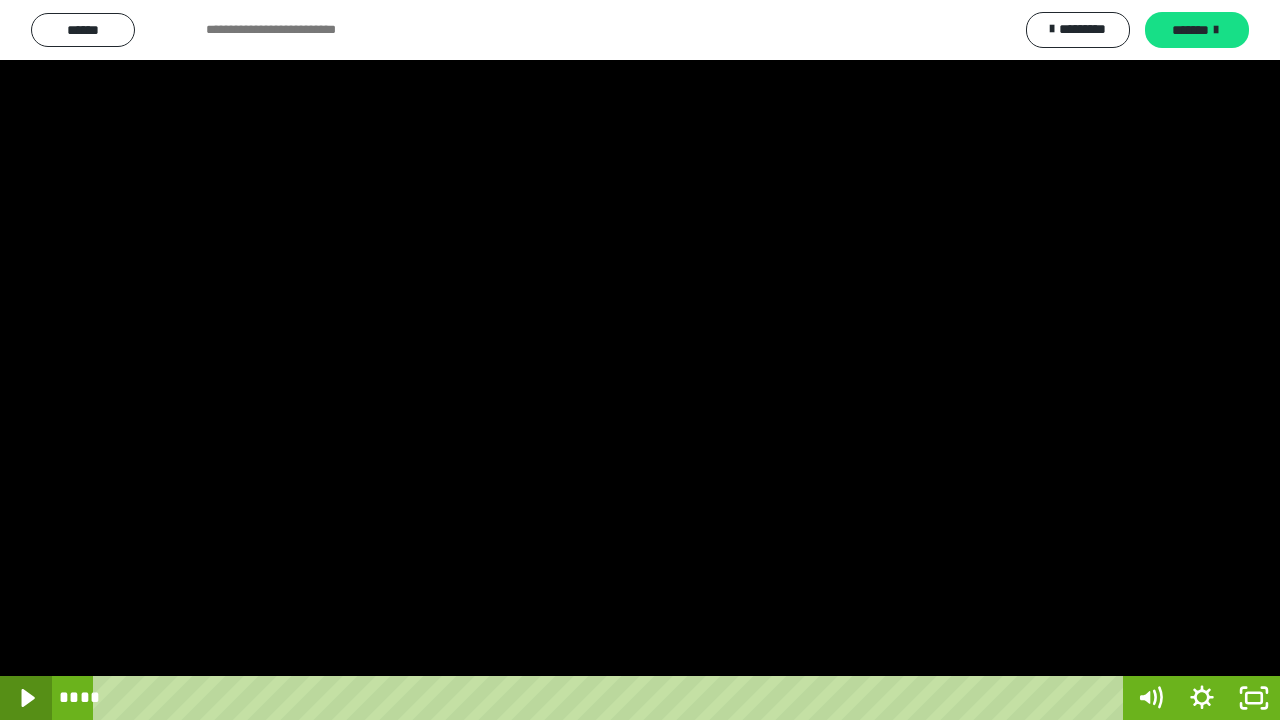 click at bounding box center (26, 698) 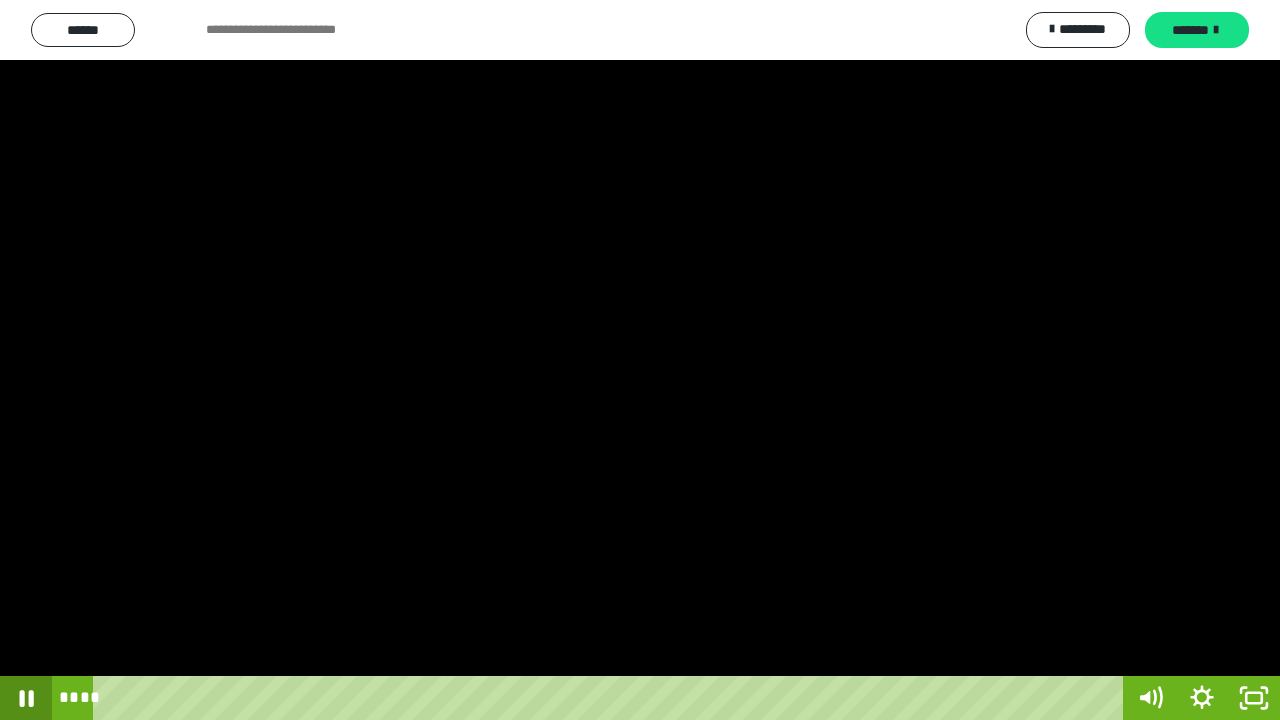 click at bounding box center (26, 698) 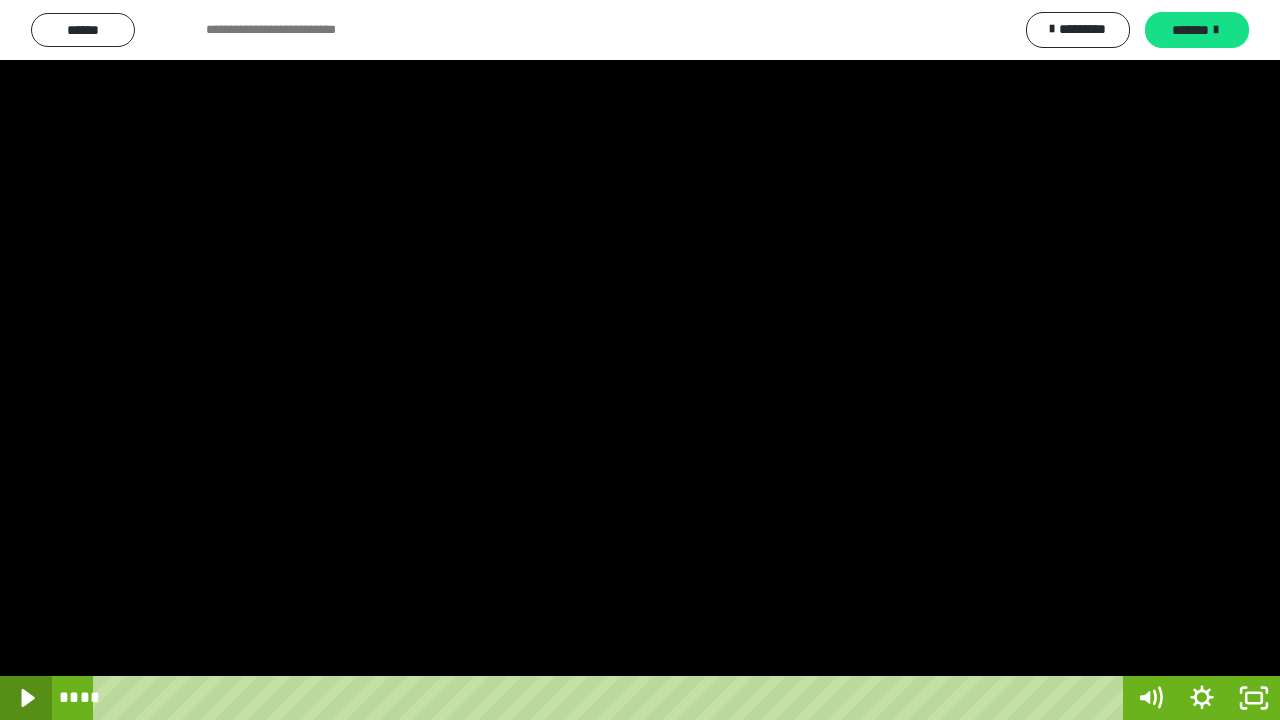 click at bounding box center (26, 698) 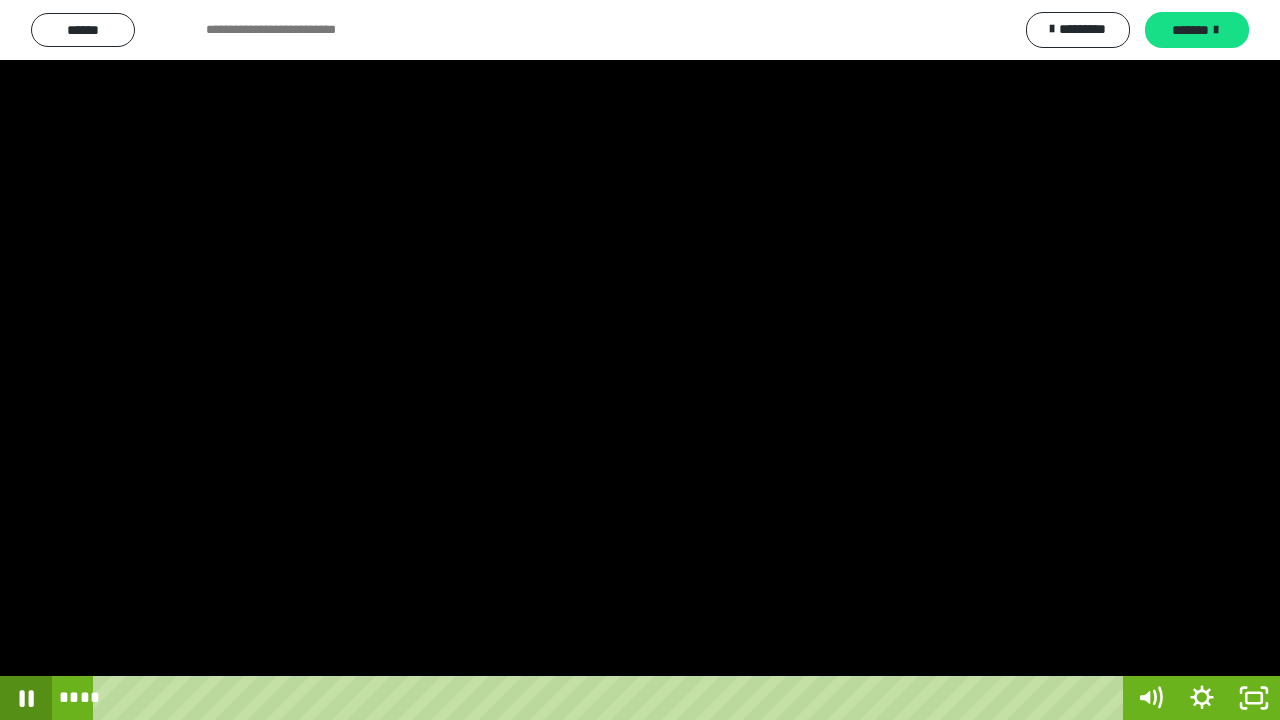 click at bounding box center [26, 698] 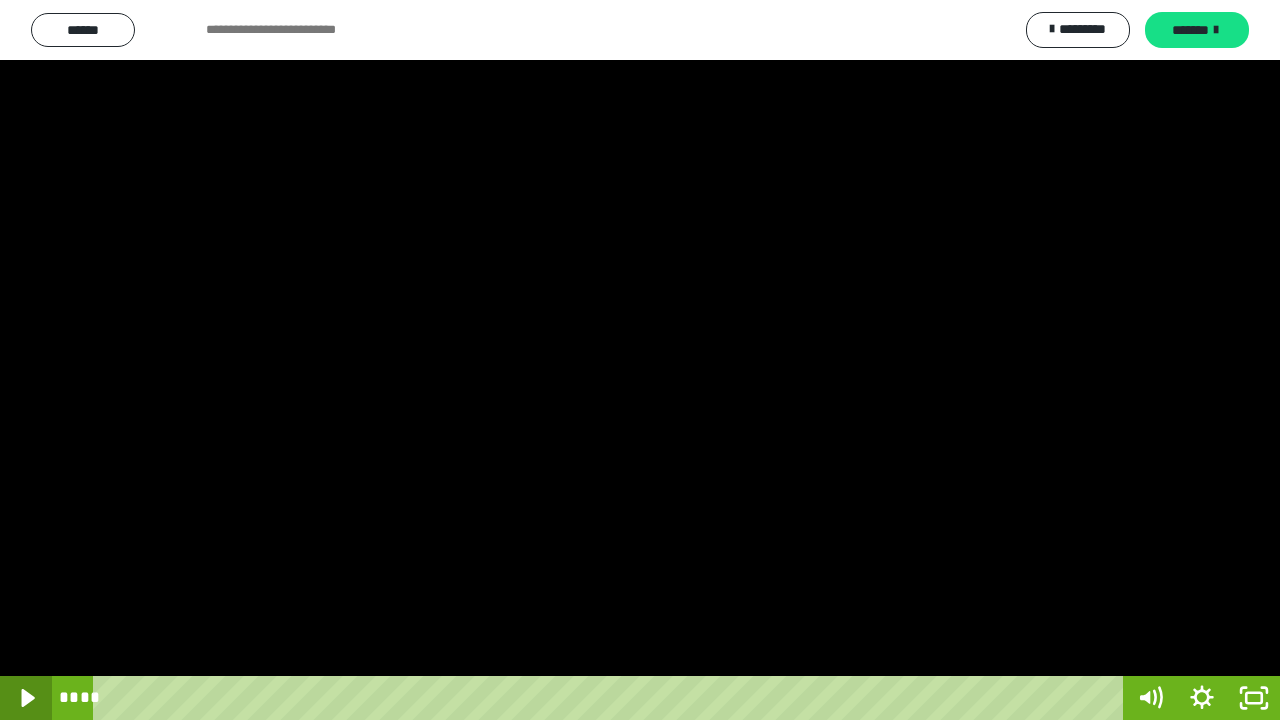 click at bounding box center [26, 698] 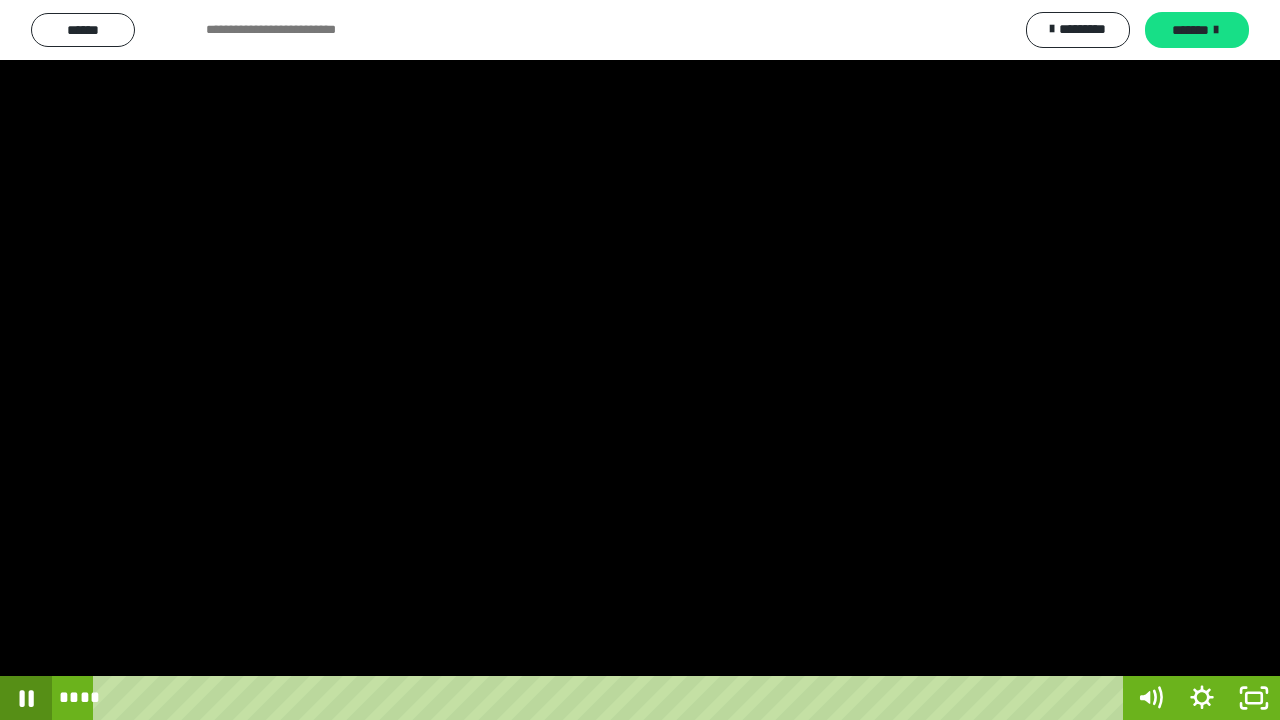 click at bounding box center (26, 698) 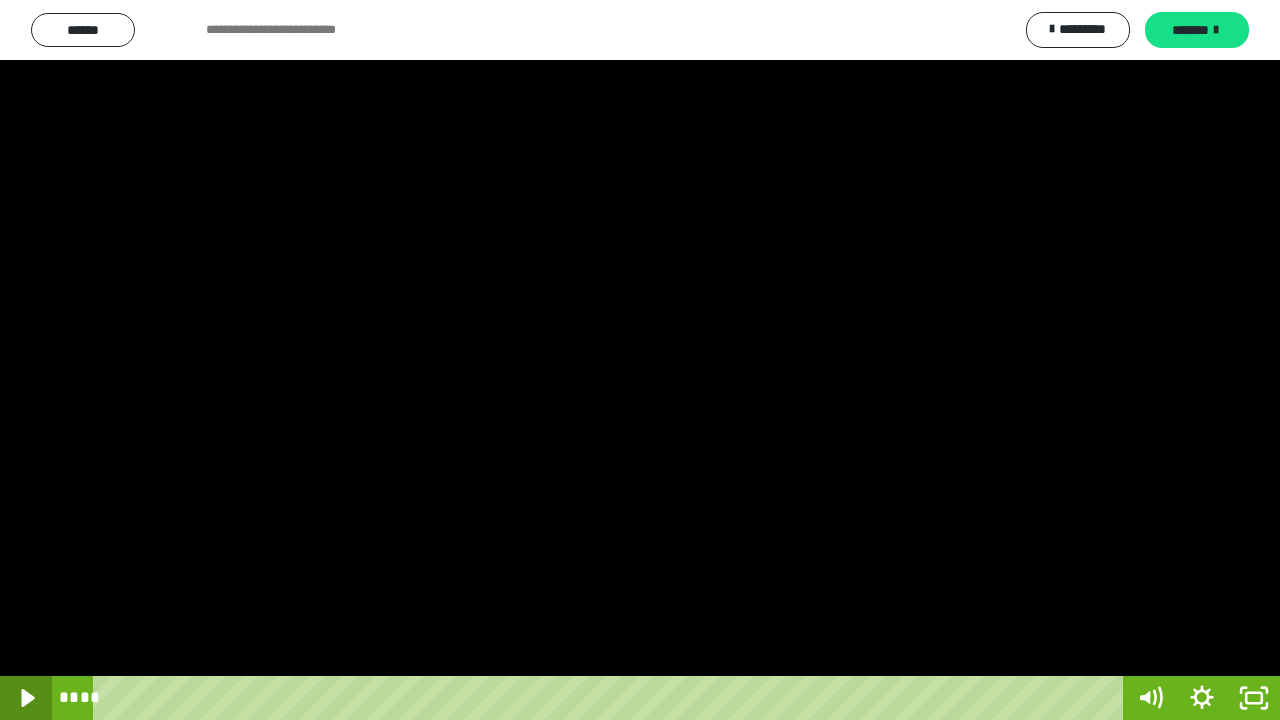 click at bounding box center (26, 698) 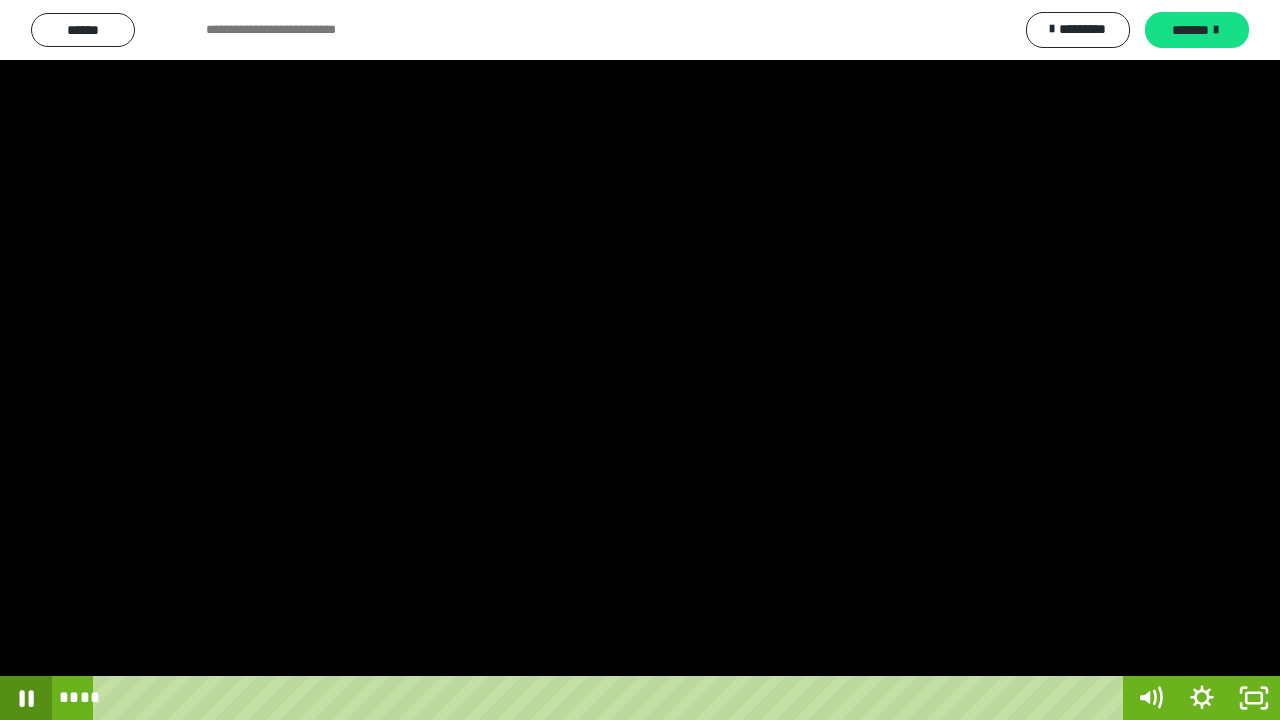 click at bounding box center (26, 698) 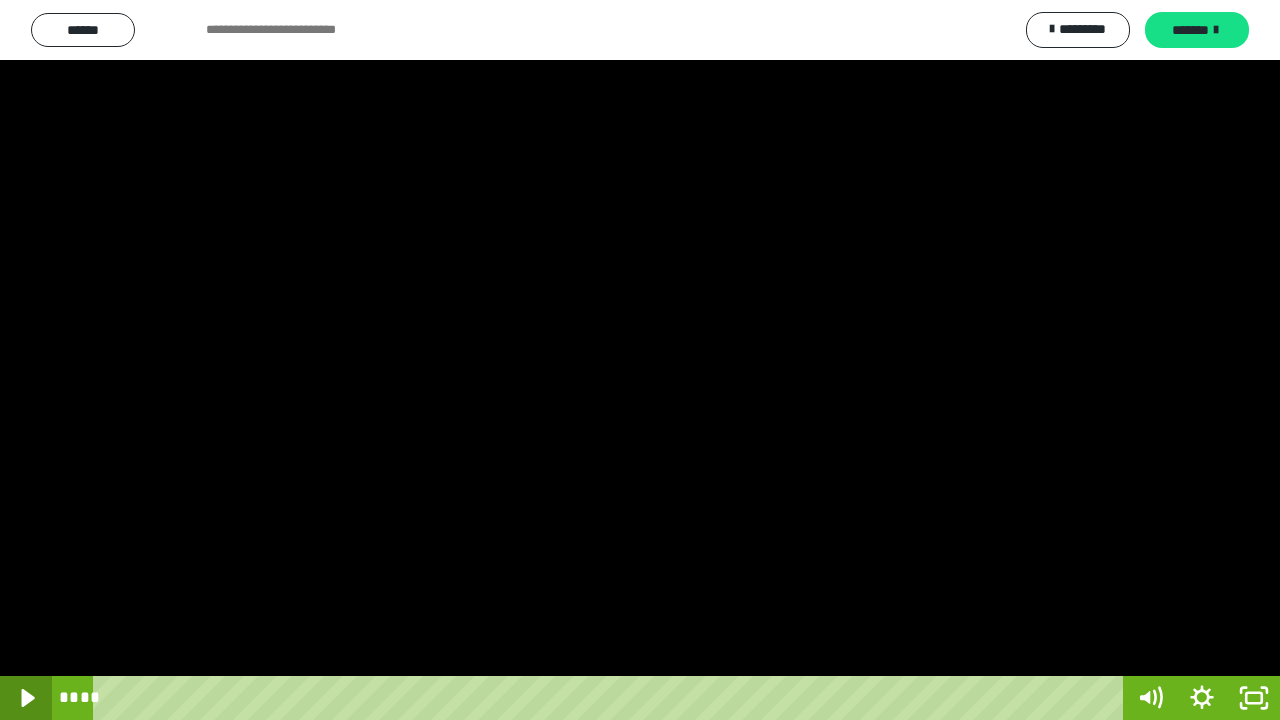click at bounding box center (26, 698) 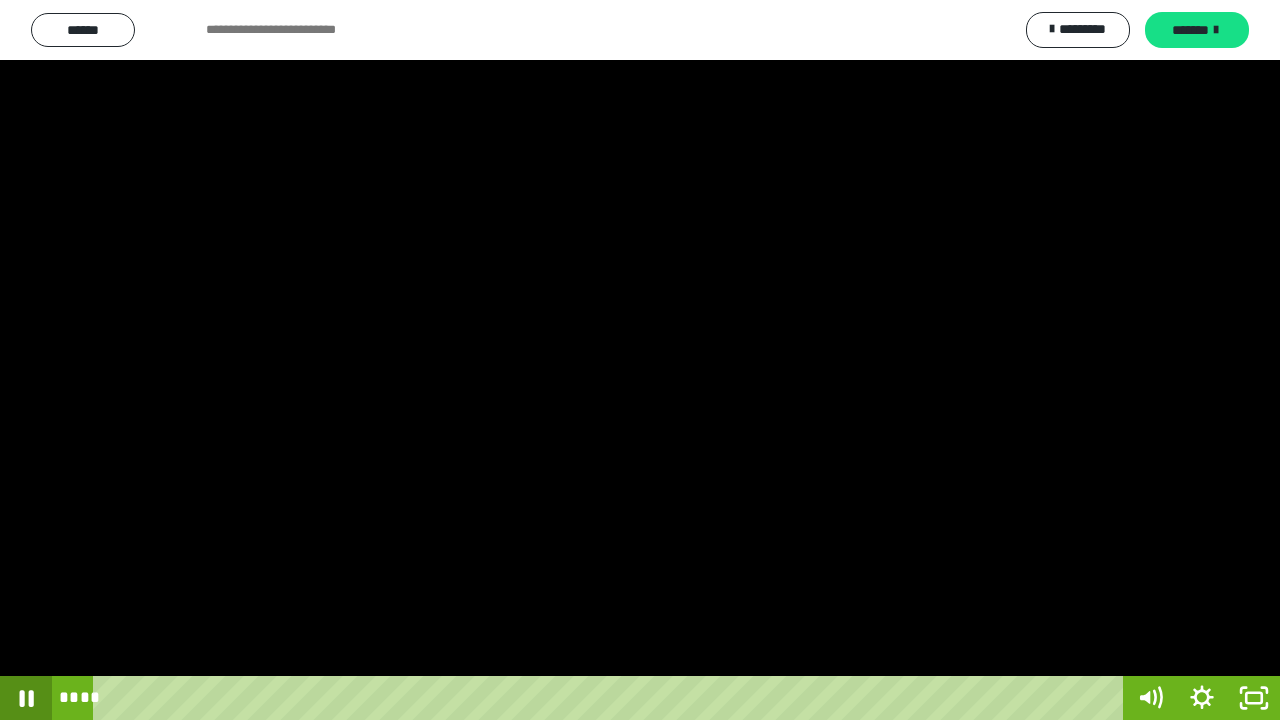 click at bounding box center (26, 698) 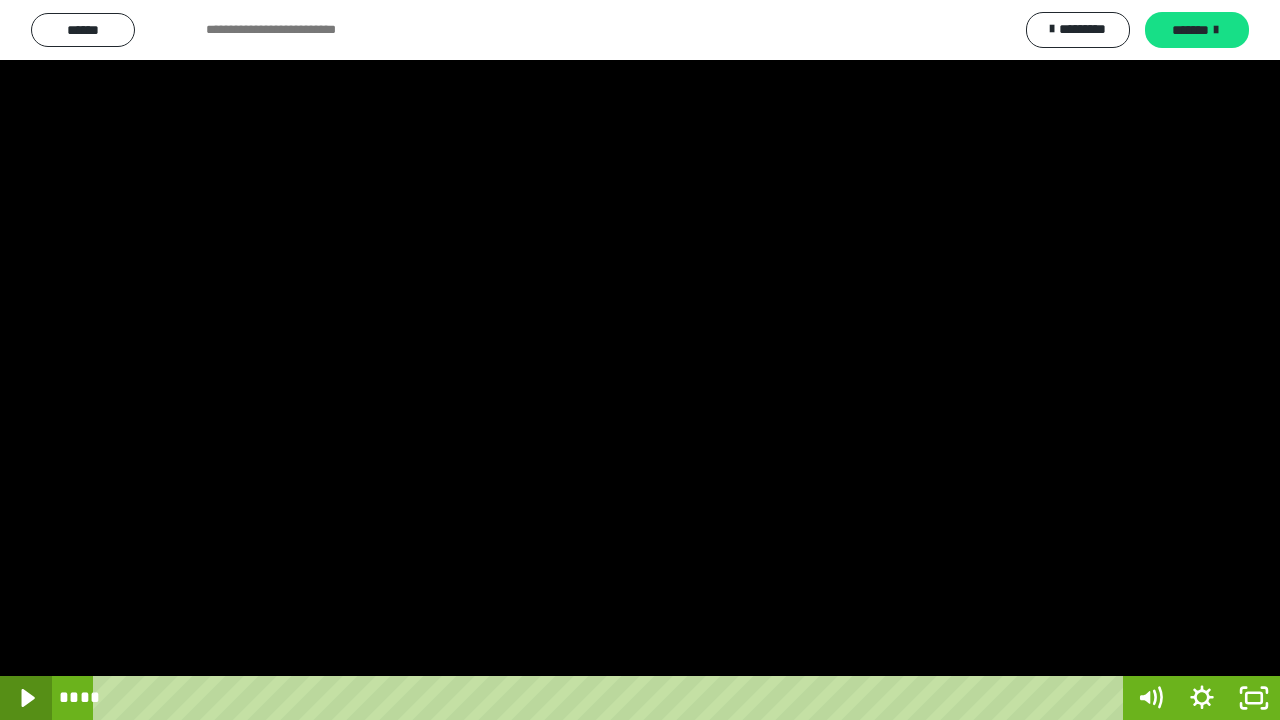 click at bounding box center (26, 698) 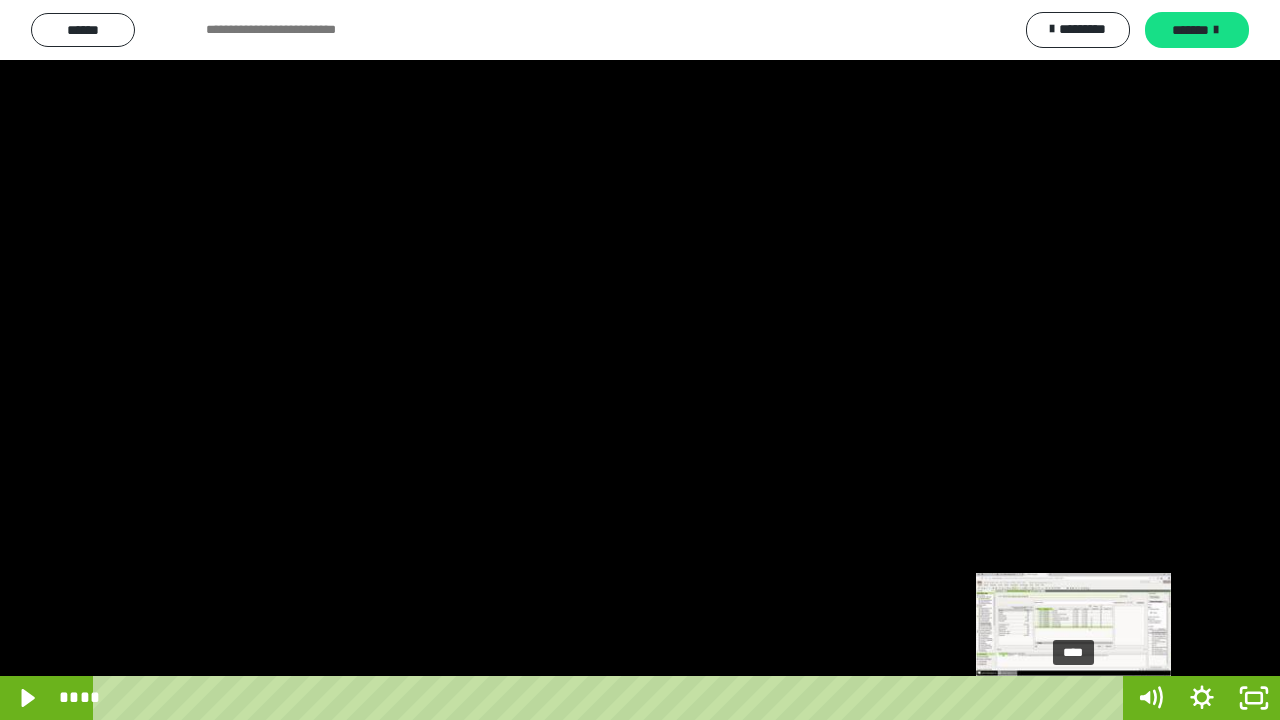 click on "****" at bounding box center [612, 698] 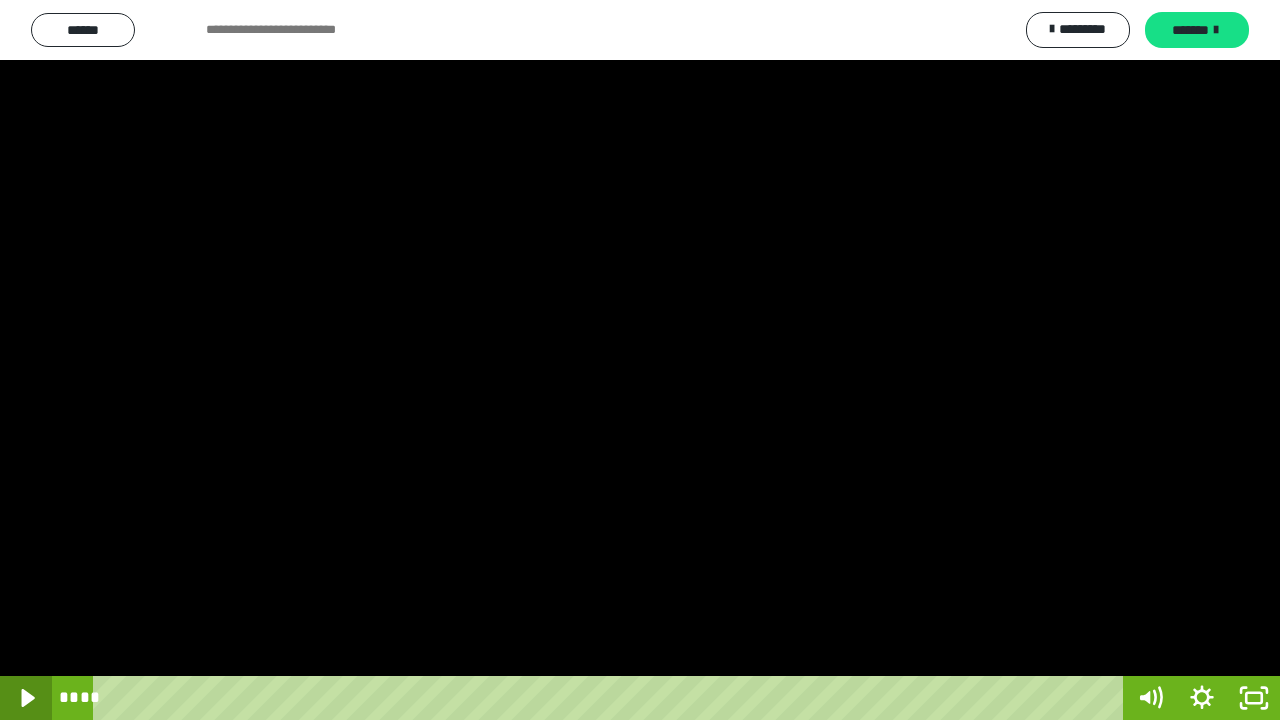 click 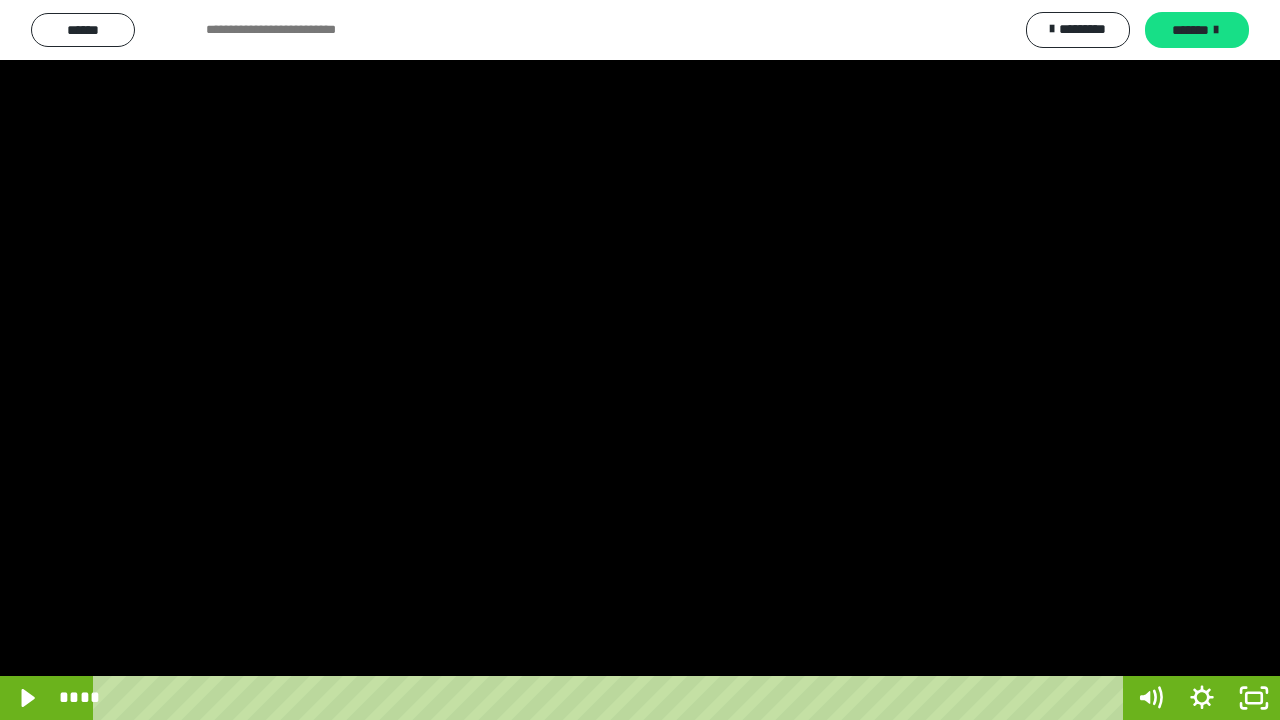 click at bounding box center (640, 360) 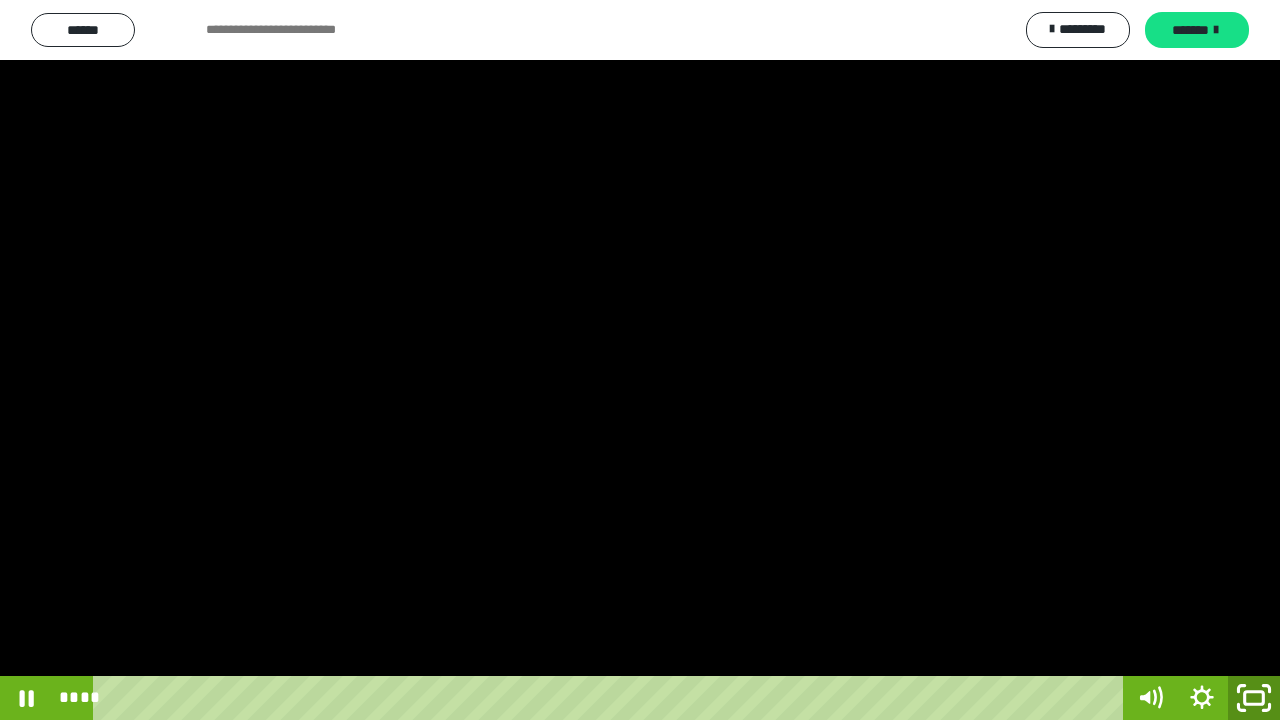 click 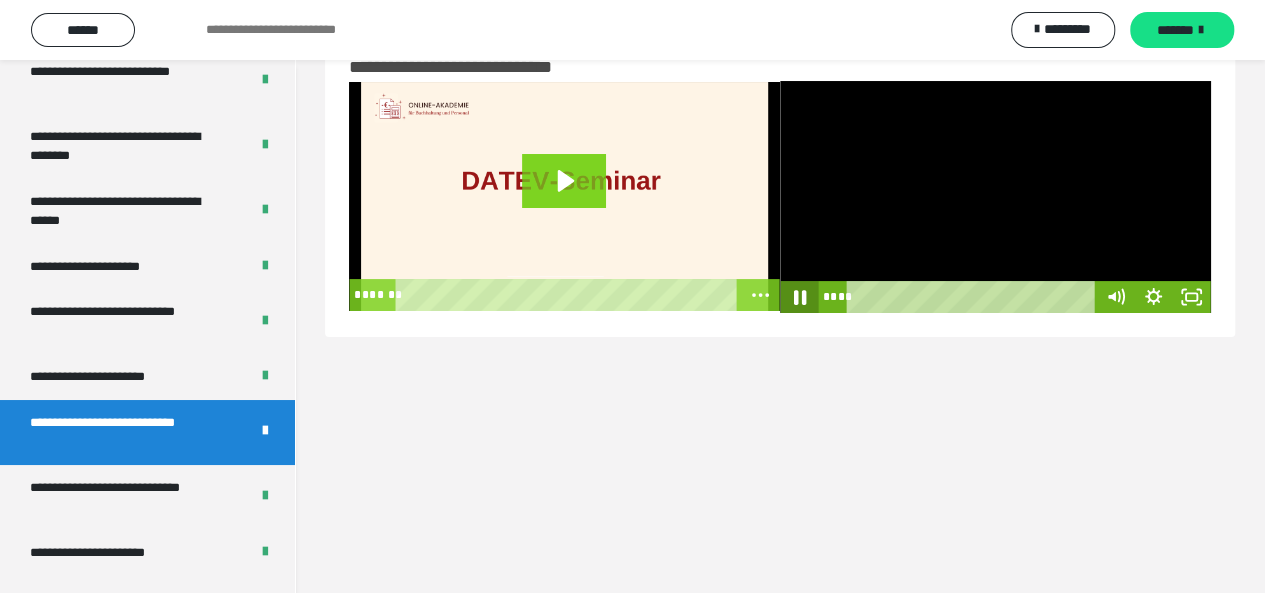 click 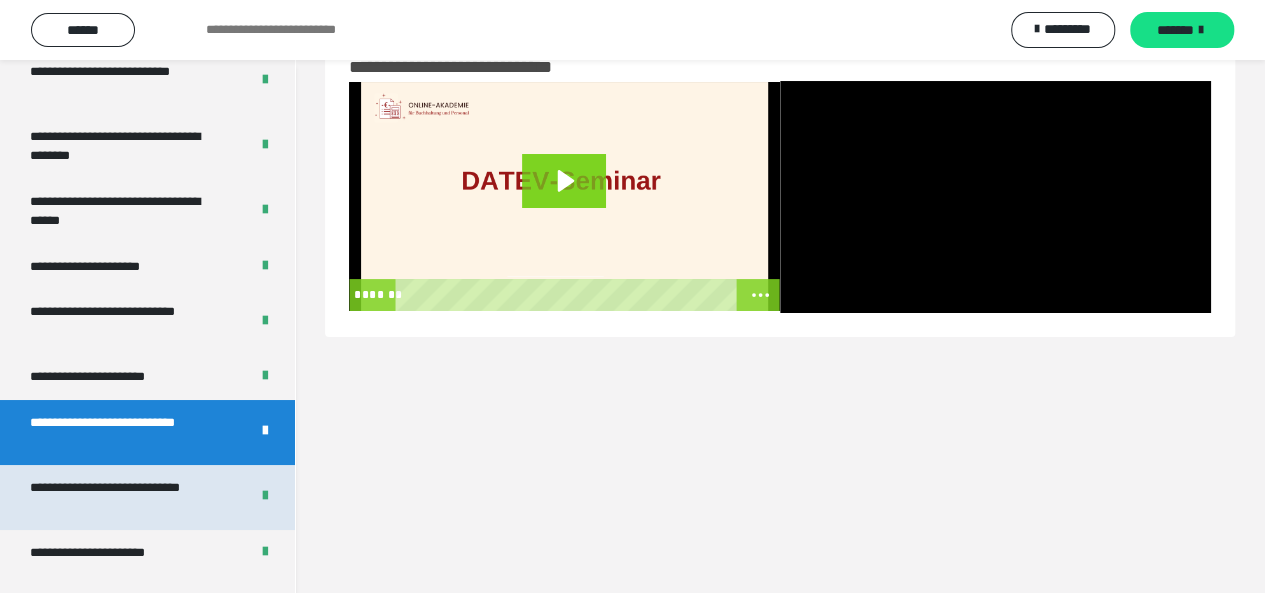 click on "**********" at bounding box center [124, 497] 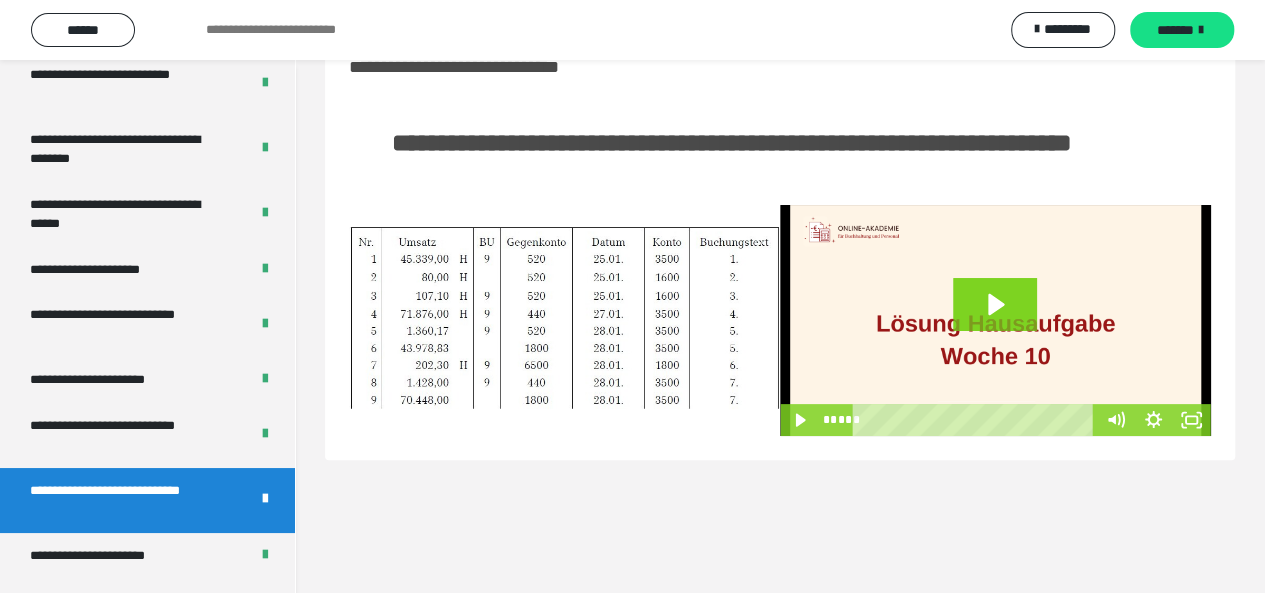 scroll, scrollTop: 3622, scrollLeft: 0, axis: vertical 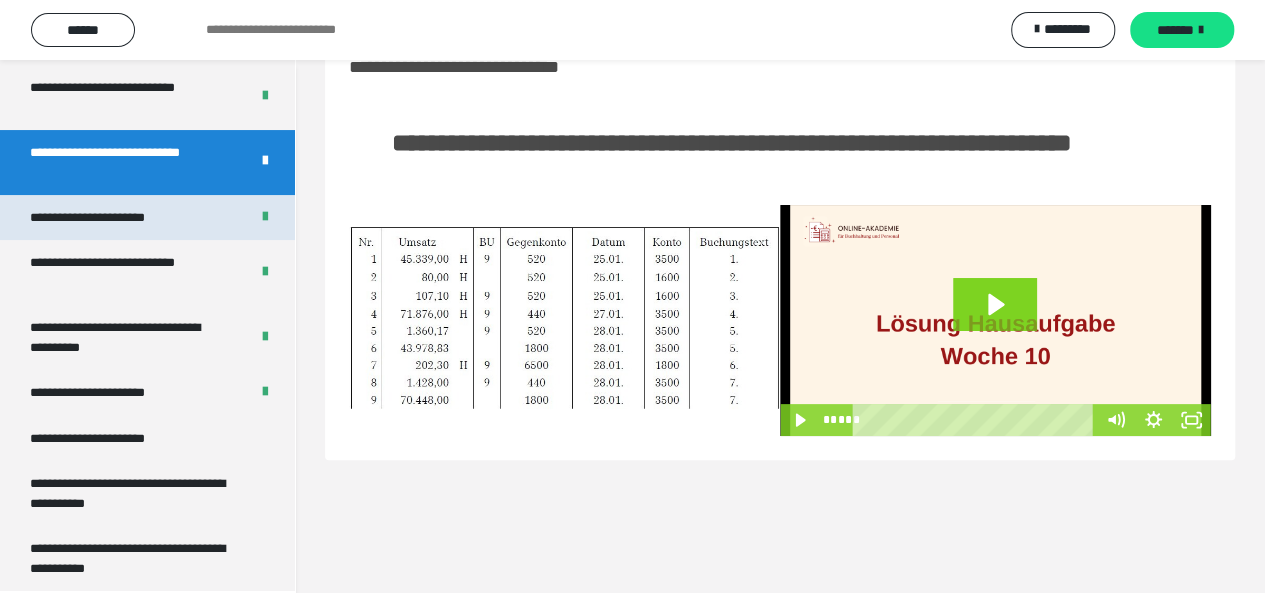 click on "**********" at bounding box center (109, 218) 